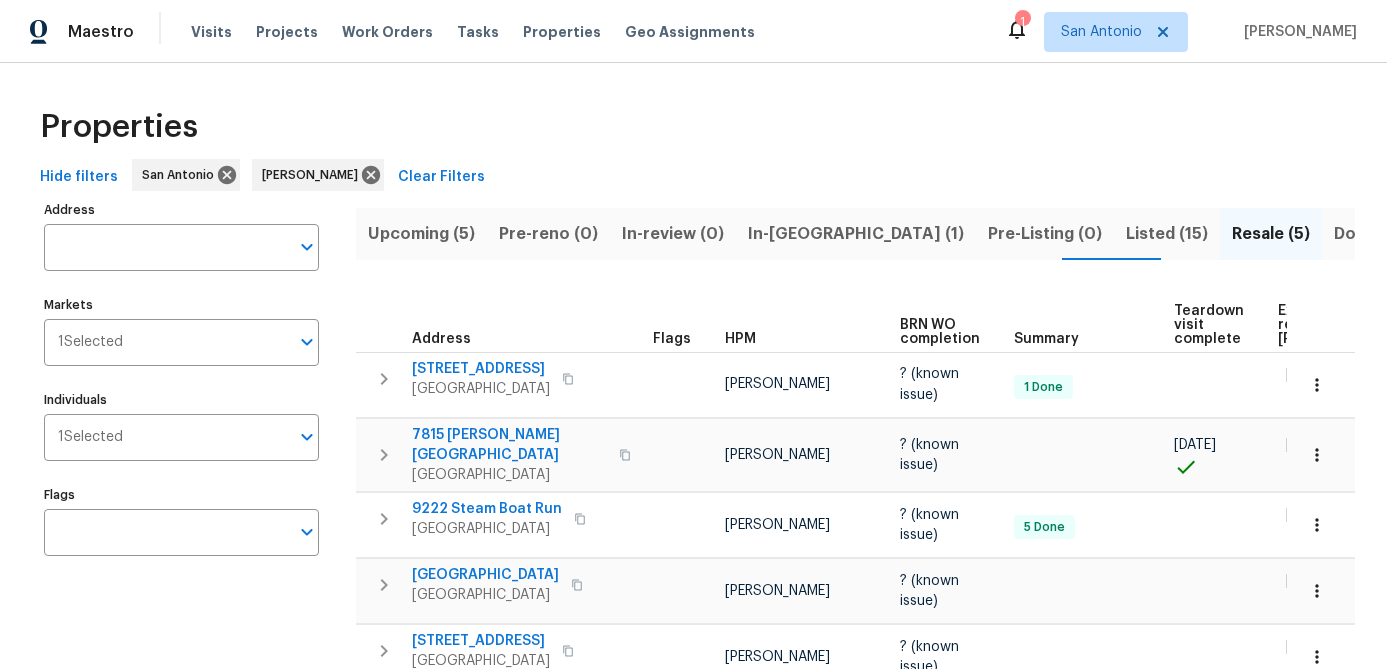 scroll, scrollTop: 0, scrollLeft: 0, axis: both 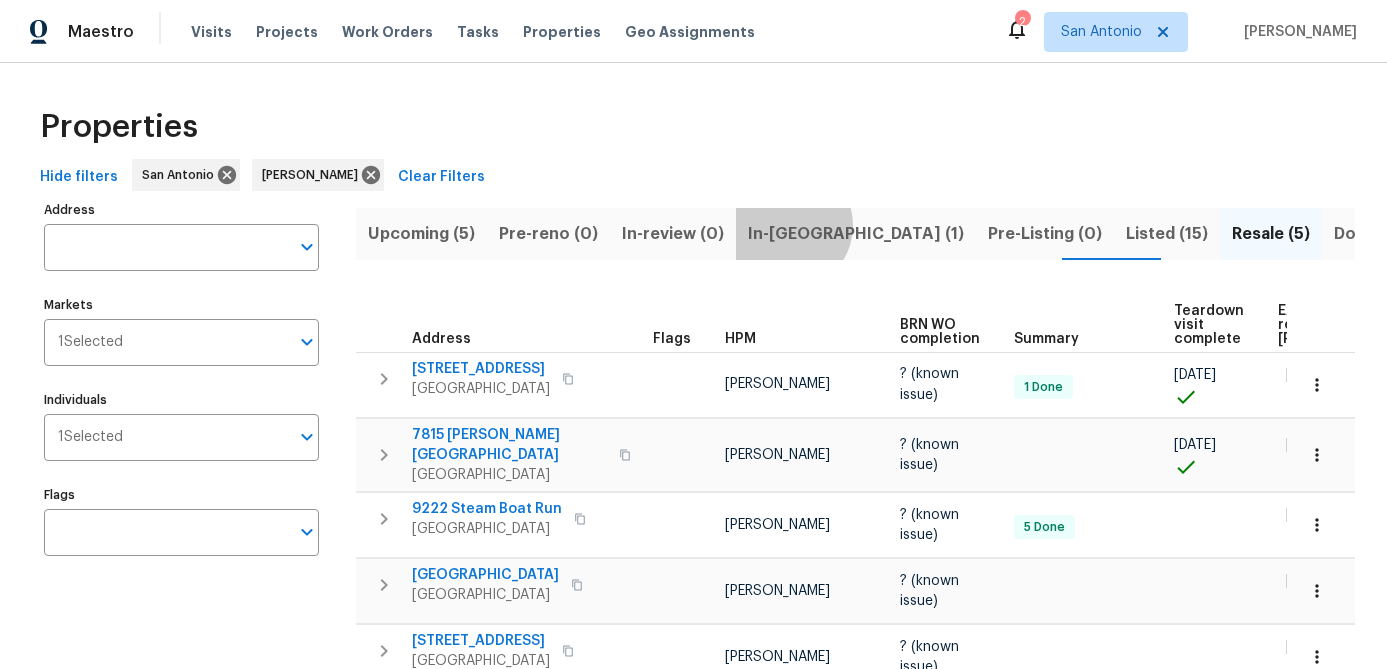 click on "In-reno (1)" at bounding box center (856, 234) 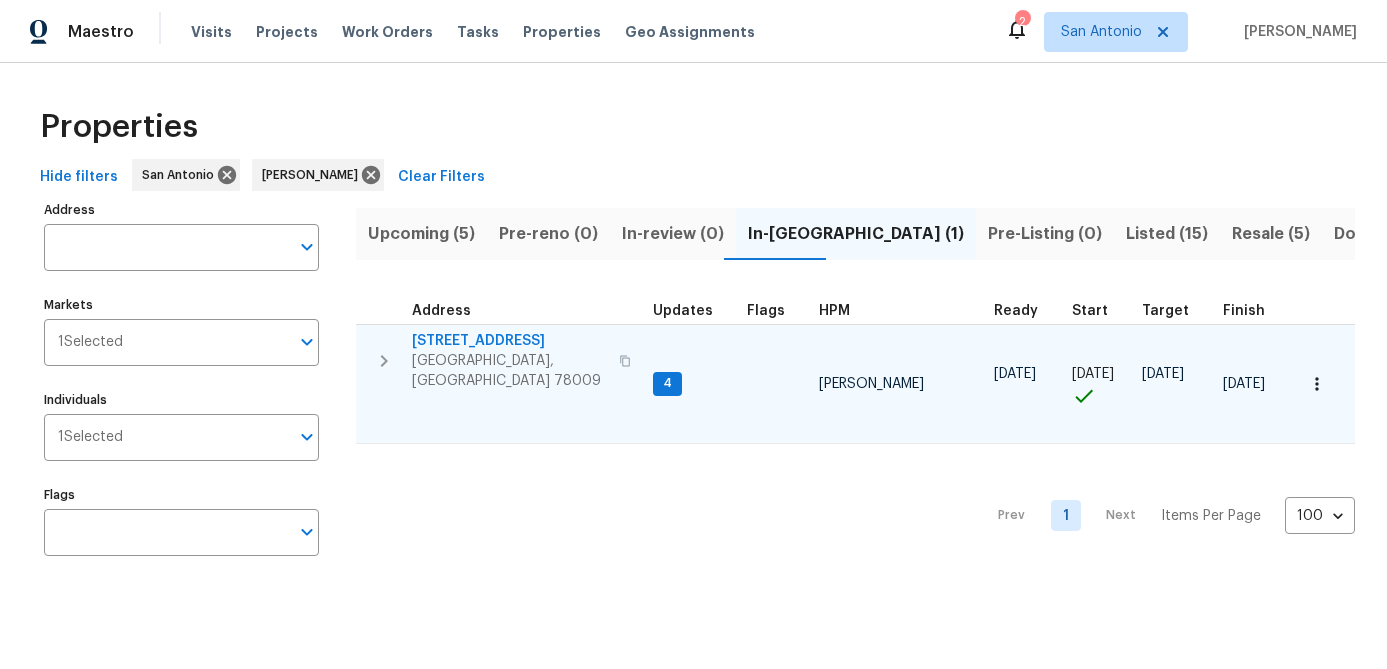 click on "Castroville, TX 78009" at bounding box center (509, 371) 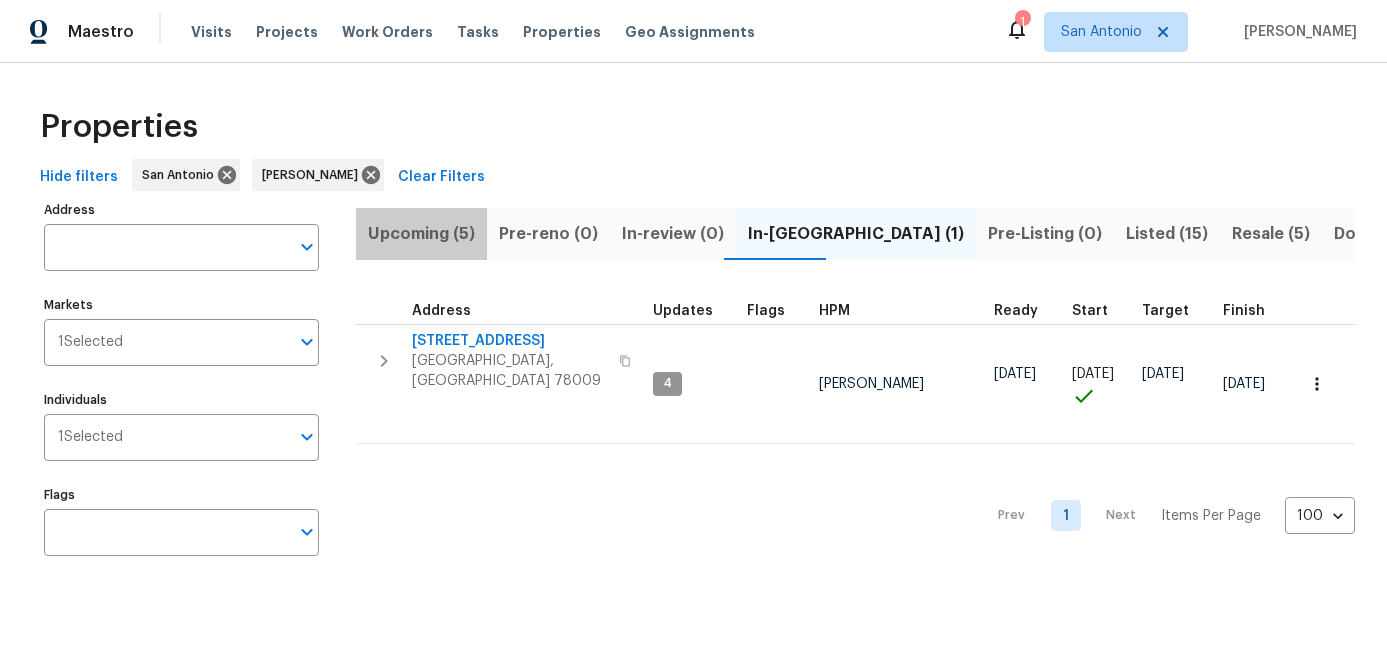 click on "Upcoming (5)" at bounding box center (421, 234) 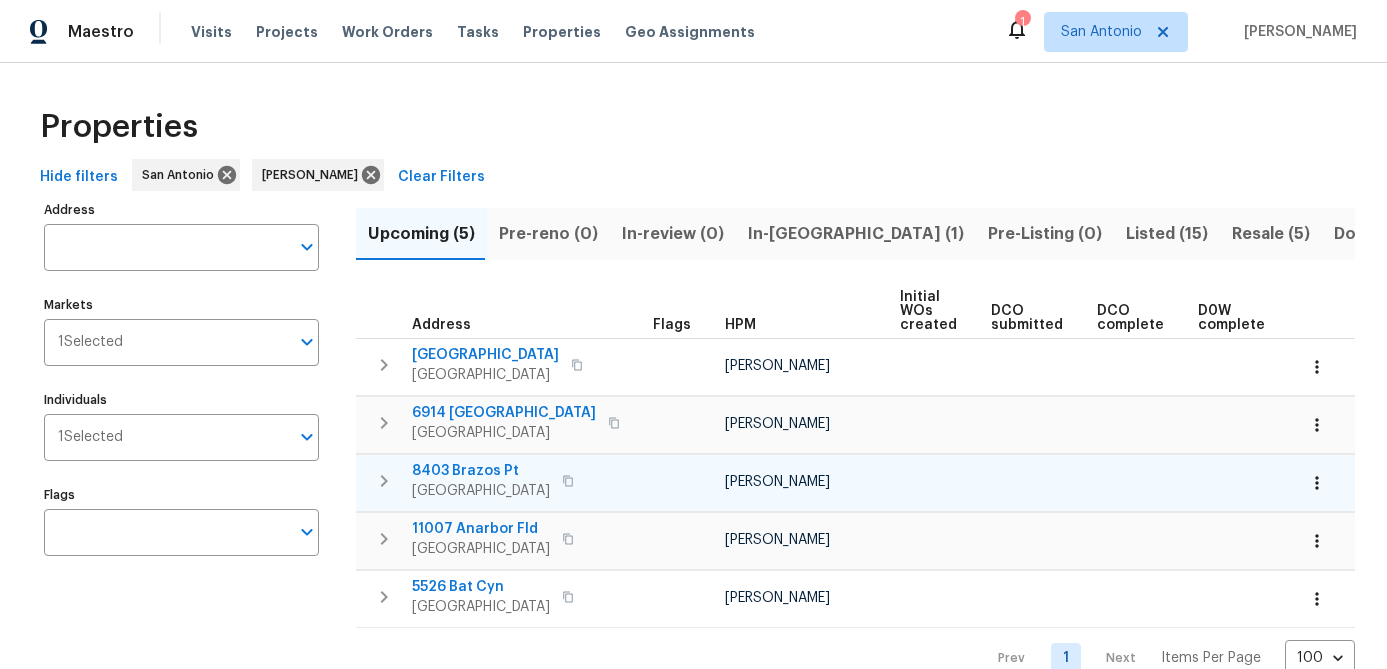 scroll, scrollTop: 1, scrollLeft: 0, axis: vertical 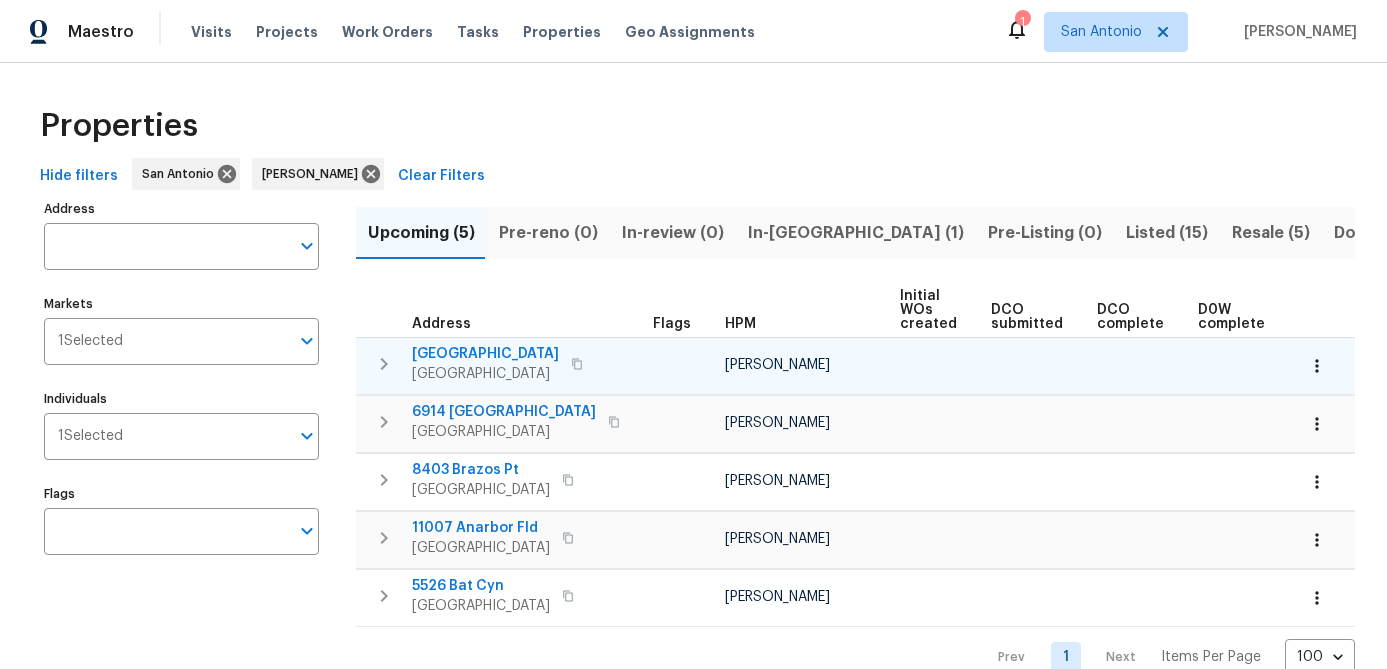 click on "10206 Canton Fld" at bounding box center [485, 354] 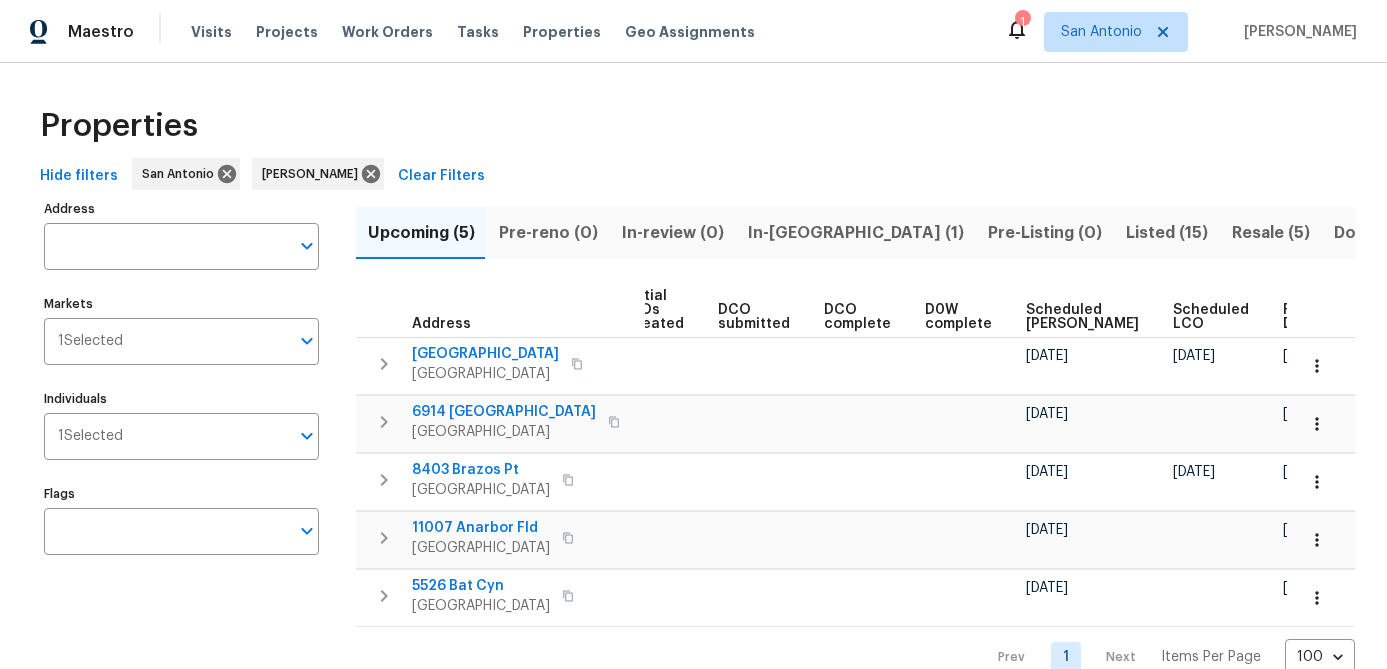 click on "Scheduled COE" at bounding box center (1082, 317) 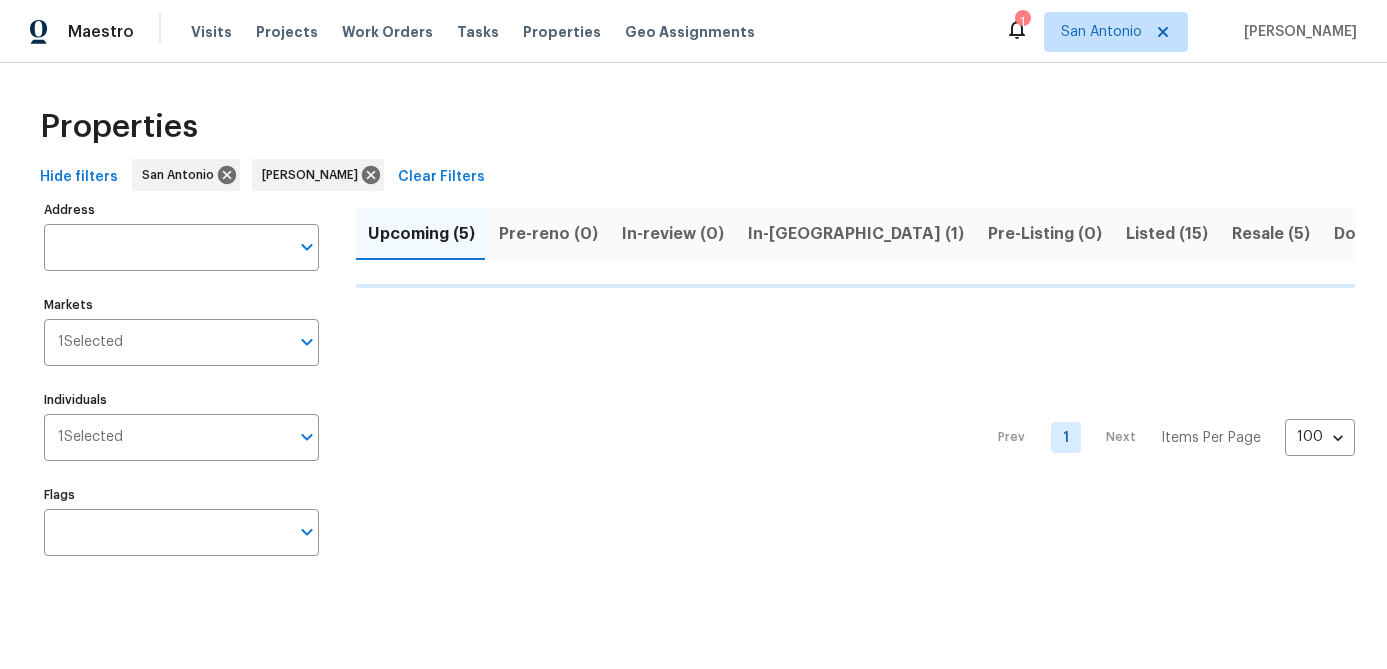 scroll, scrollTop: 0, scrollLeft: 0, axis: both 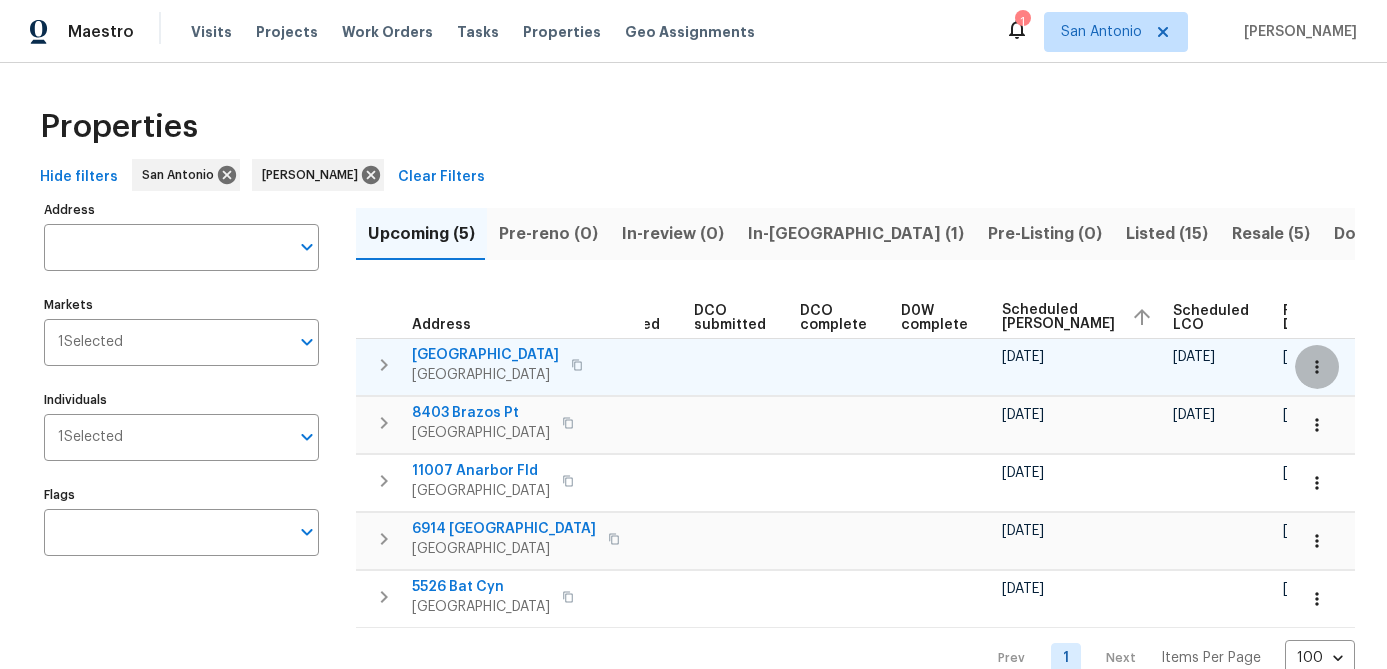 click 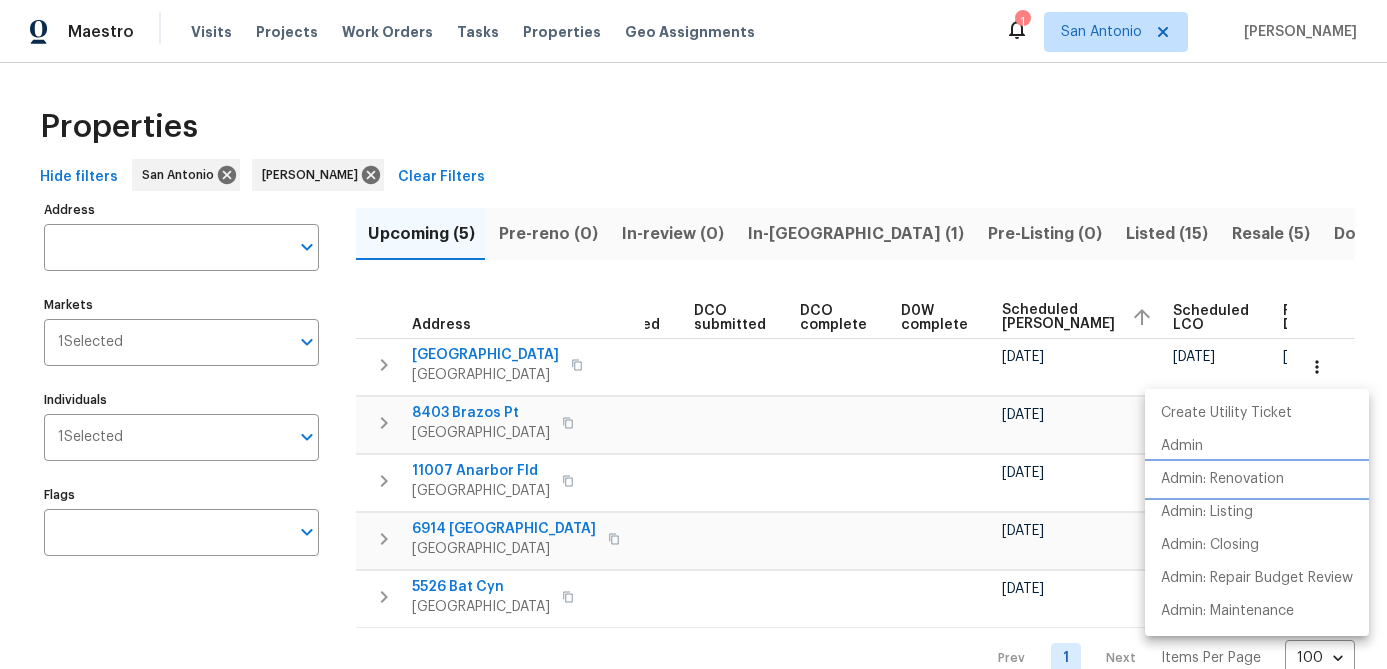 click on "Admin: Renovation" at bounding box center (1222, 479) 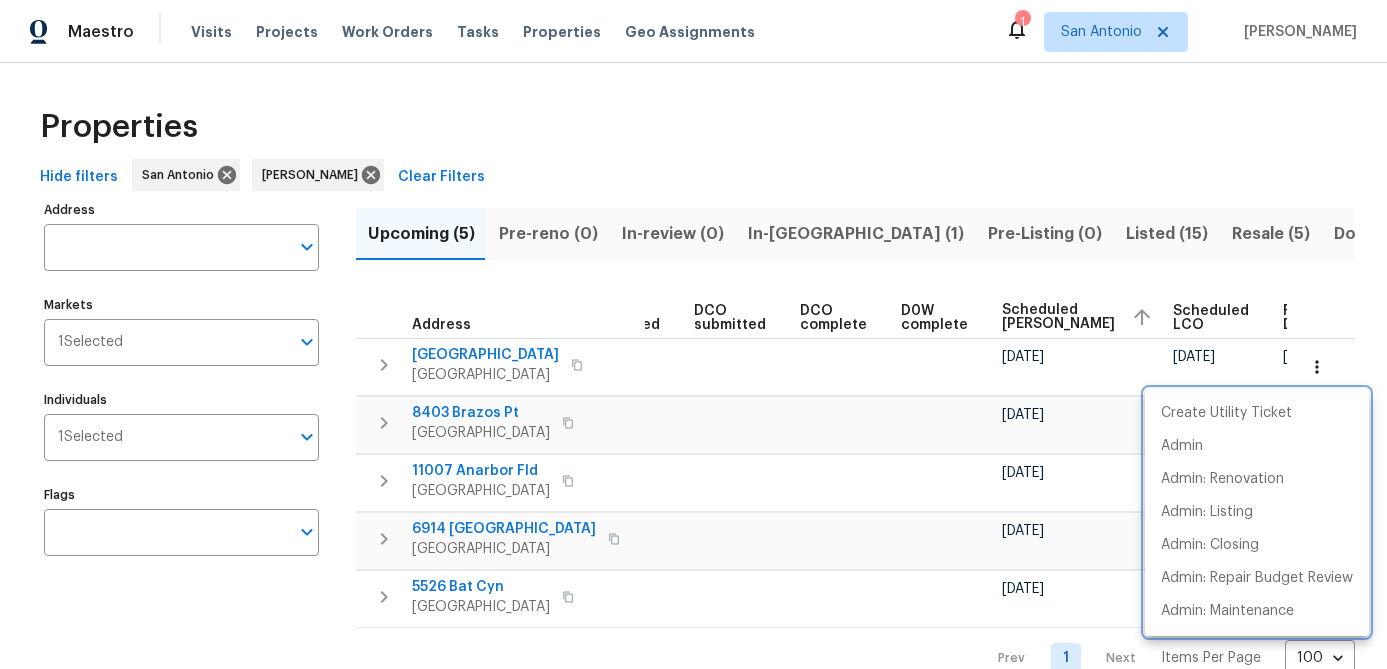 click at bounding box center (693, 334) 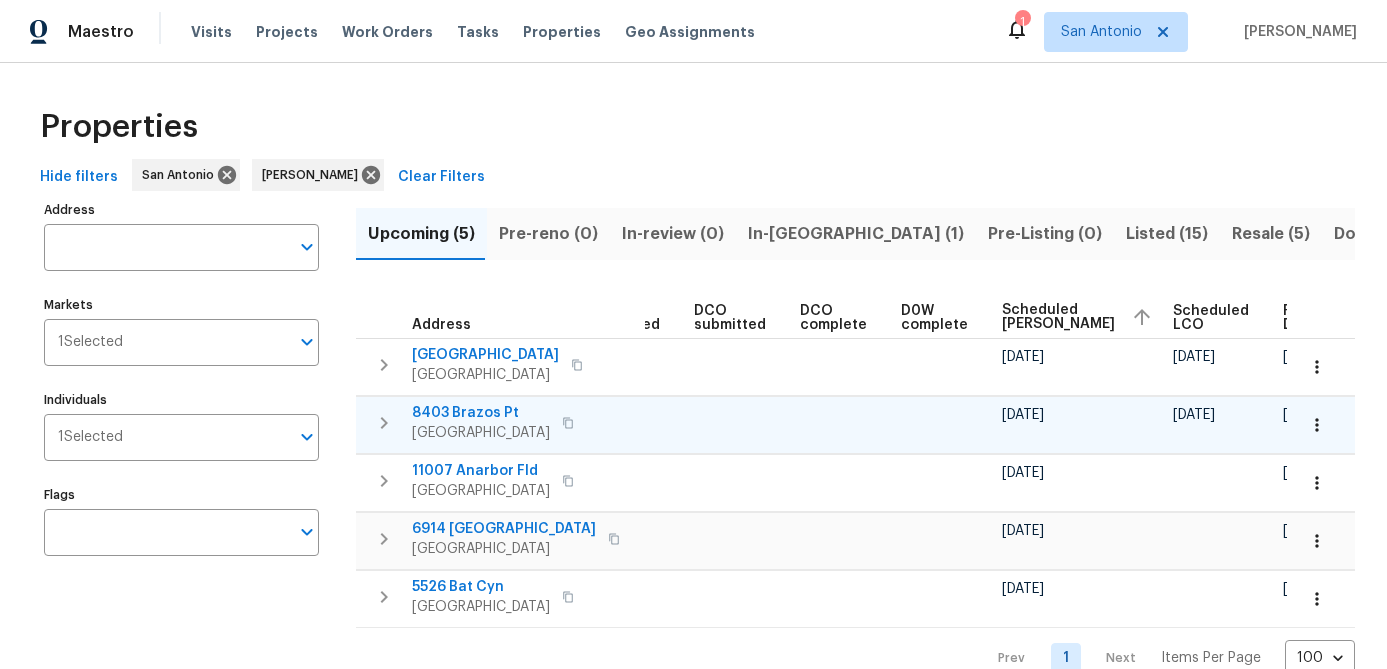 click at bounding box center [1317, 425] 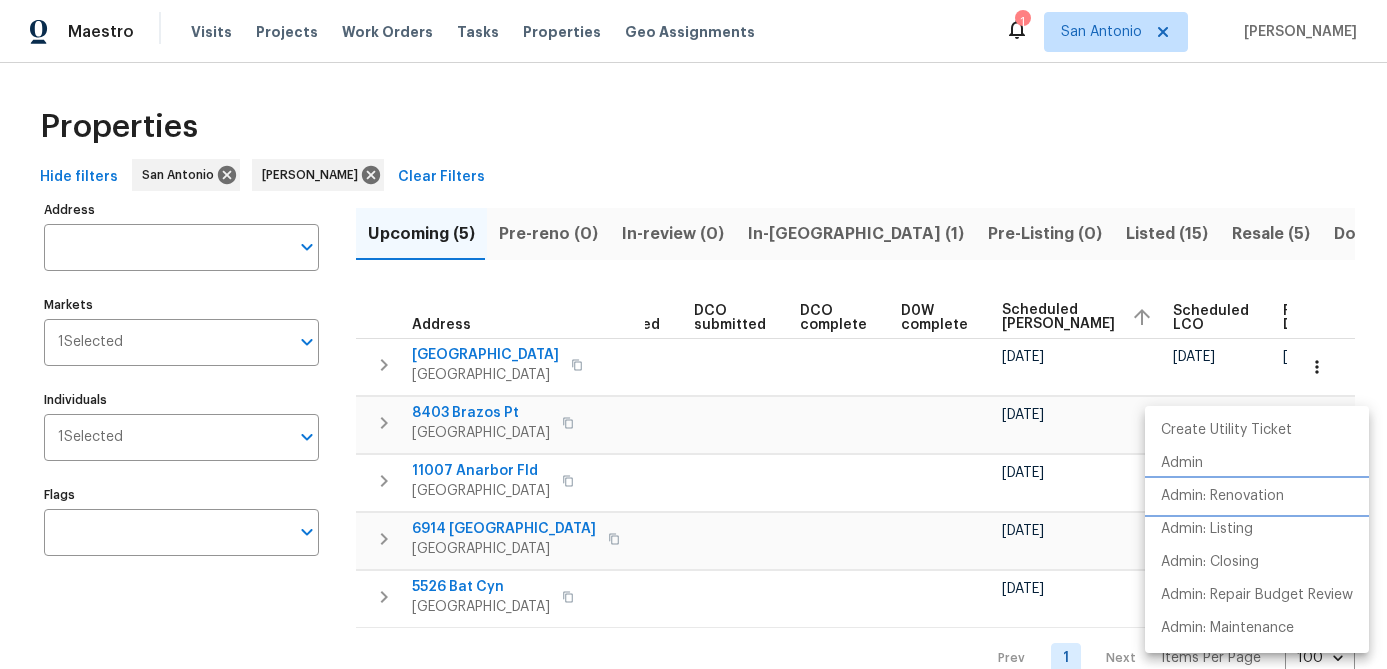 click on "Admin: Renovation" at bounding box center [1222, 496] 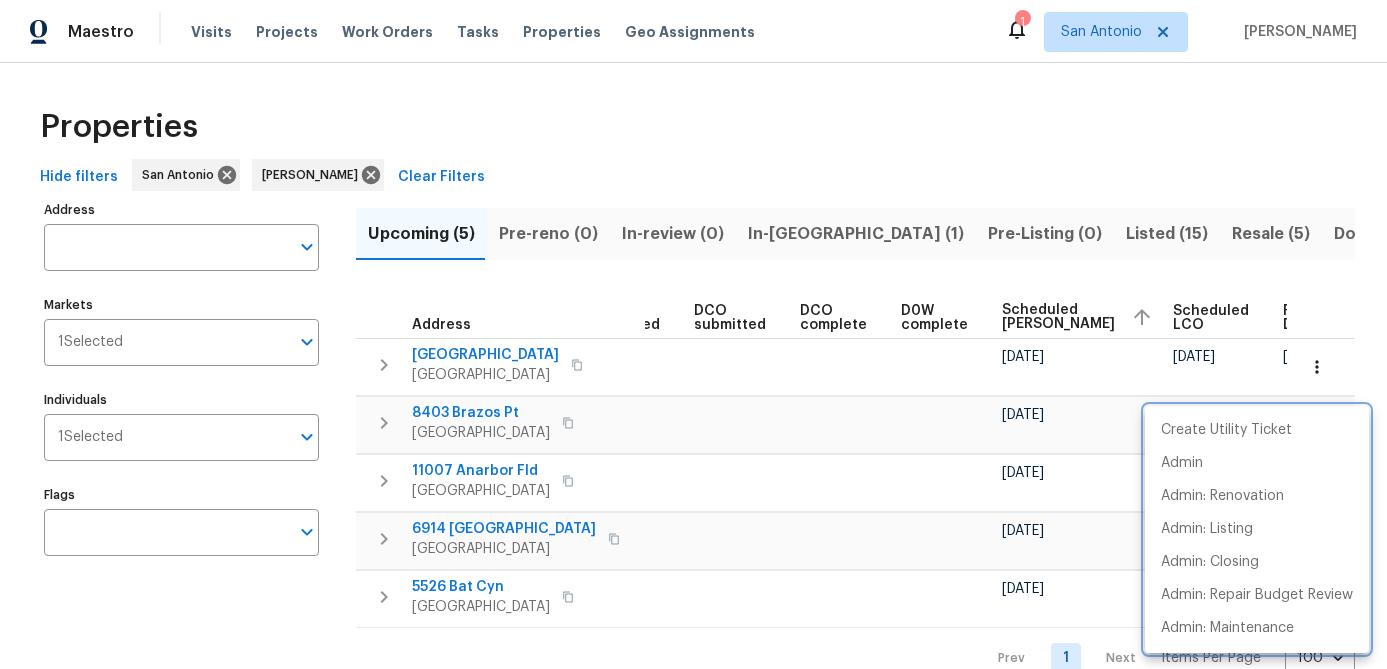 click at bounding box center (693, 334) 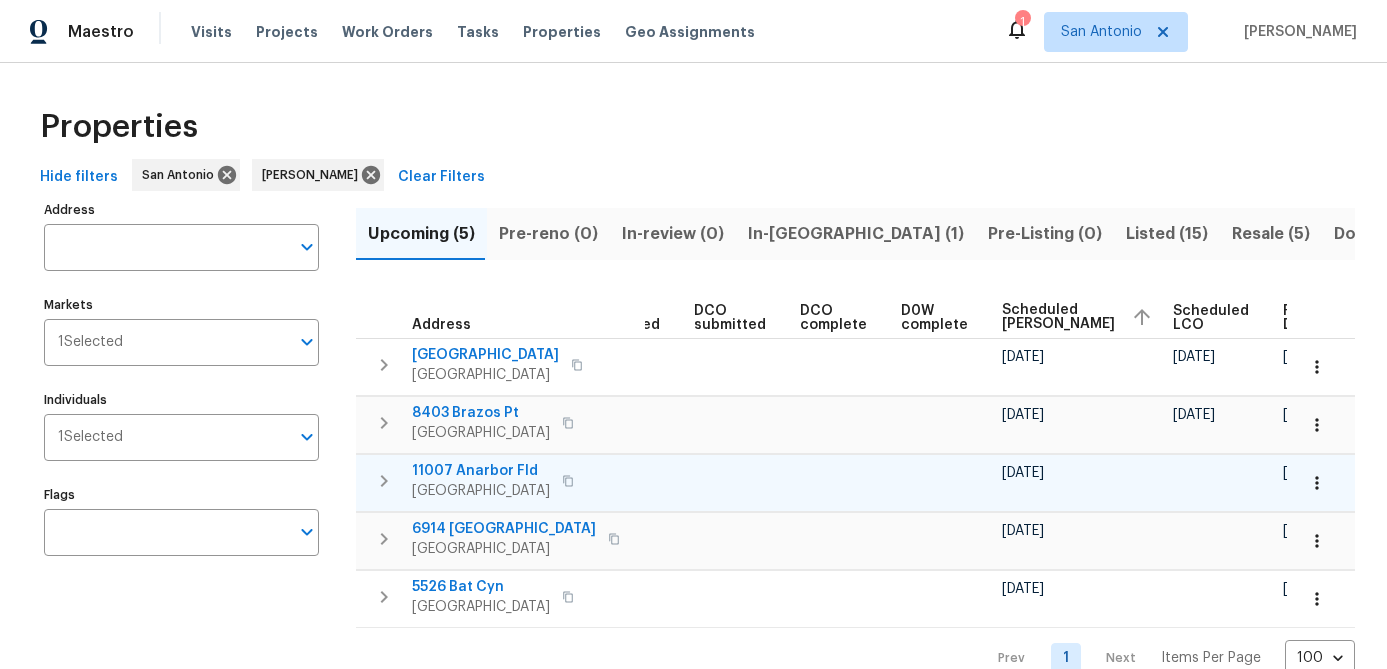 click 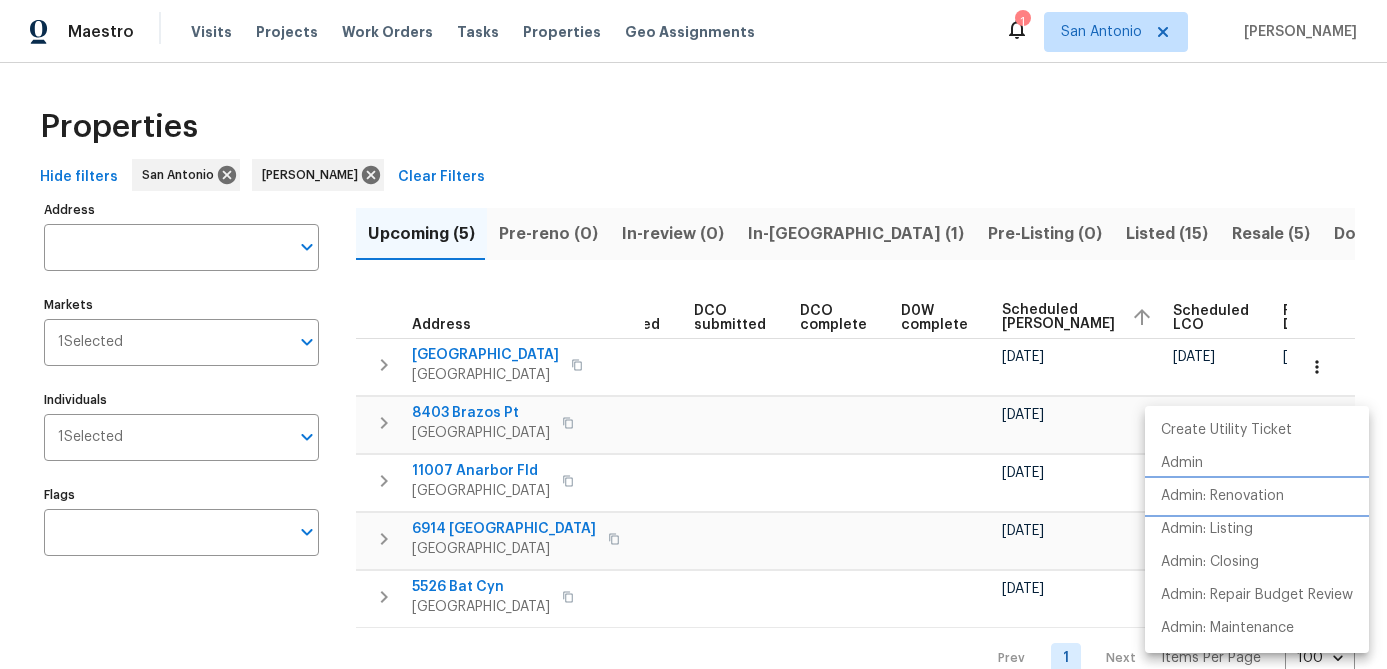 click on "Admin: Renovation" at bounding box center [1222, 496] 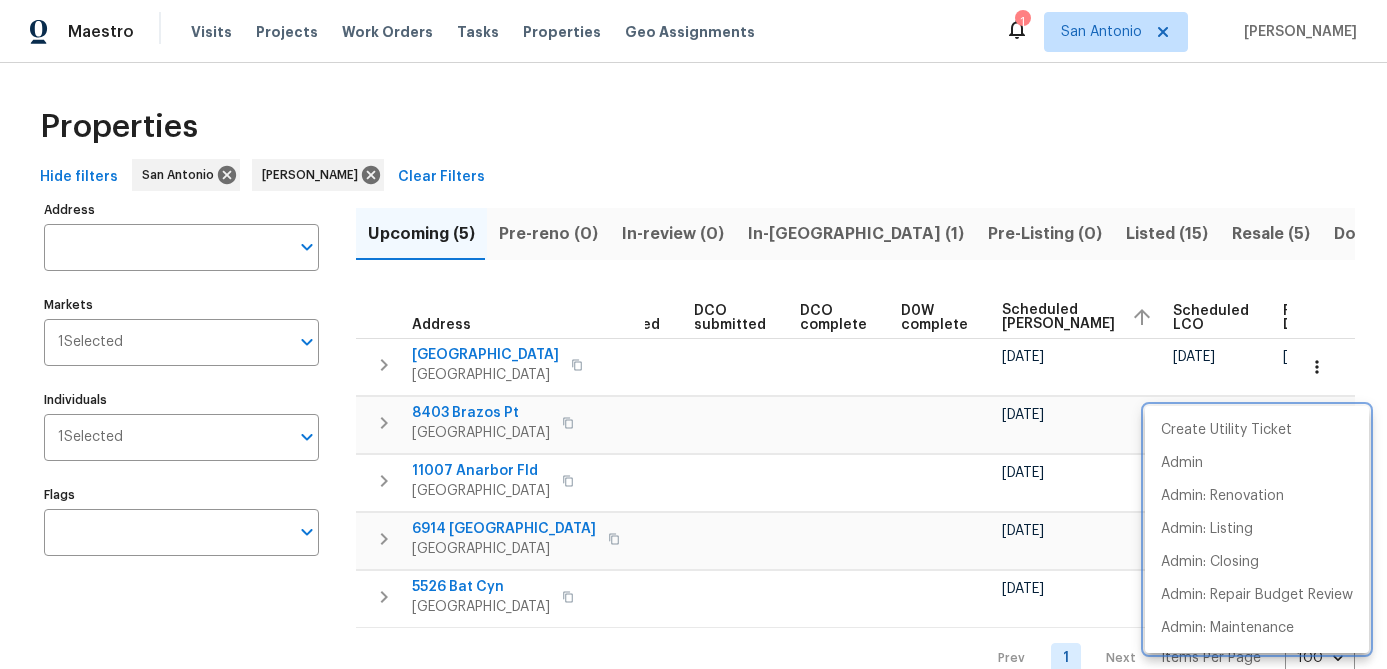 click at bounding box center (693, 334) 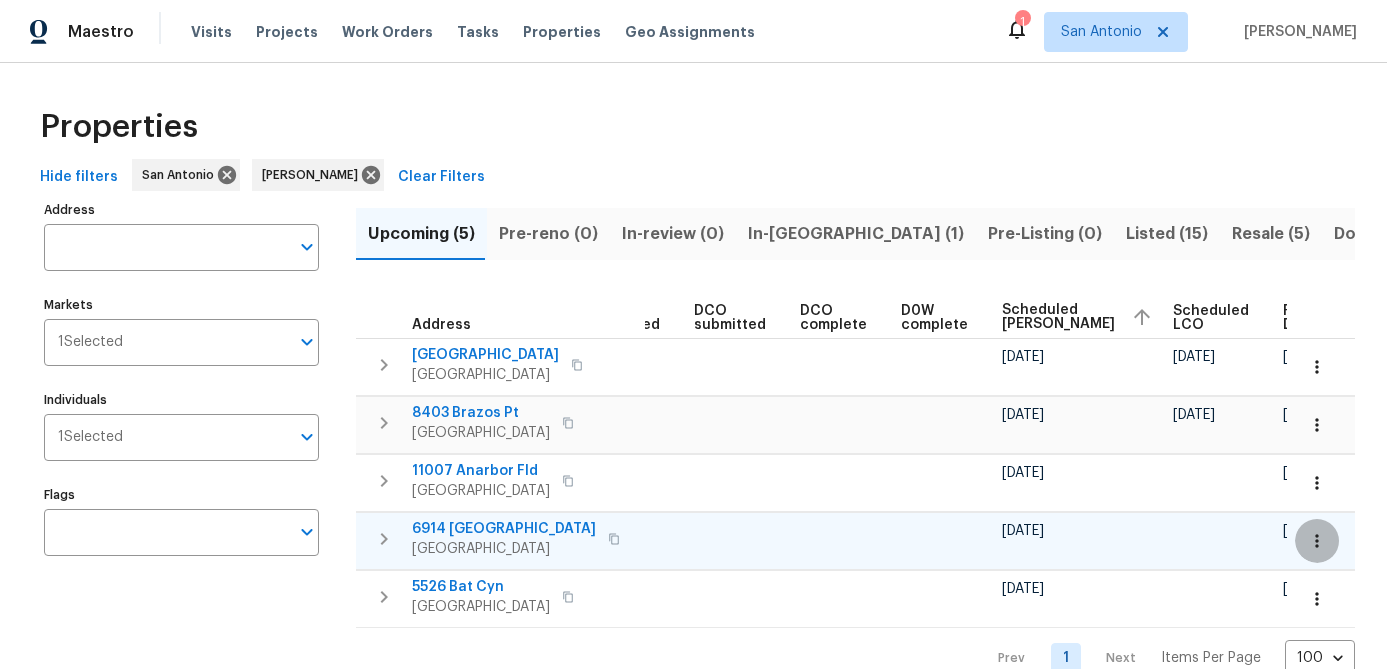 click 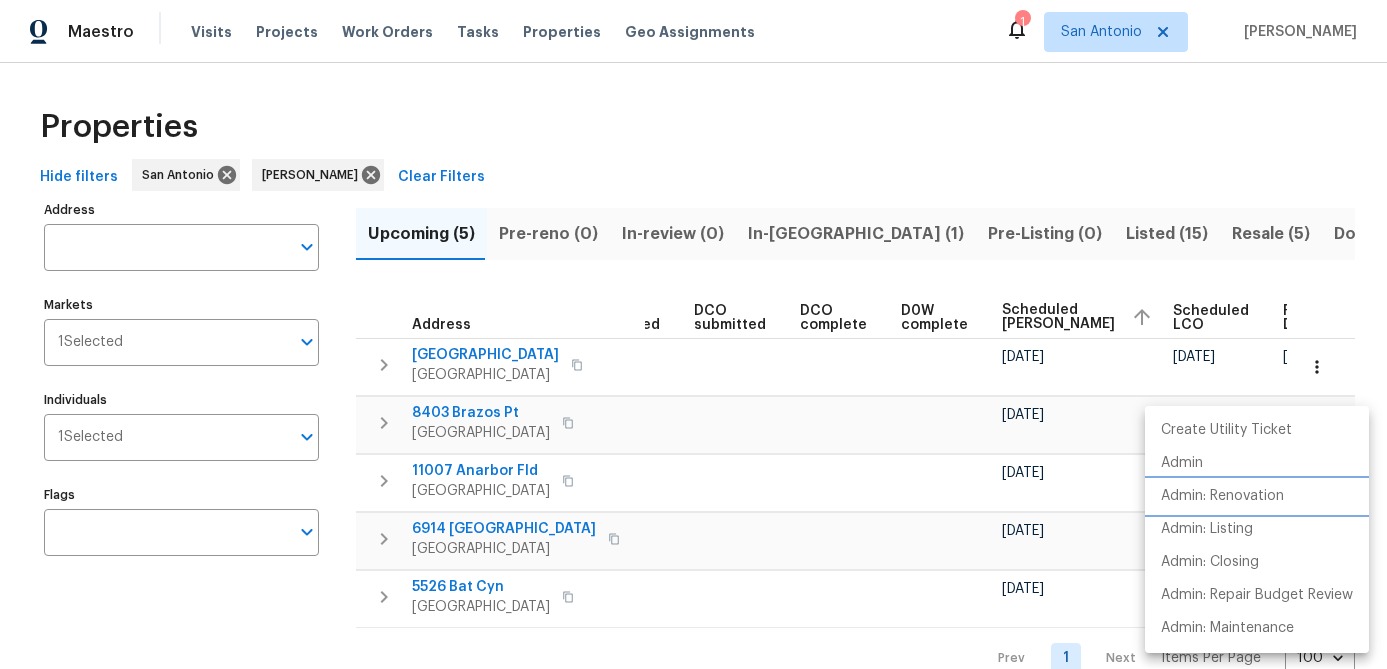 click on "Admin: Renovation" at bounding box center (1222, 496) 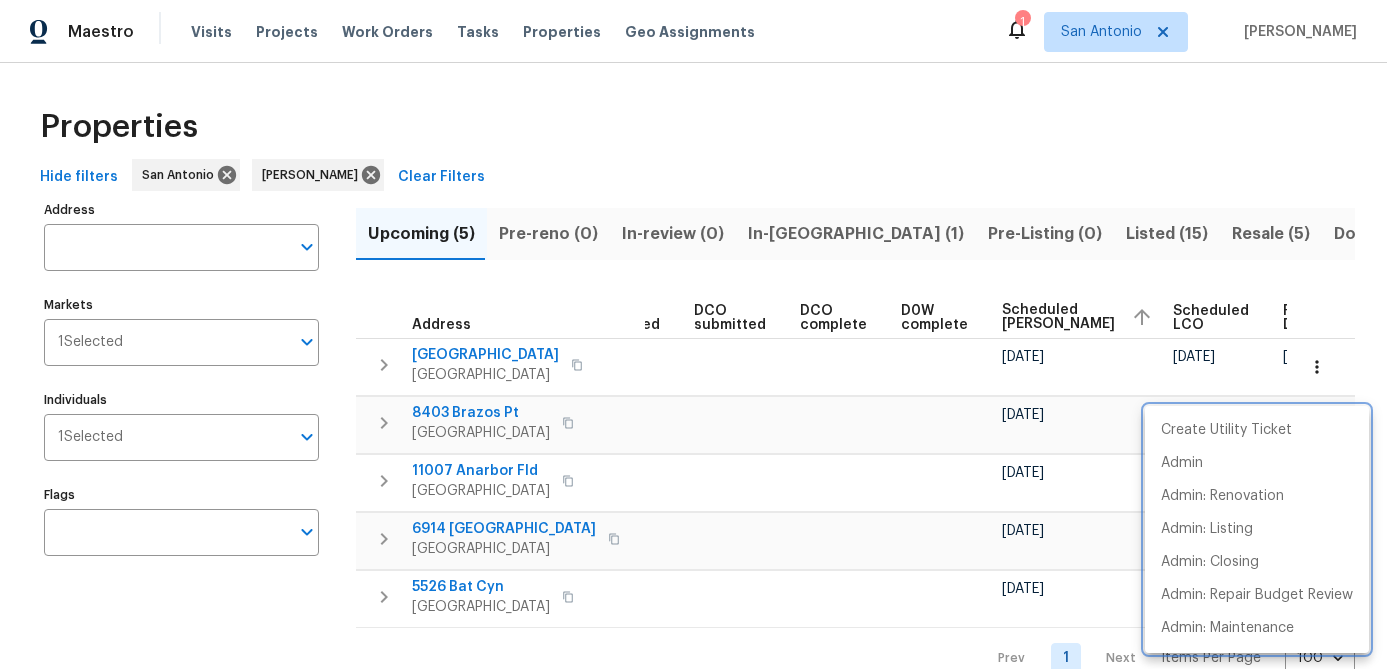 click at bounding box center (693, 334) 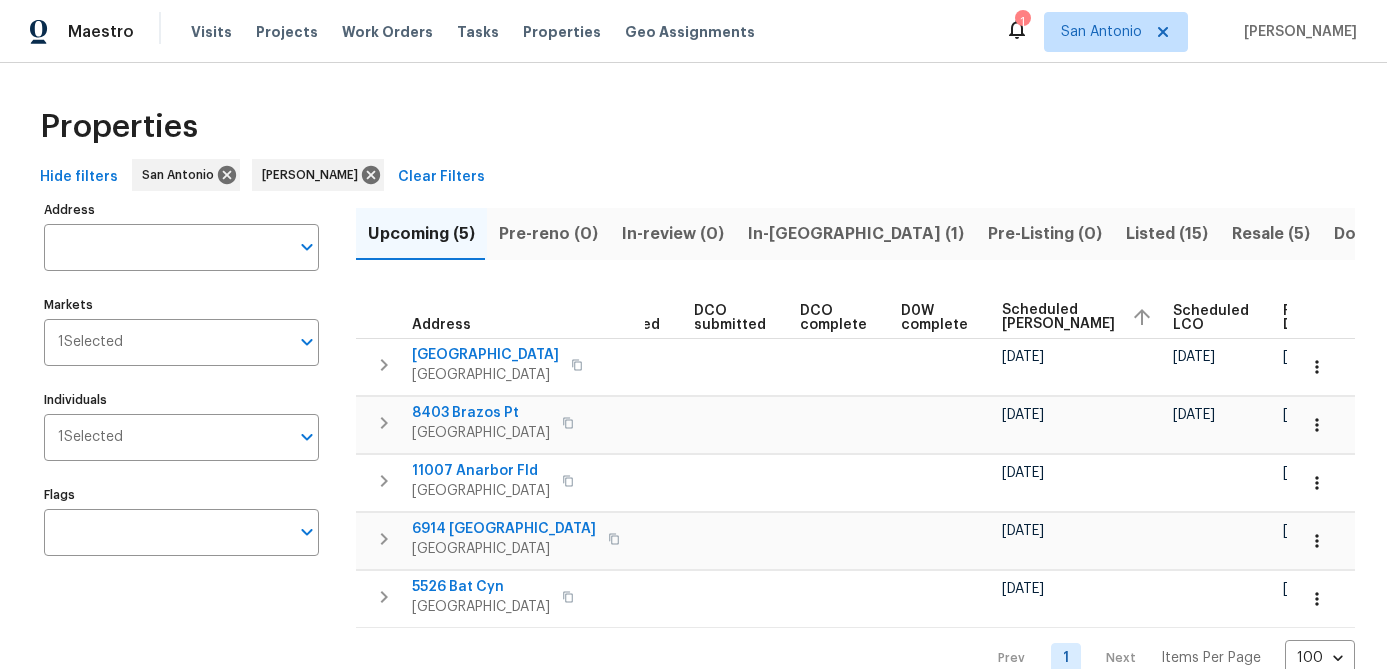 scroll, scrollTop: 39, scrollLeft: 0, axis: vertical 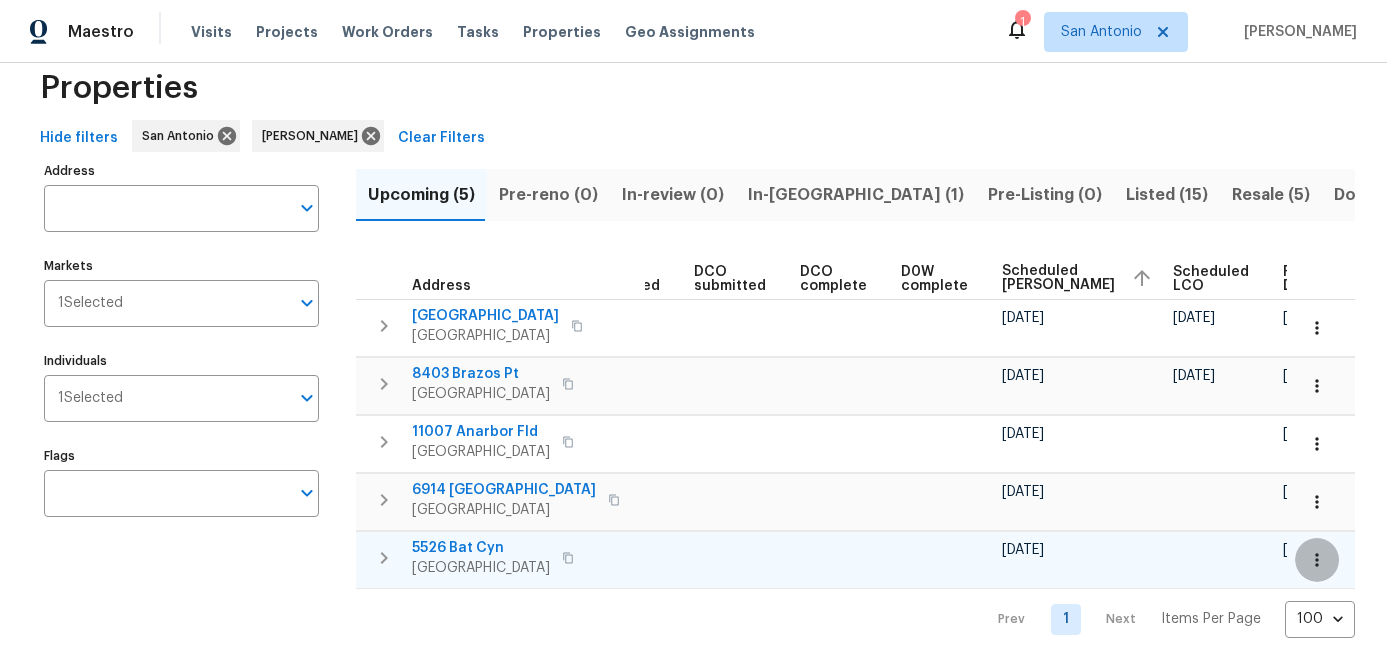 click 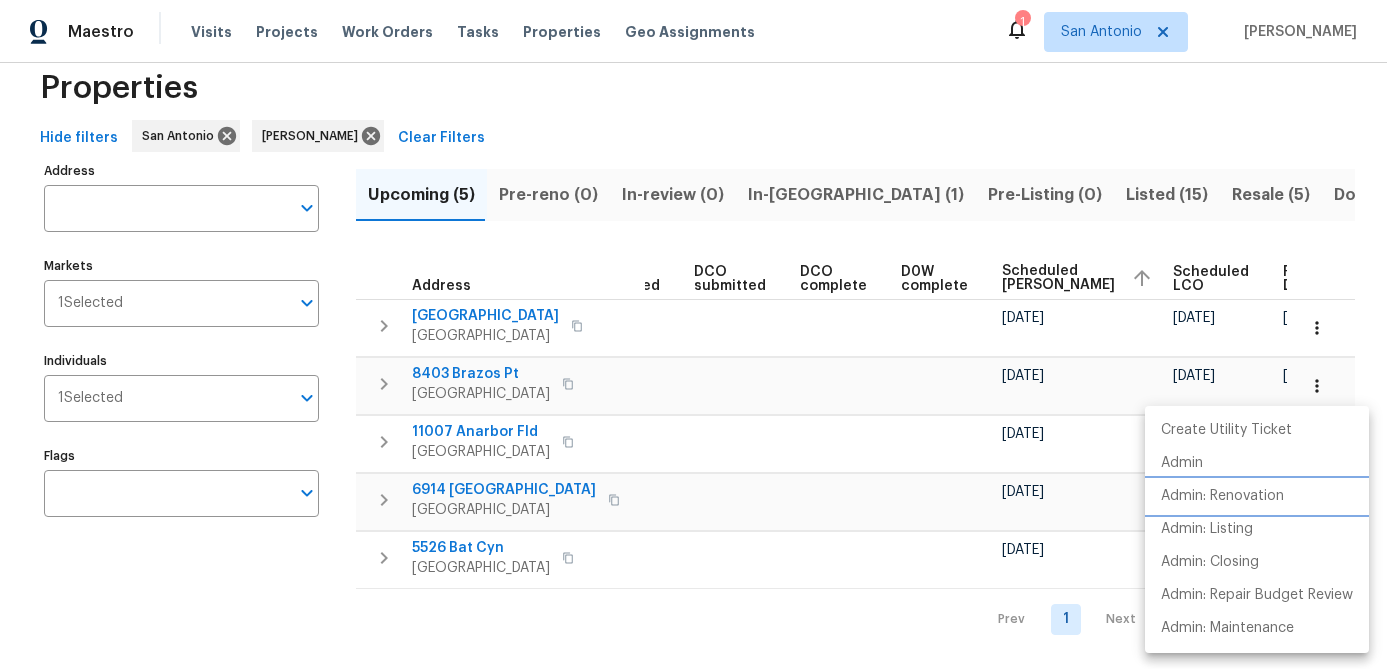 click on "Admin: Renovation" at bounding box center [1222, 496] 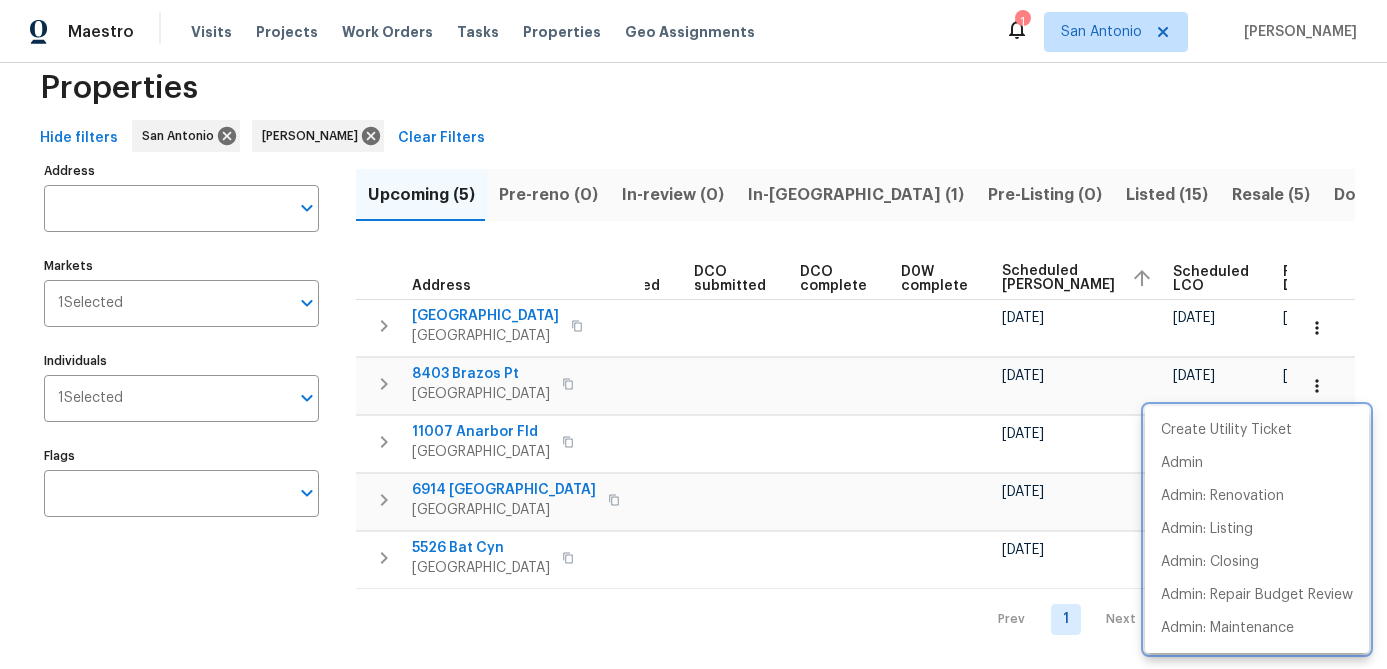 click at bounding box center (693, 334) 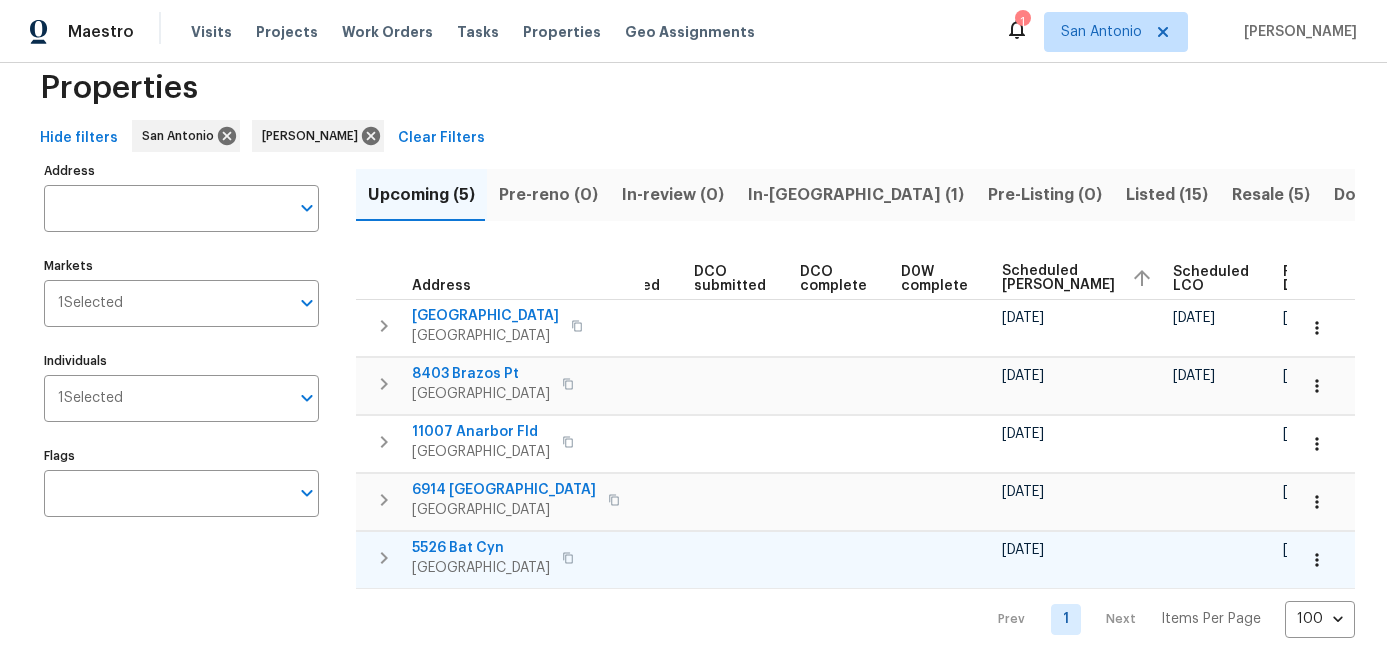 click 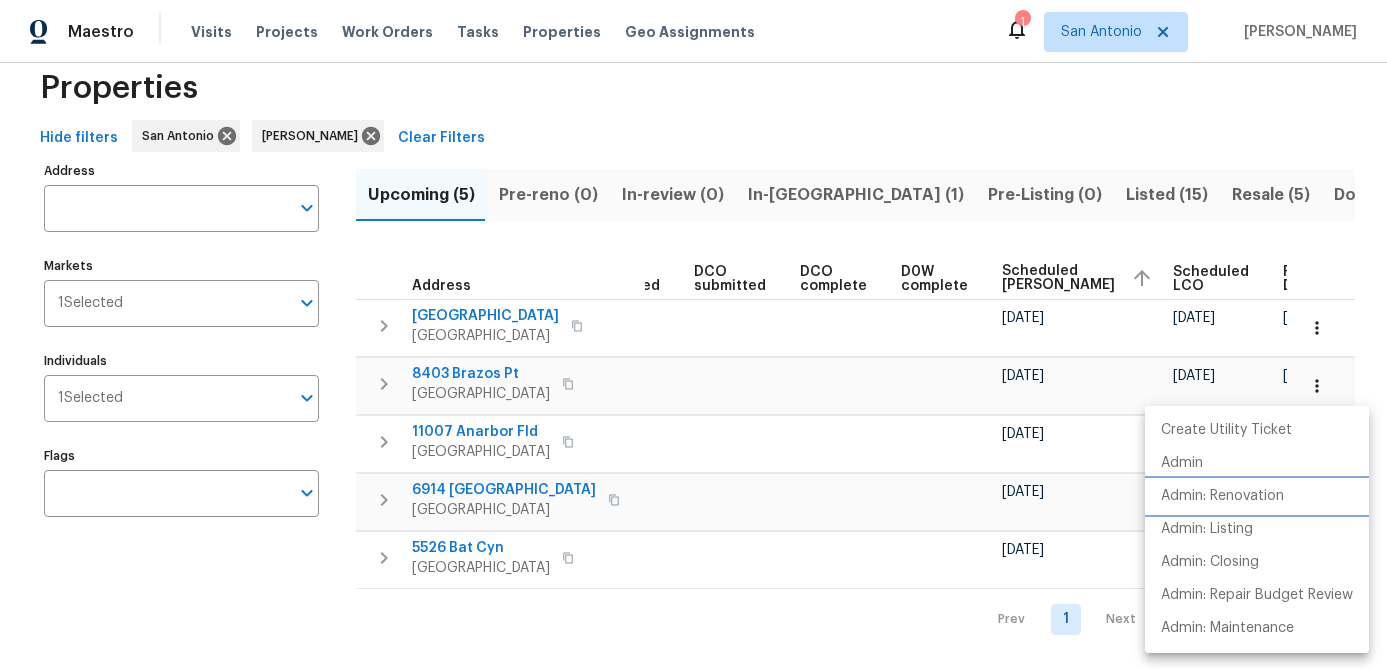 click on "Admin: Renovation" at bounding box center [1222, 496] 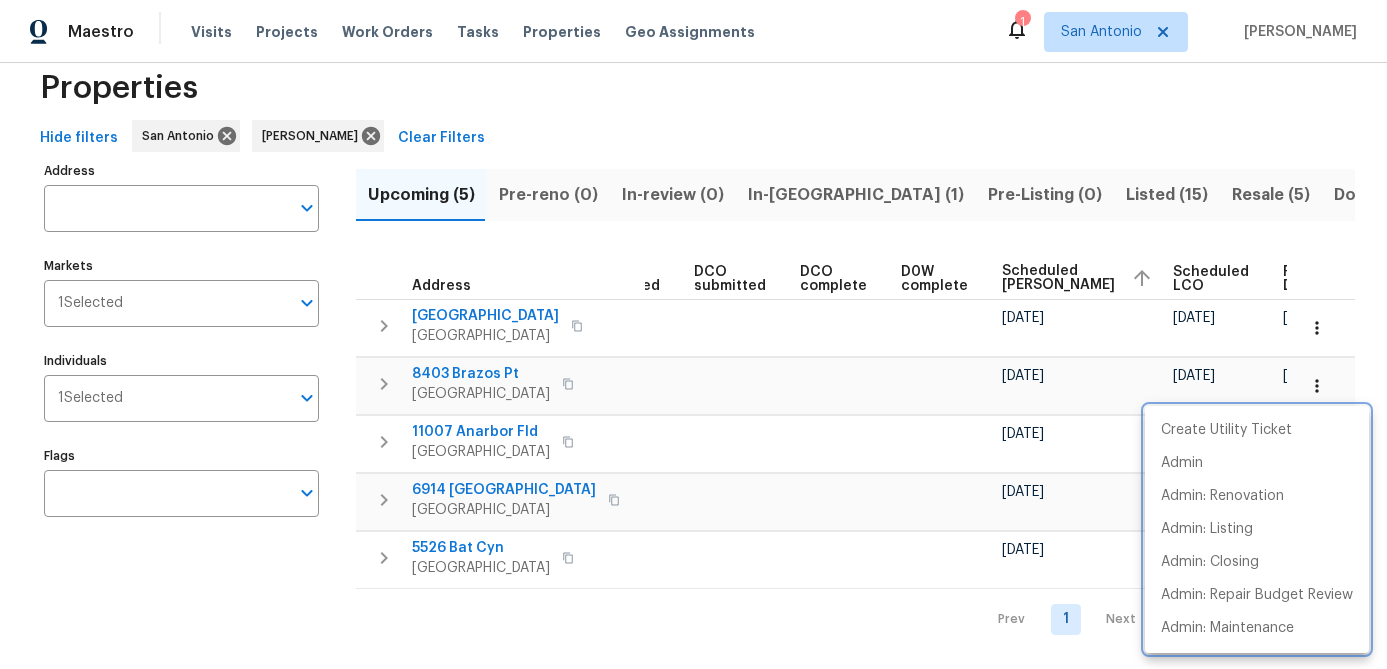 click at bounding box center [693, 334] 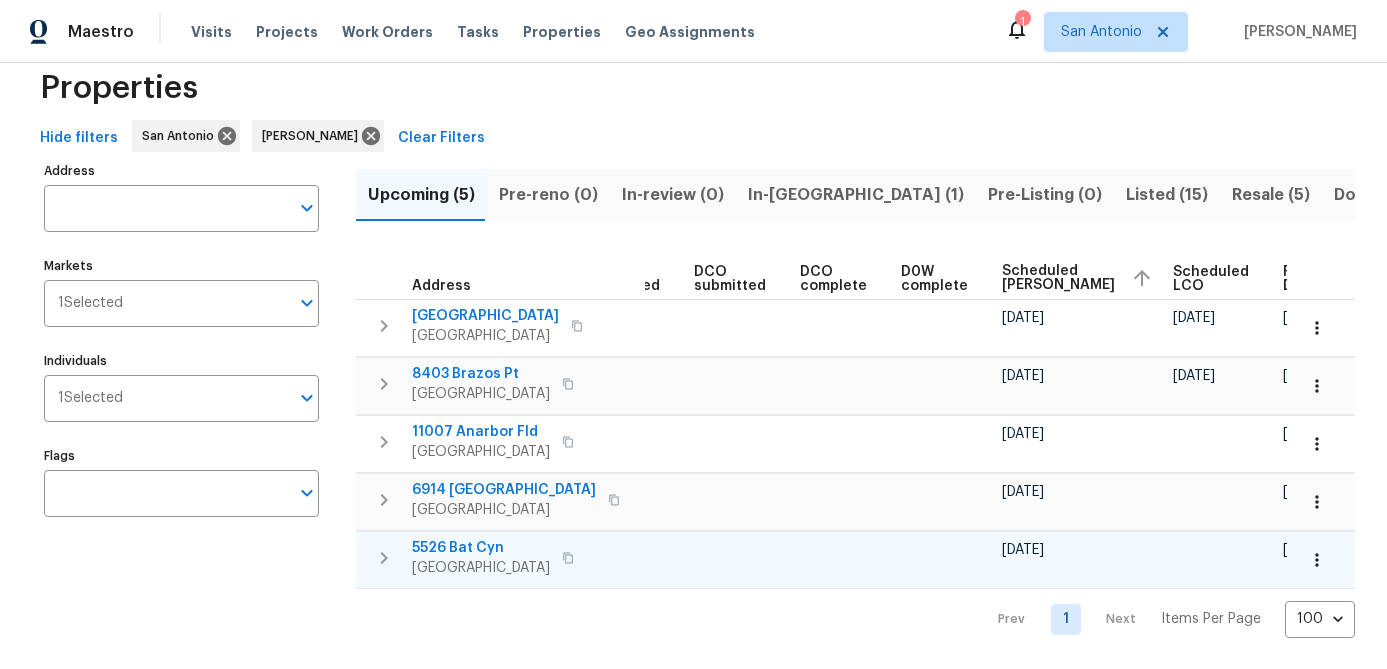 click on "San Antonio, TX 78252" at bounding box center (481, 568) 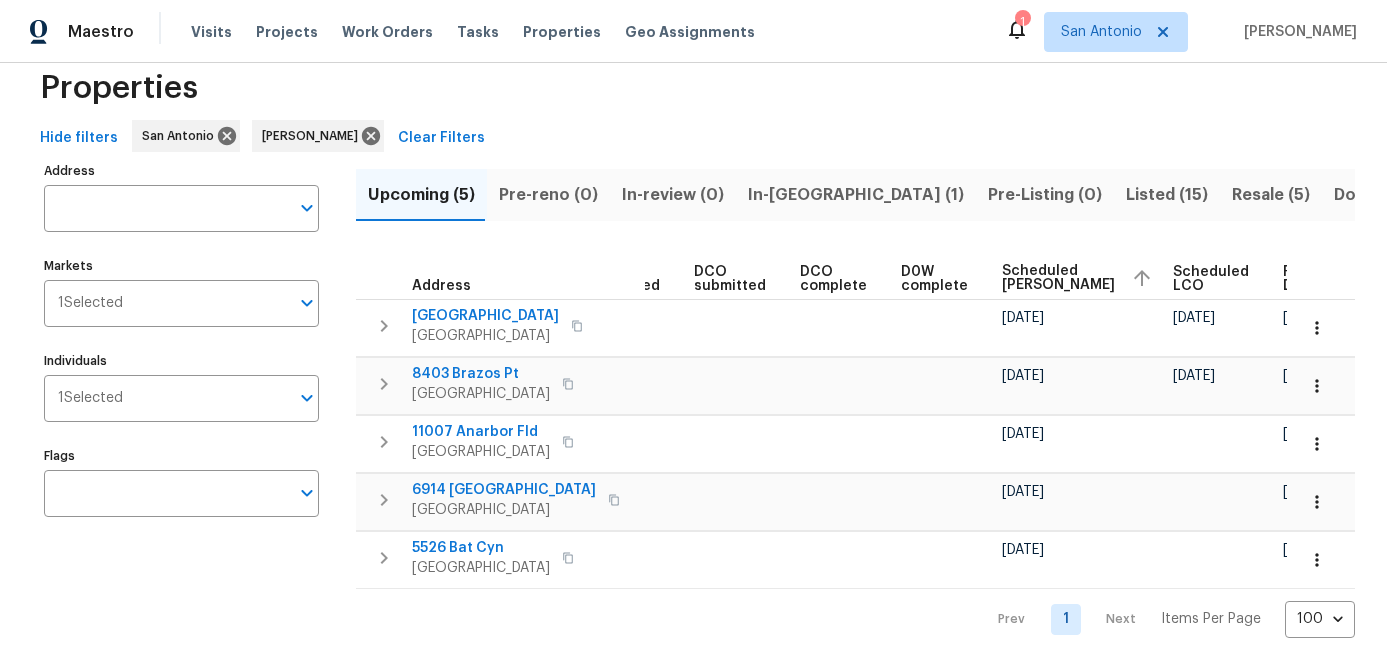 click on "Address Address Markets 1  Selected Markets Individuals 1  Selected Individuals Flags Flags" at bounding box center [194, 397] 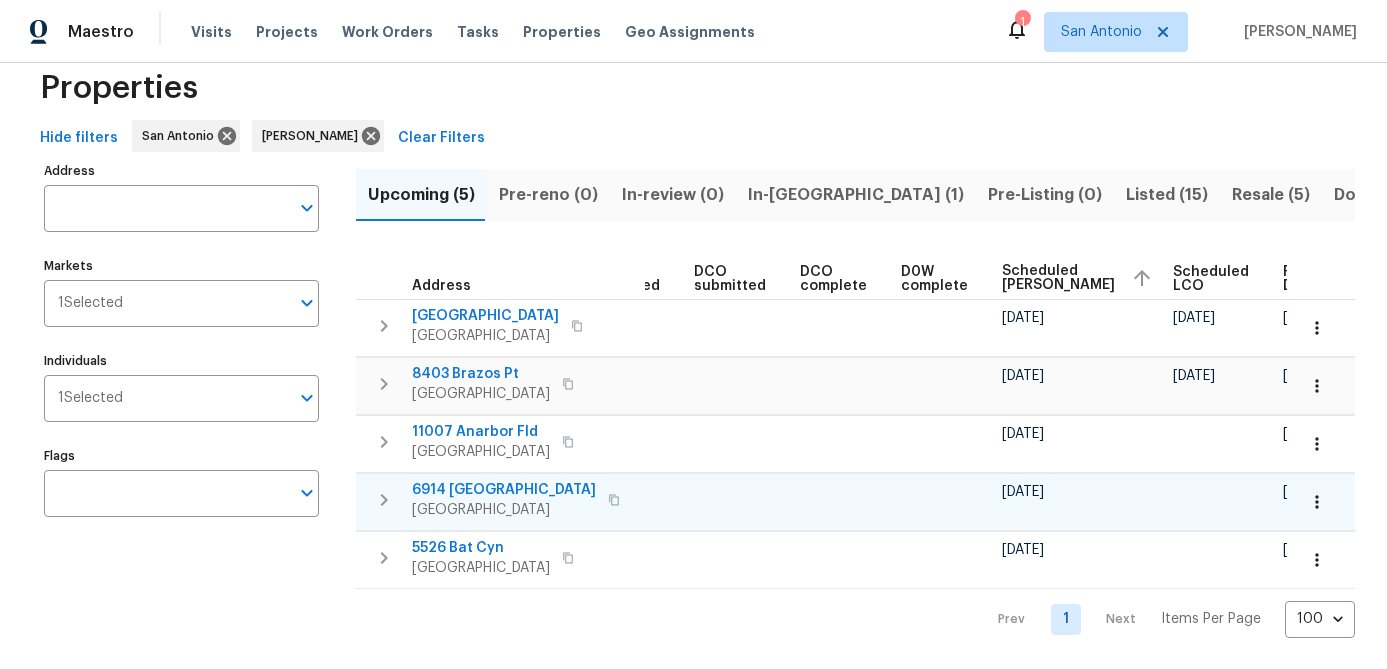 click on "6914 Port Bay" at bounding box center [504, 490] 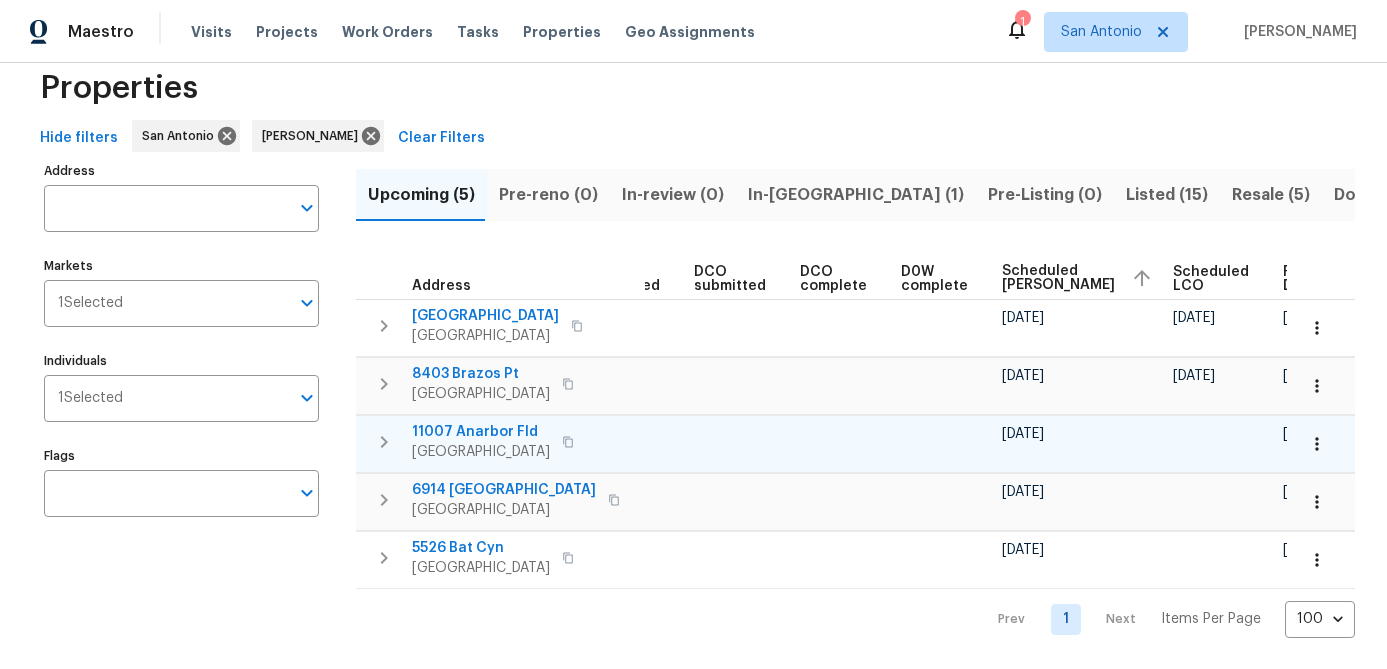 click on "San Antonio, TX 78254" at bounding box center [481, 452] 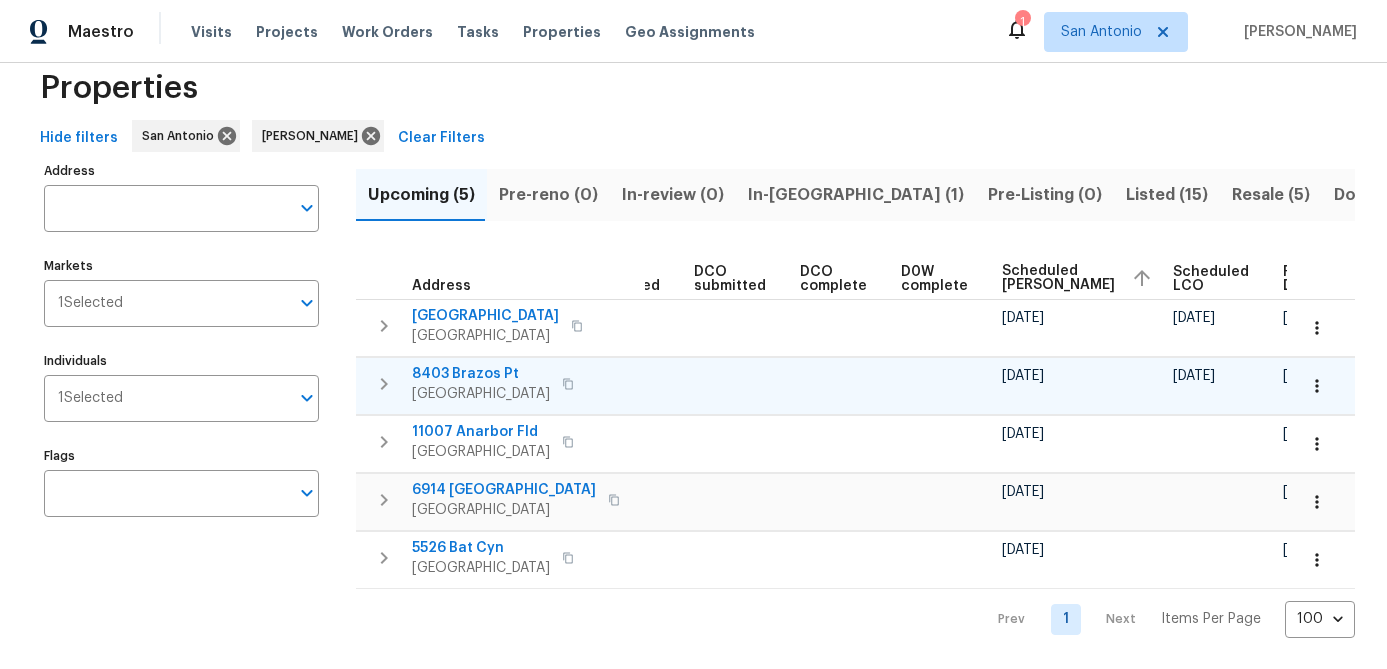 click on "San Antonio, TX 78252" at bounding box center (481, 394) 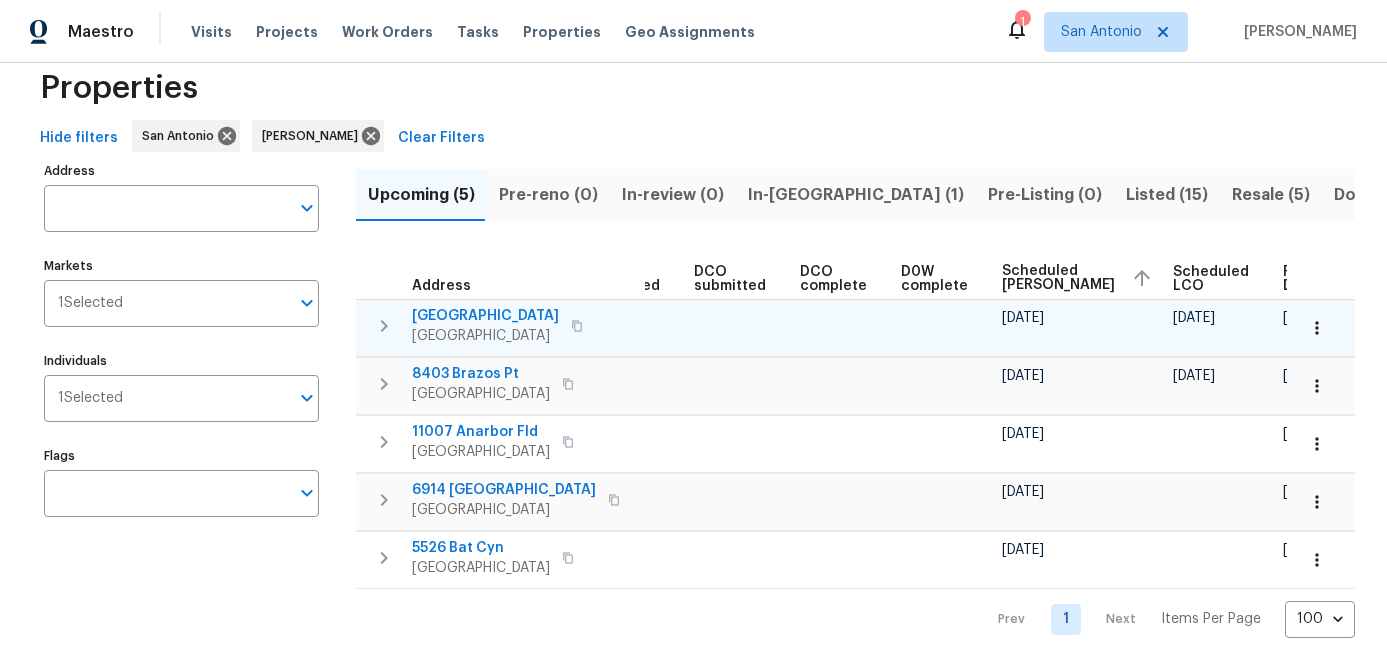 click on "San Antonio, TX 78245" at bounding box center (485, 336) 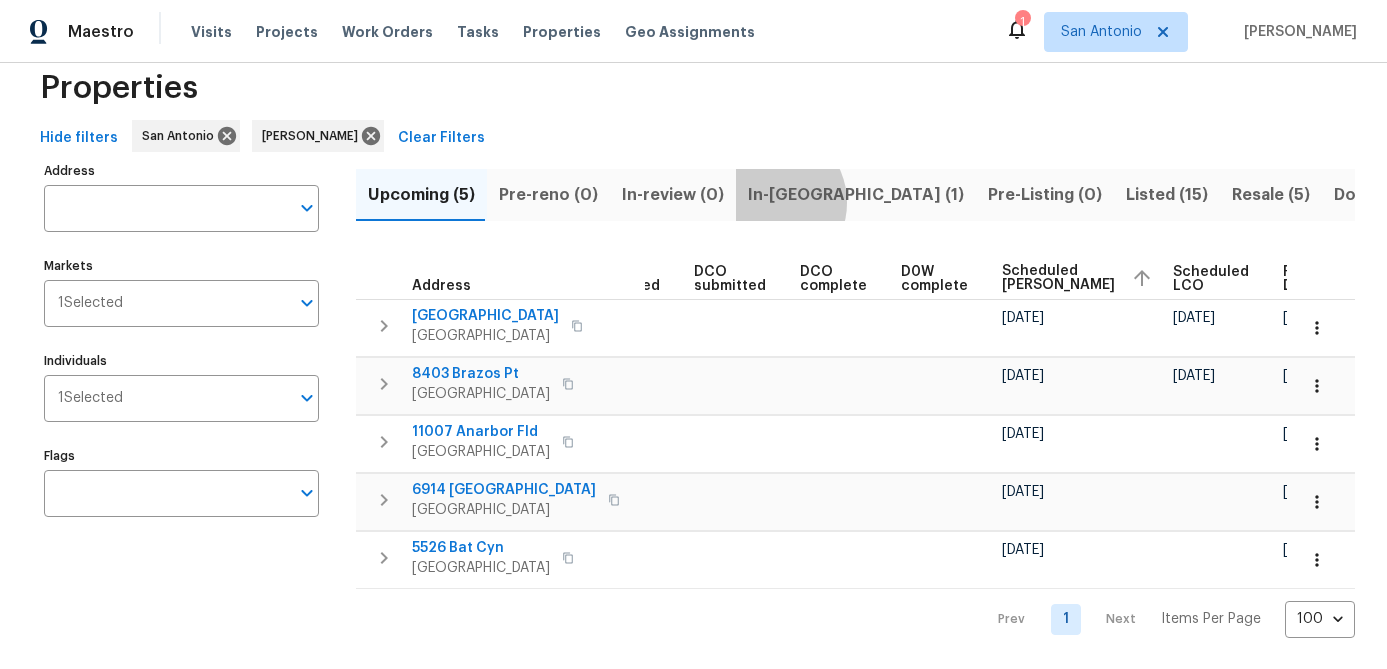 click on "In-reno (1)" at bounding box center [856, 195] 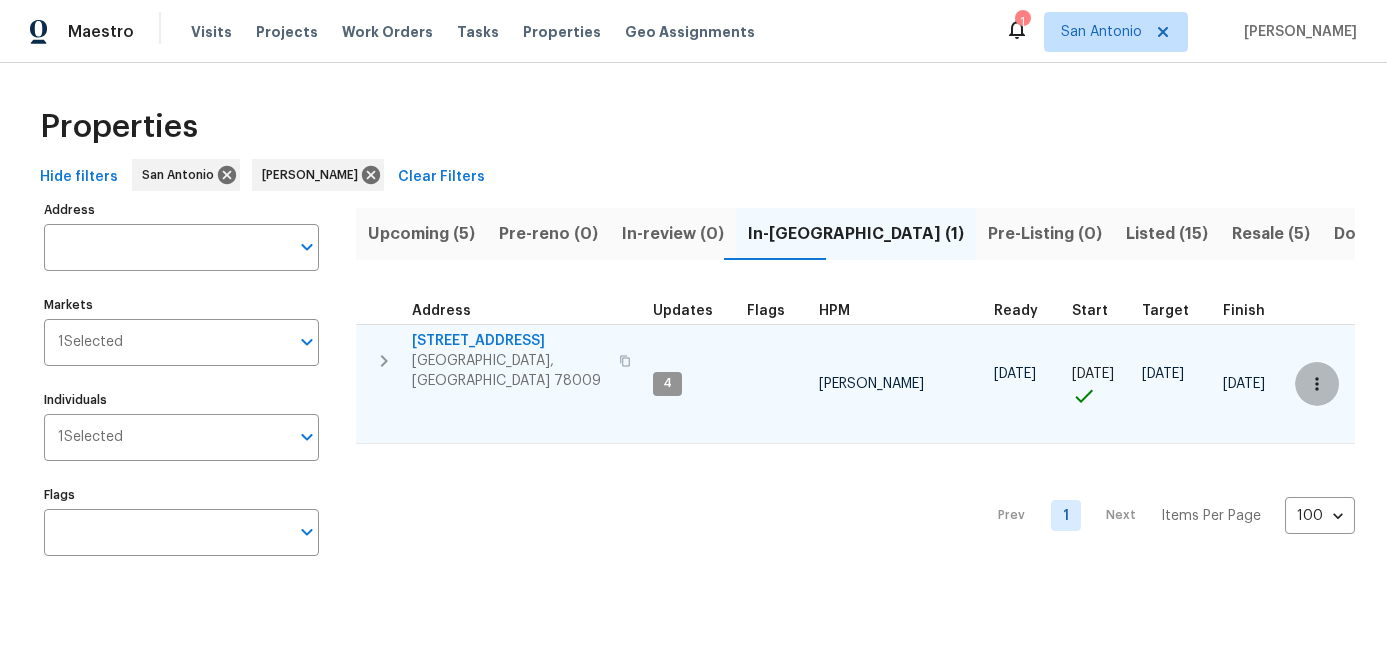 click at bounding box center (1317, 384) 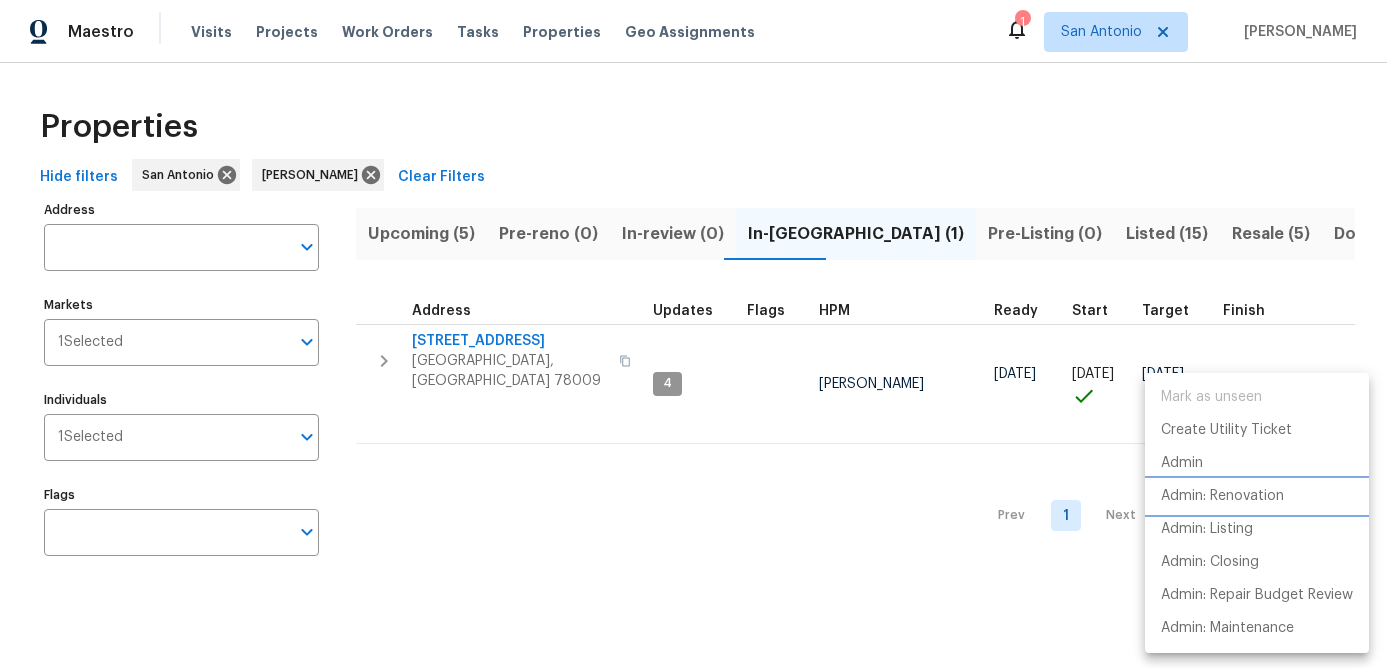 click on "Admin: Renovation" at bounding box center (1222, 496) 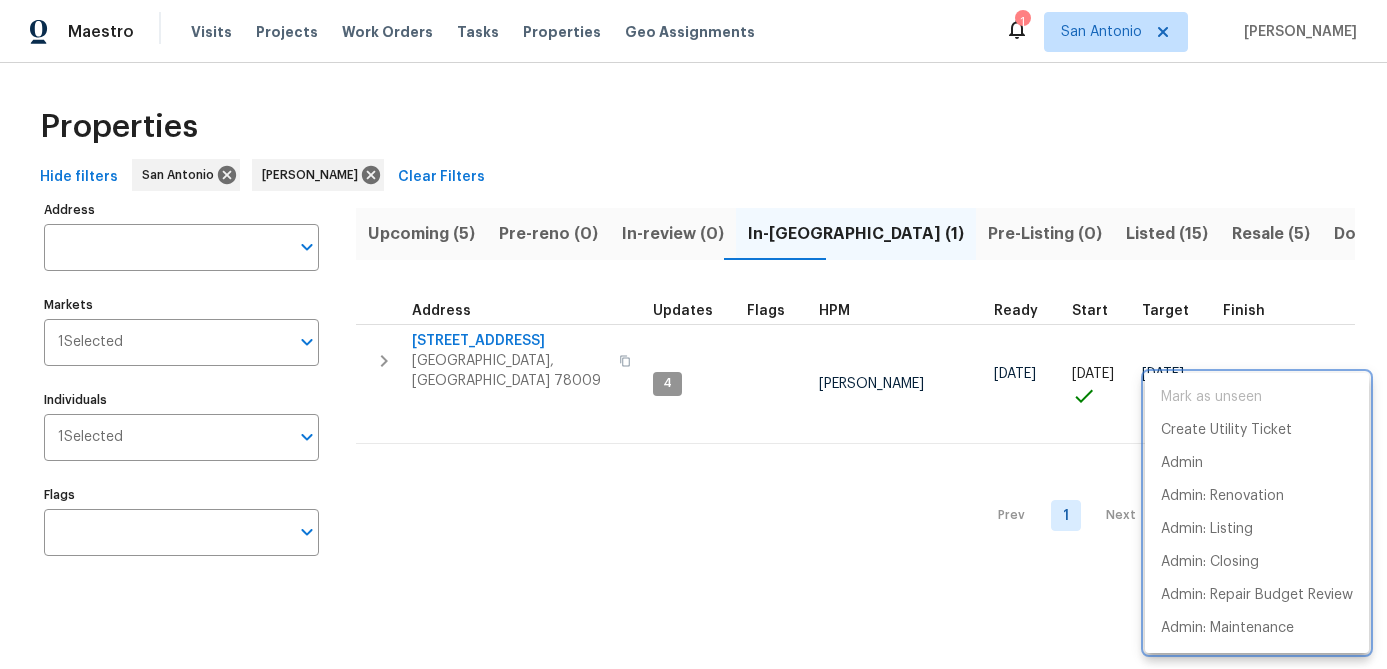 click at bounding box center (693, 334) 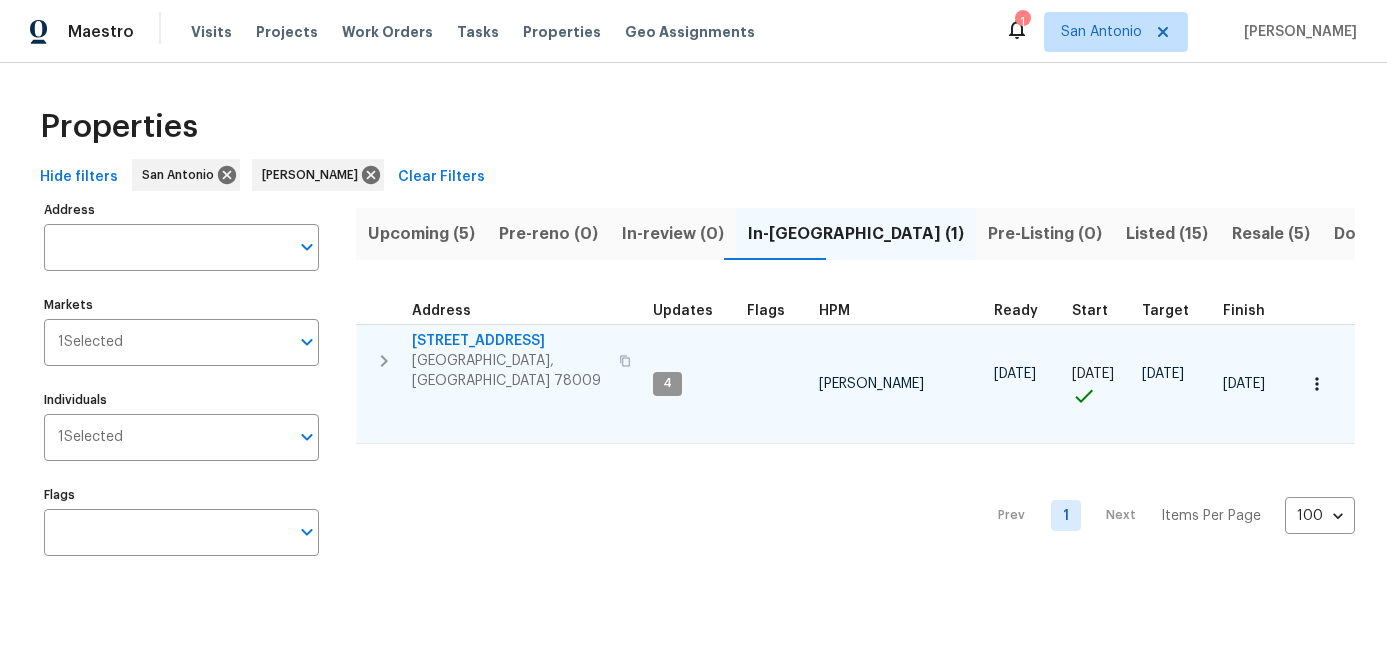 click on "Castroville, TX 78009" at bounding box center (509, 371) 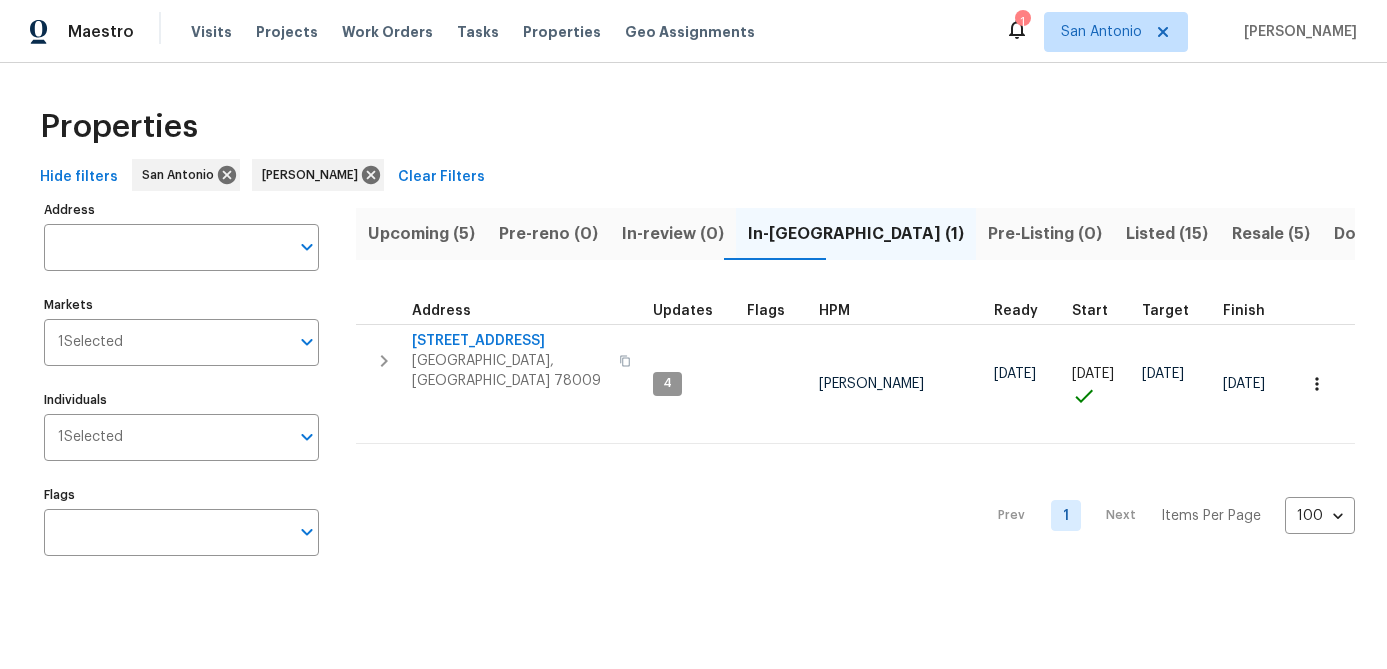 click on "Listed (15)" at bounding box center [1167, 234] 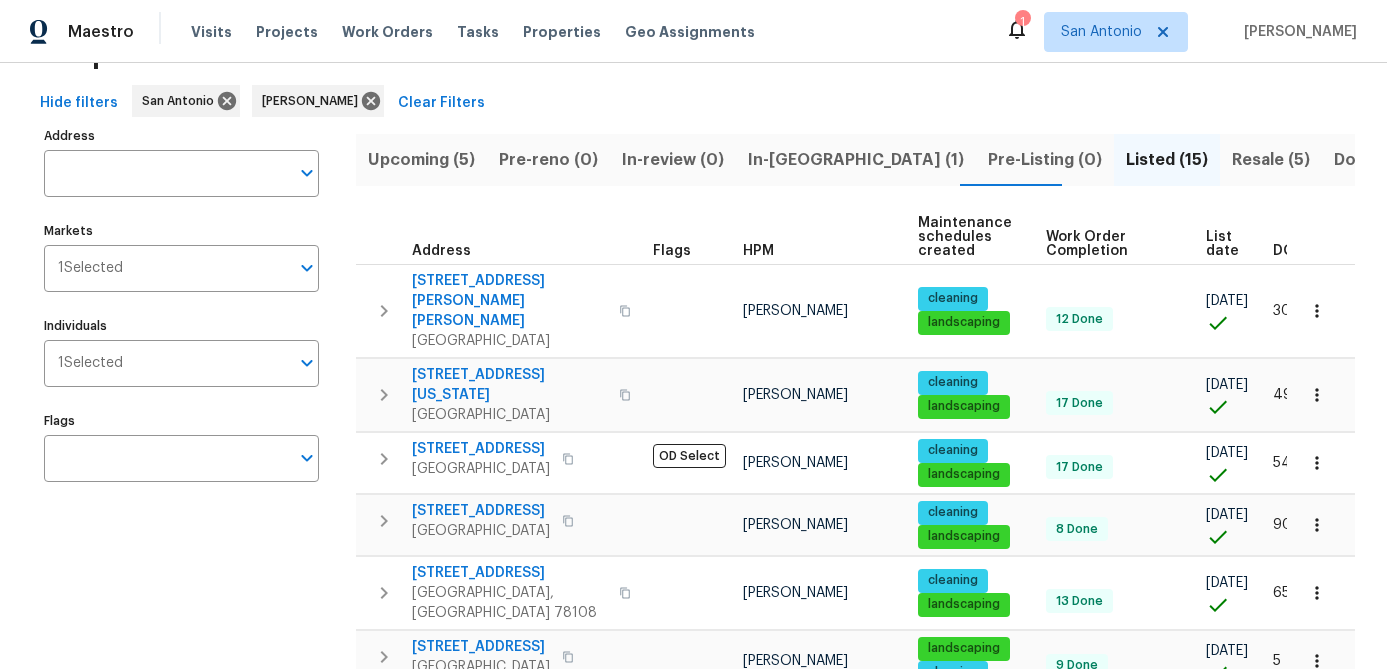 scroll, scrollTop: 89, scrollLeft: 0, axis: vertical 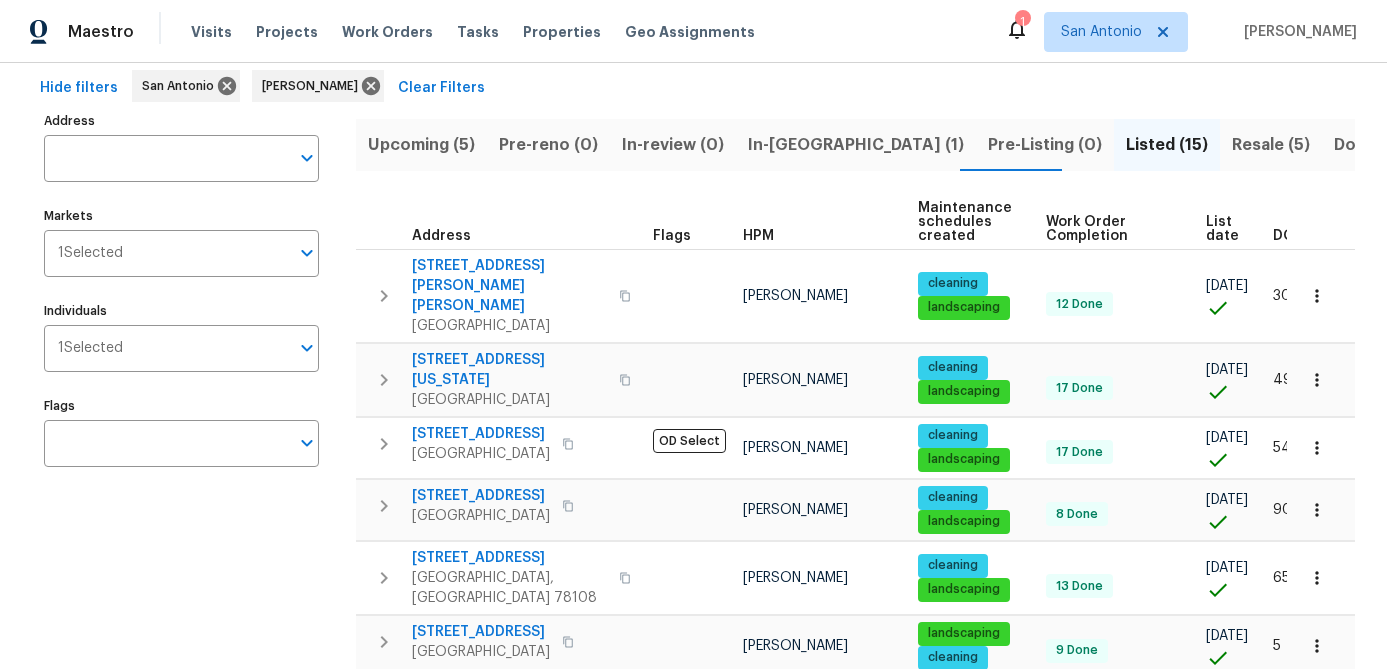click on "List date" at bounding box center [1222, 229] 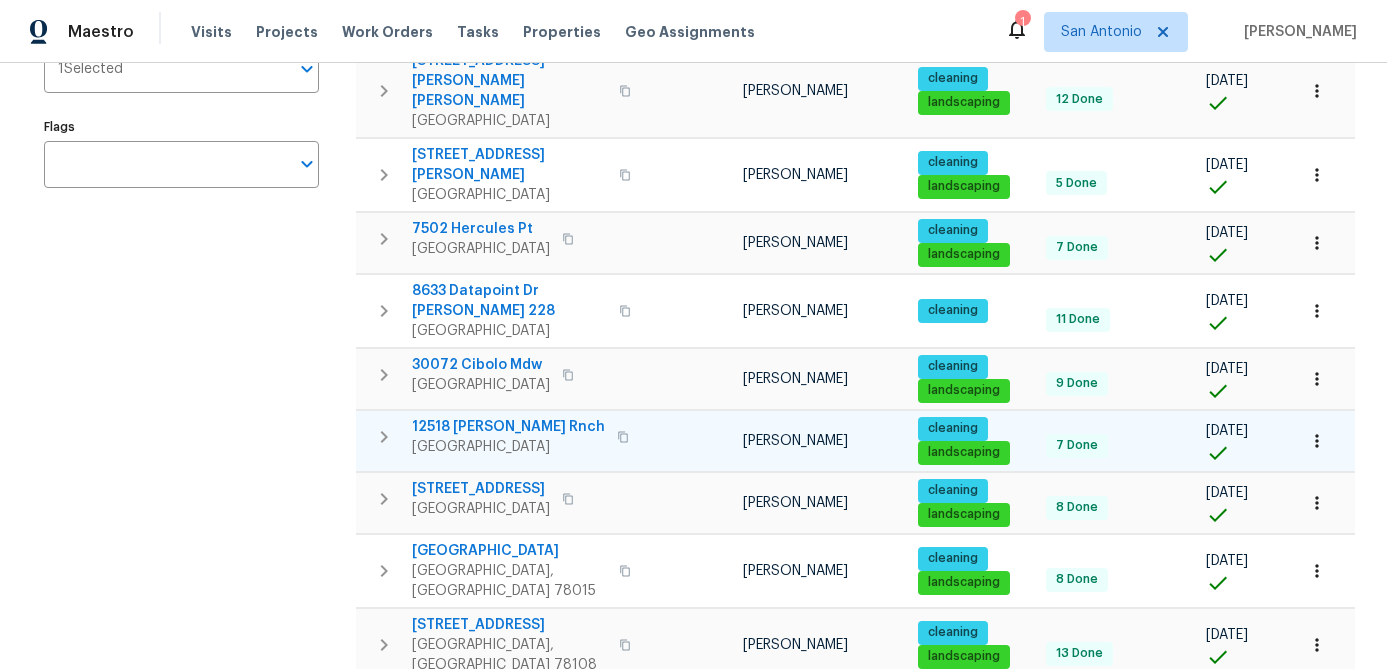 scroll, scrollTop: 0, scrollLeft: 0, axis: both 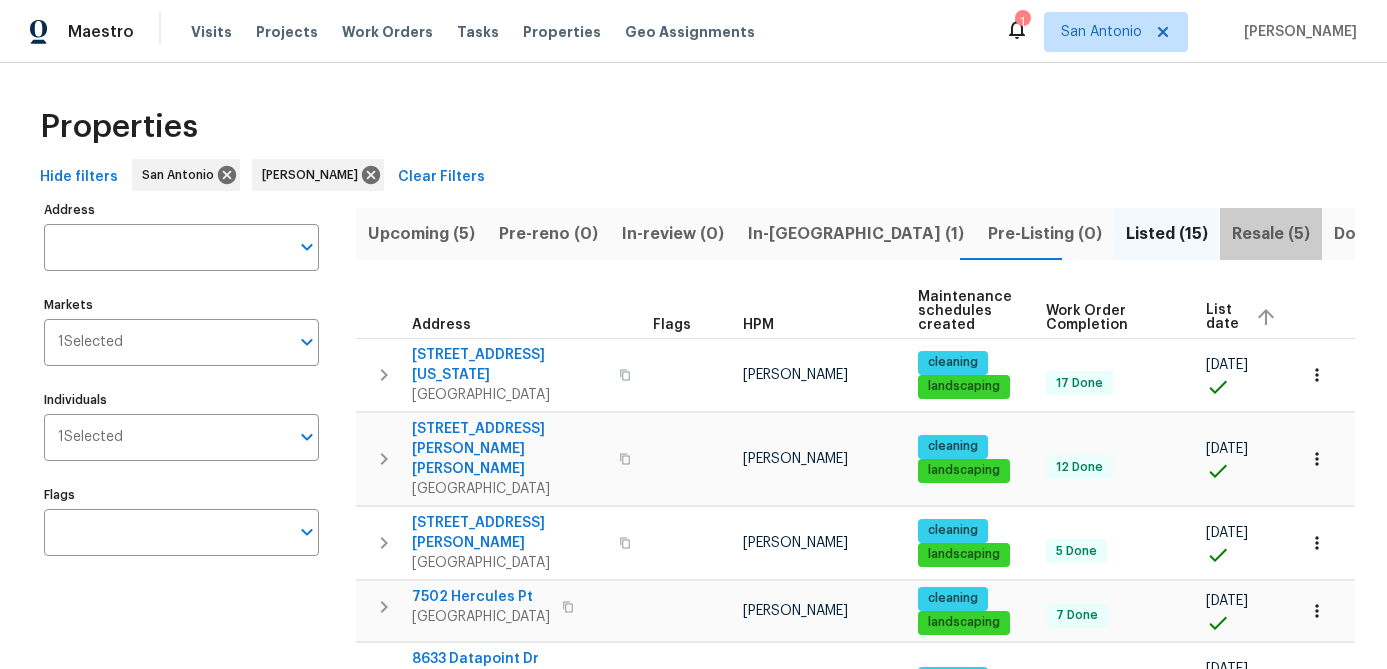 click on "Resale (5)" at bounding box center [1271, 234] 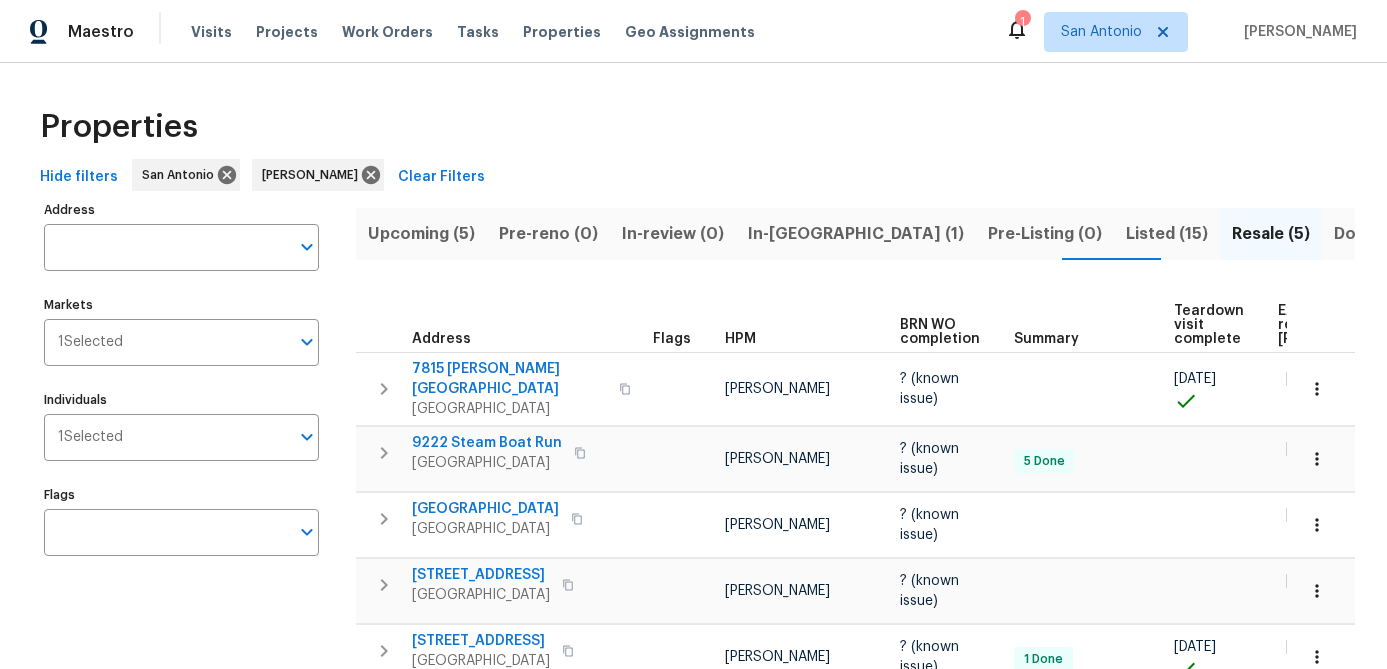 scroll, scrollTop: 27, scrollLeft: 0, axis: vertical 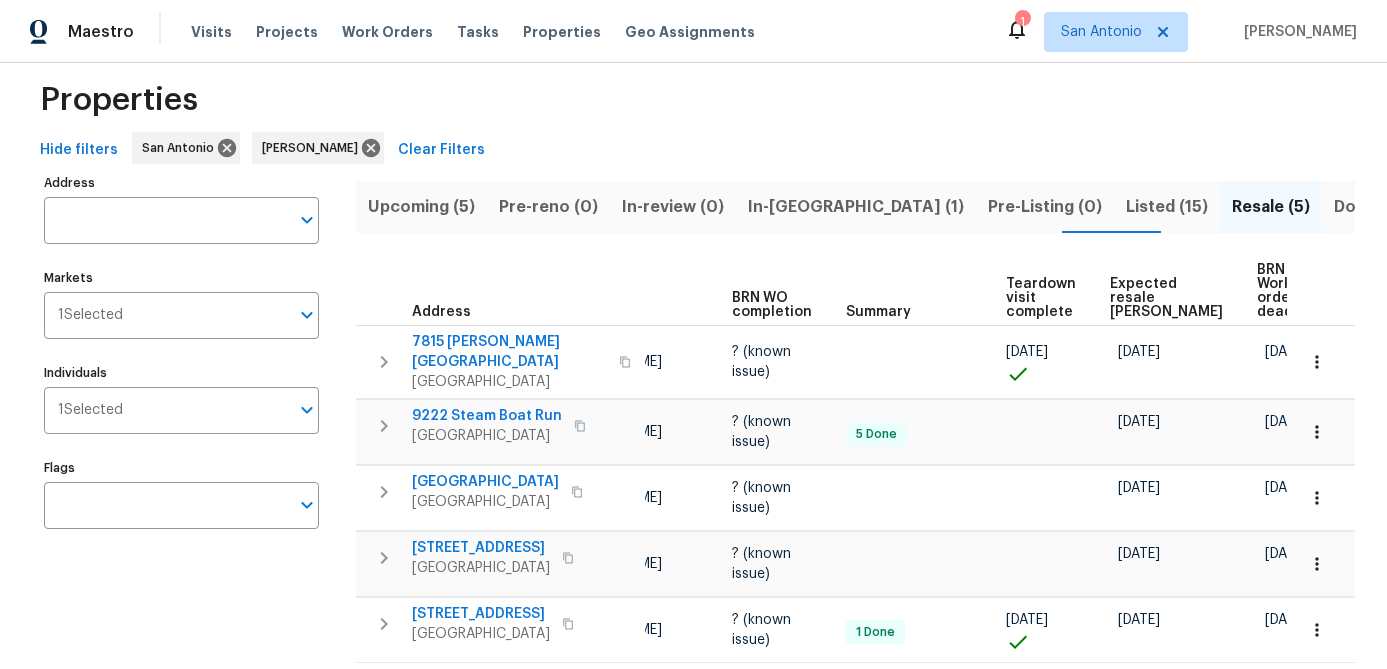 click on "Expected resale COE" at bounding box center (1166, 298) 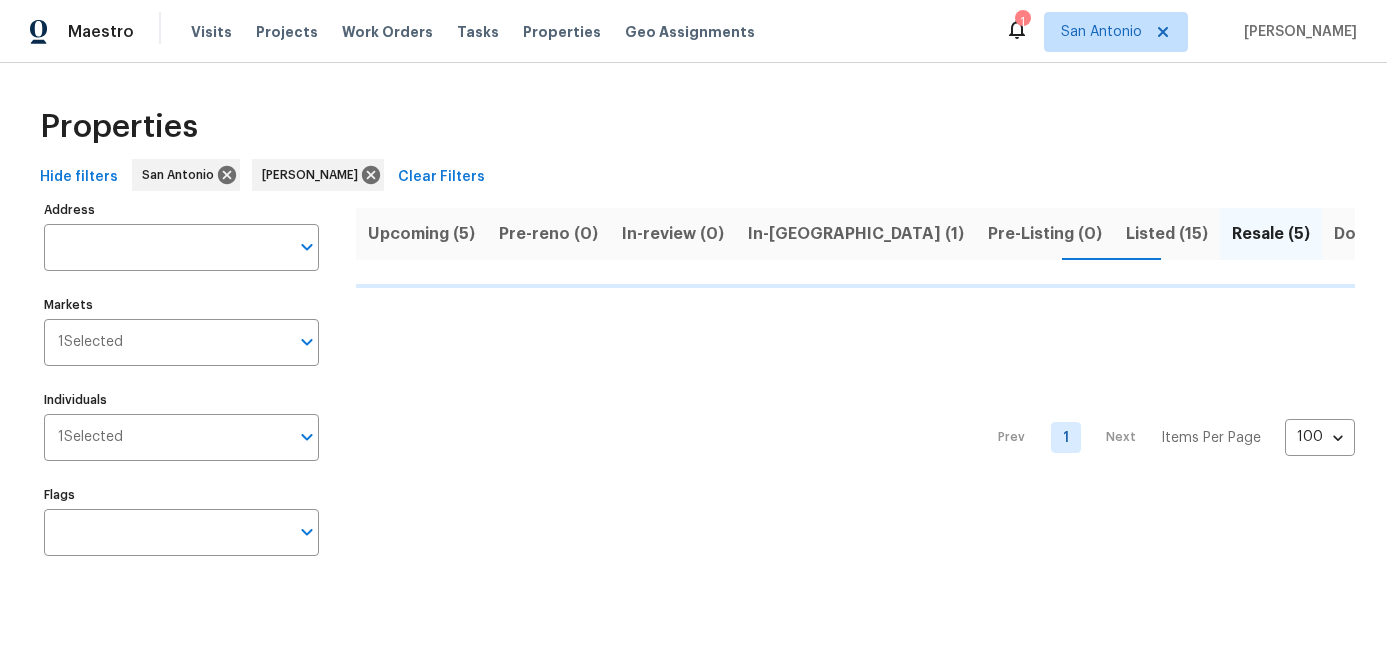 scroll, scrollTop: 0, scrollLeft: 0, axis: both 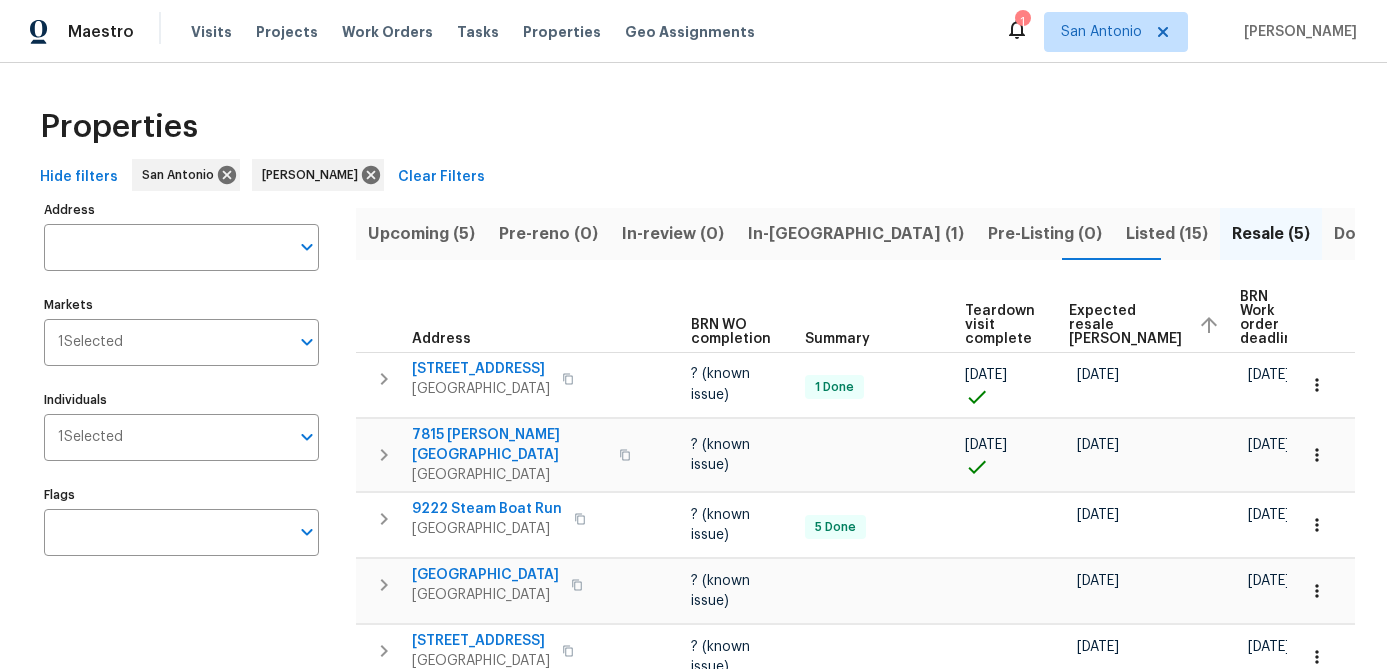 click on "Upcoming (5)" at bounding box center (421, 234) 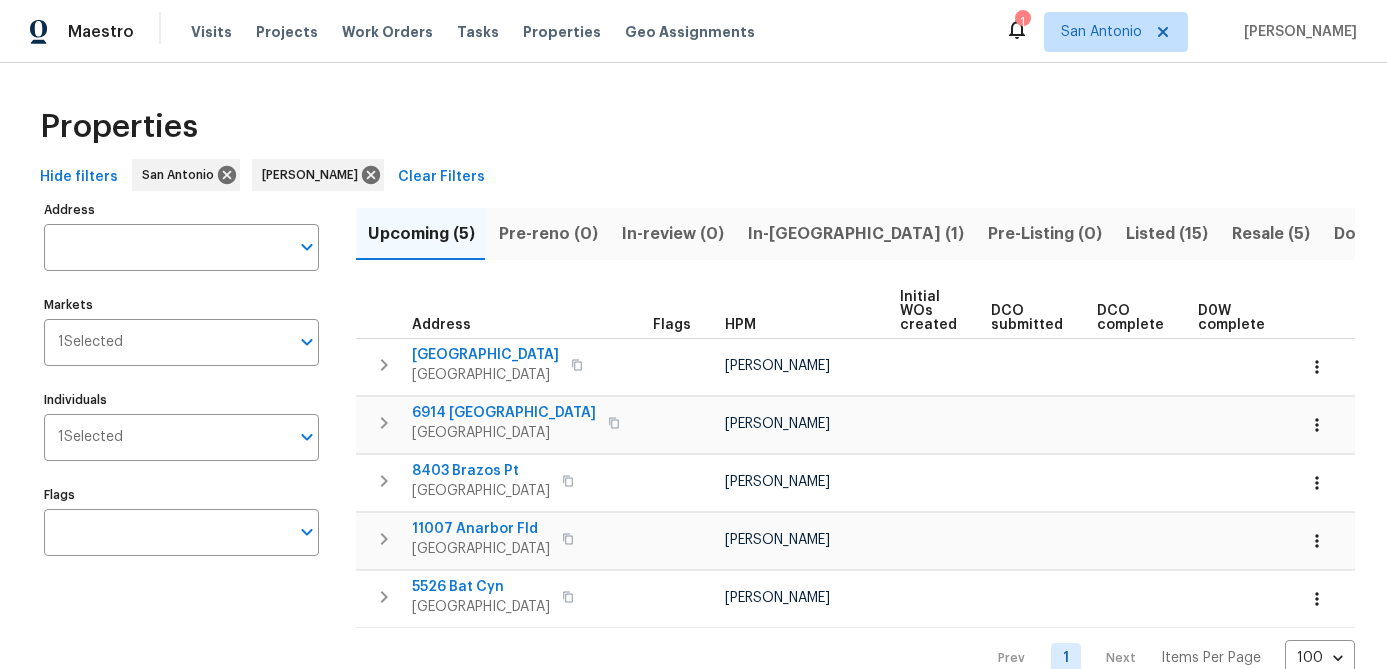 click on "In-reno (1)" at bounding box center [856, 234] 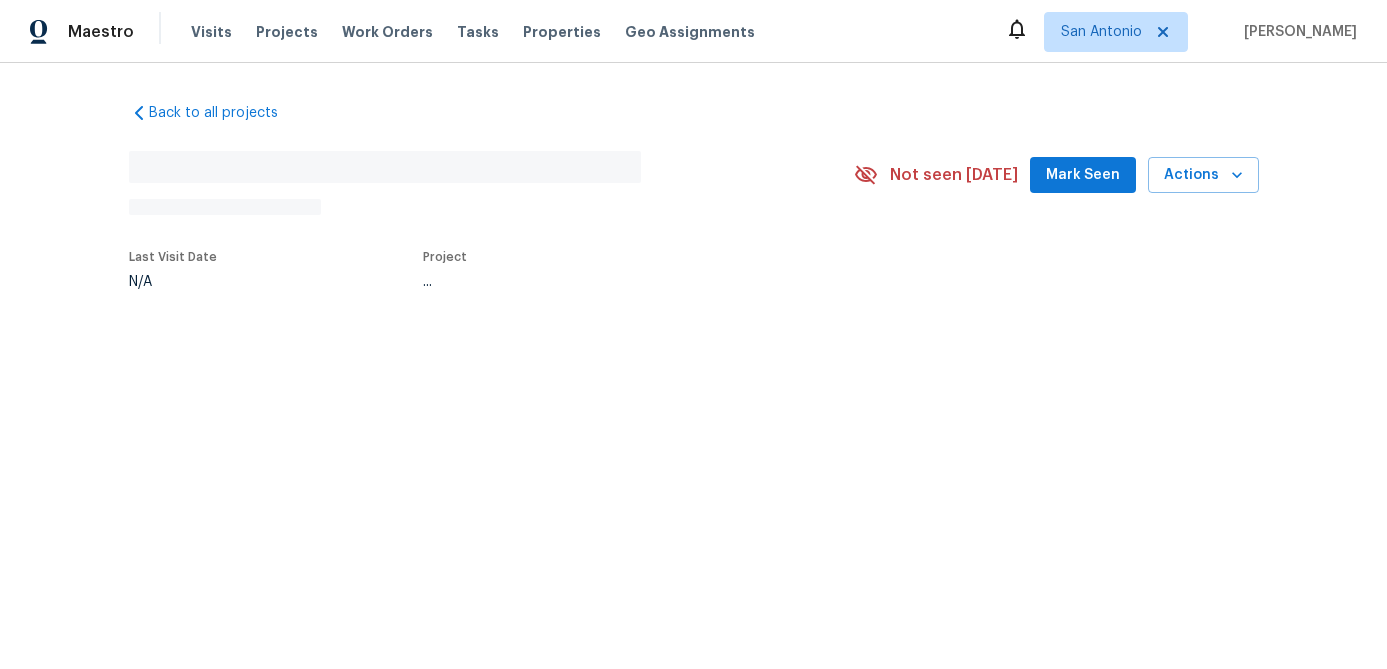 scroll, scrollTop: 0, scrollLeft: 0, axis: both 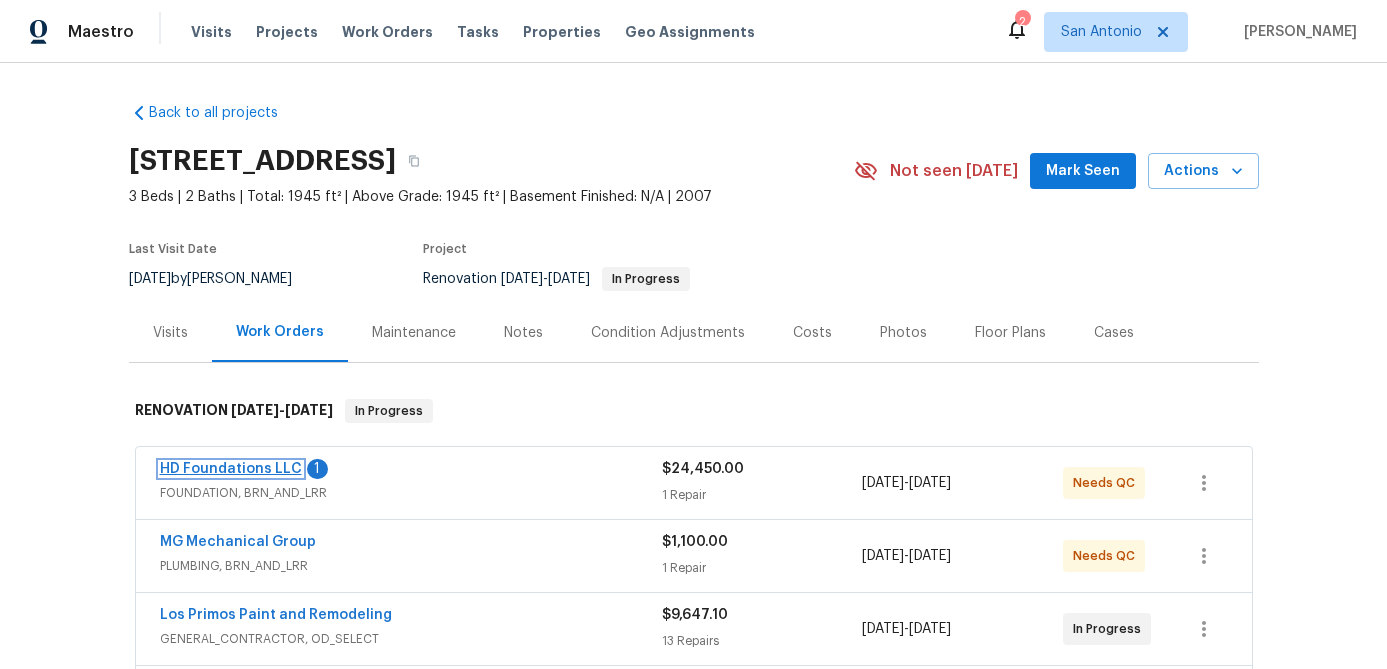 click on "HD Foundations LLC" at bounding box center (231, 469) 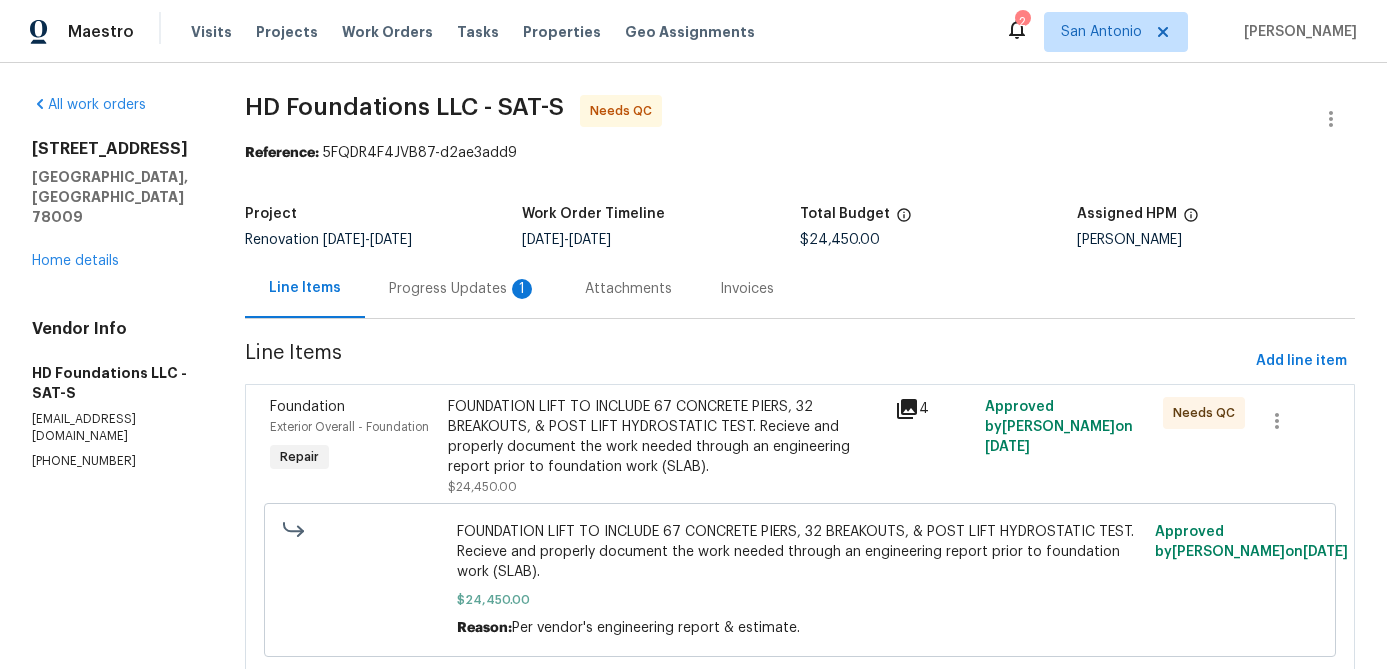 scroll, scrollTop: 64, scrollLeft: 0, axis: vertical 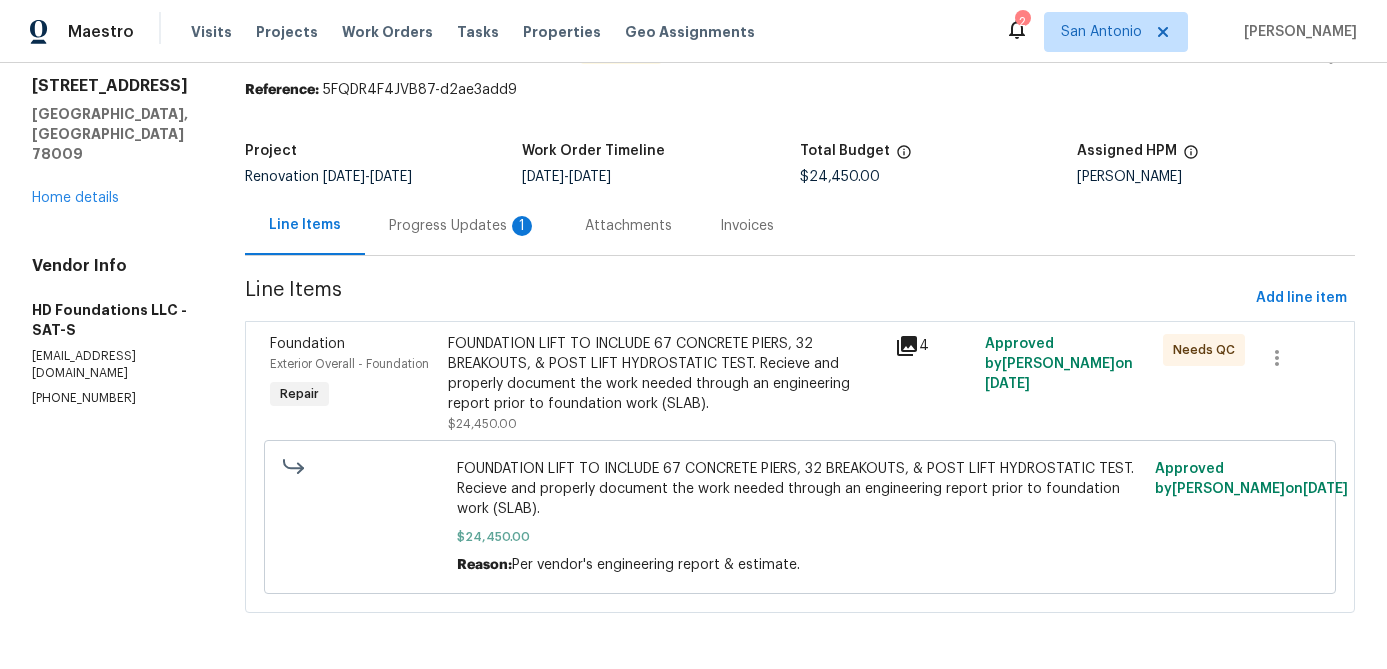 click on "FOUNDATION LIFT TO INCLUDE 67 CONCRETE PIERS, 32 BREAKOUTS, & POST LIFT HYDROSTATIC TEST.
Recieve and properly document the work needed through an engineering report prior to foundation work (SLAB)." at bounding box center [665, 374] 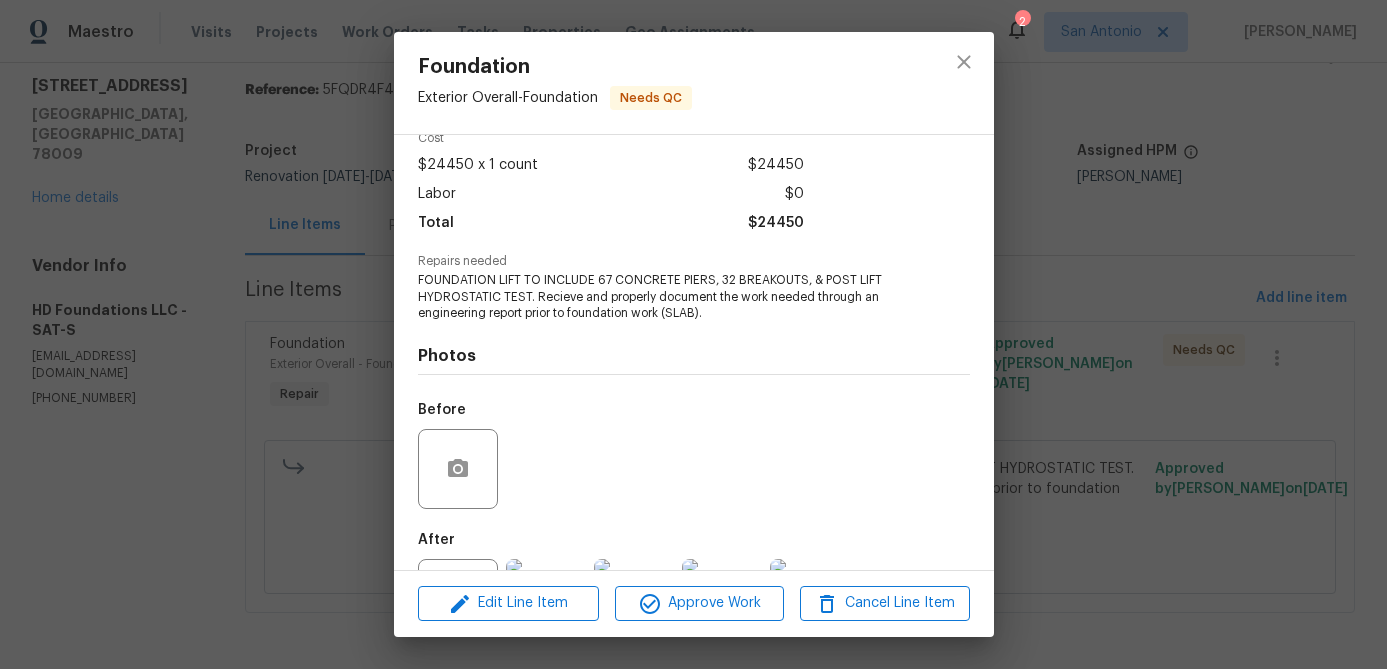 scroll, scrollTop: 185, scrollLeft: 0, axis: vertical 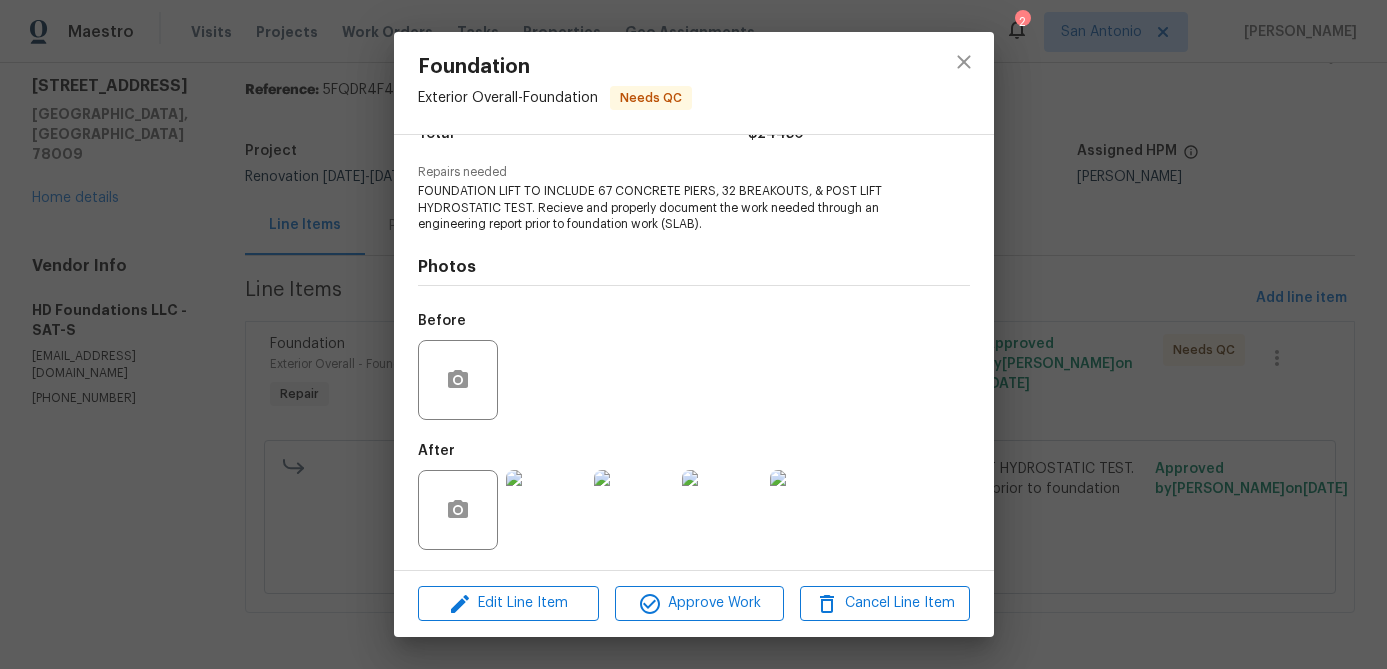 click at bounding box center [546, 510] 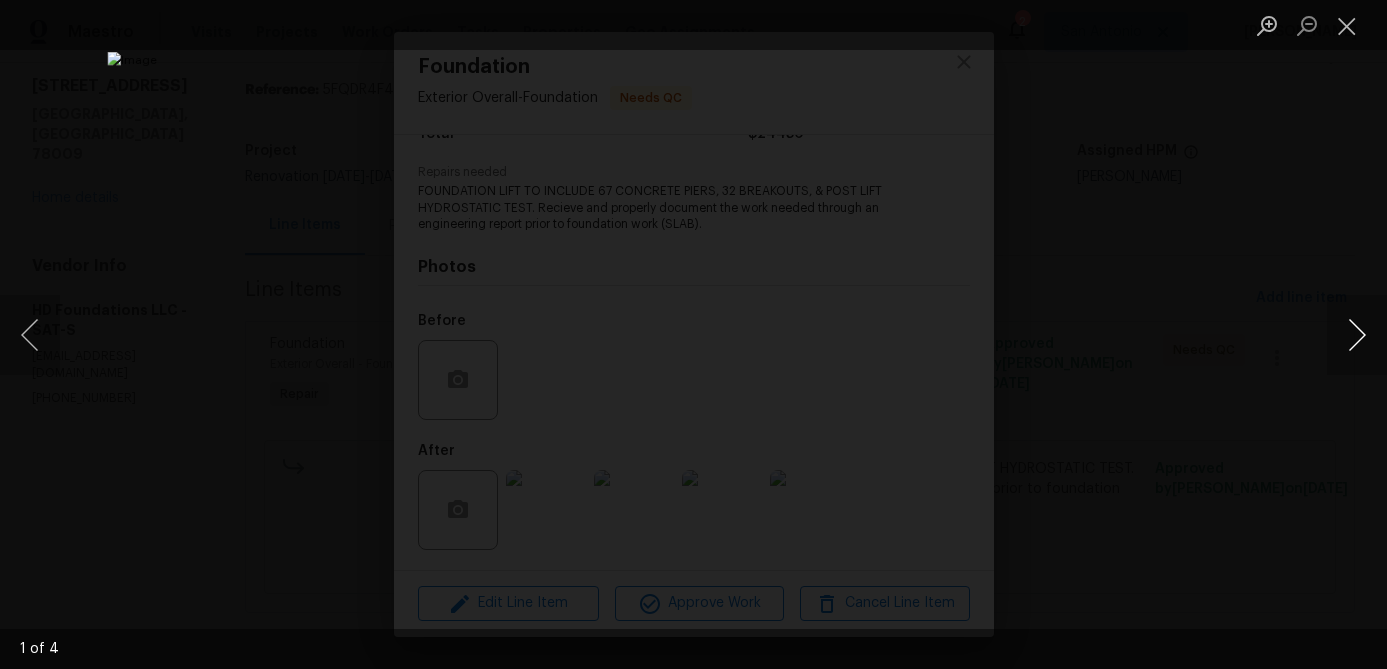 click at bounding box center (1357, 335) 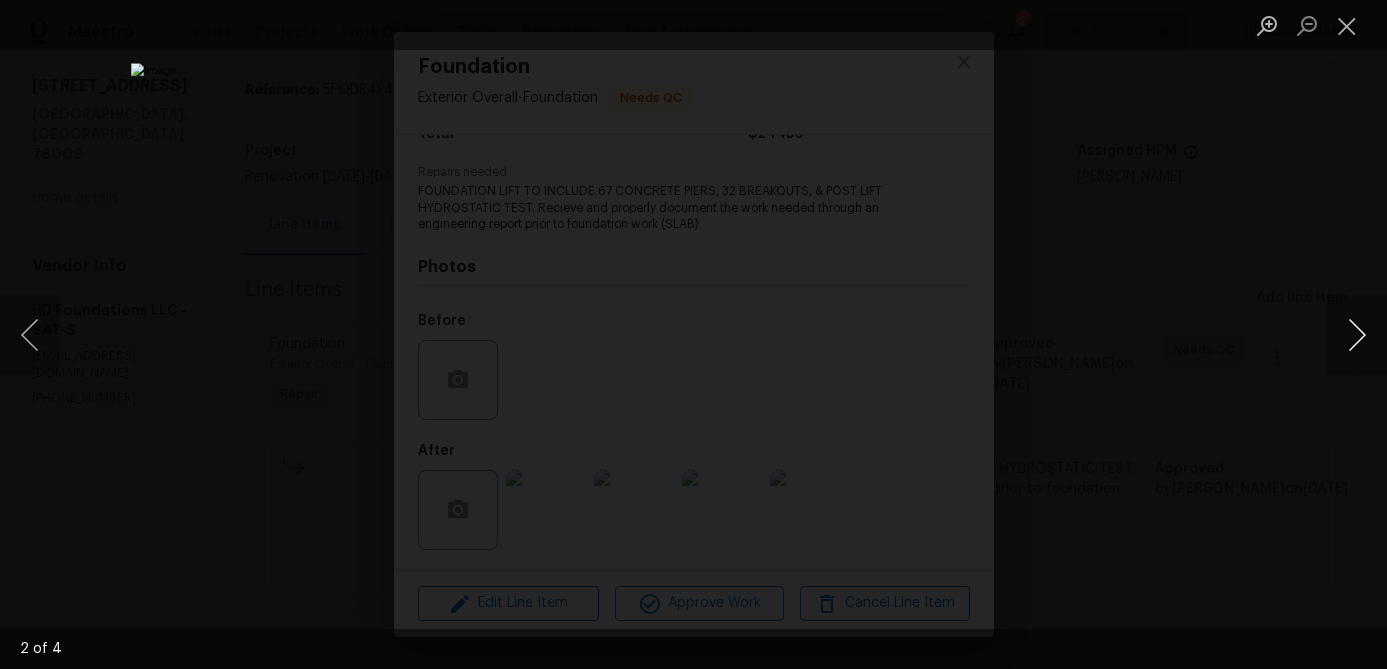 click at bounding box center (1357, 335) 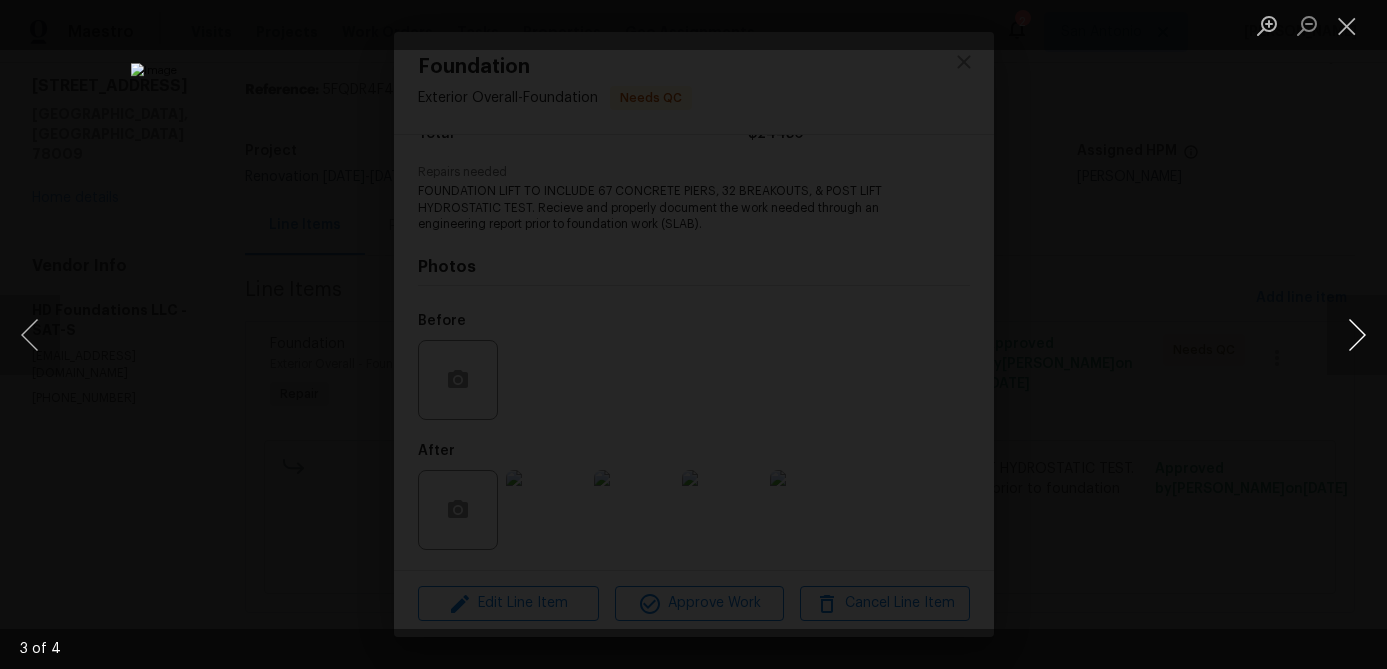 click at bounding box center [1357, 335] 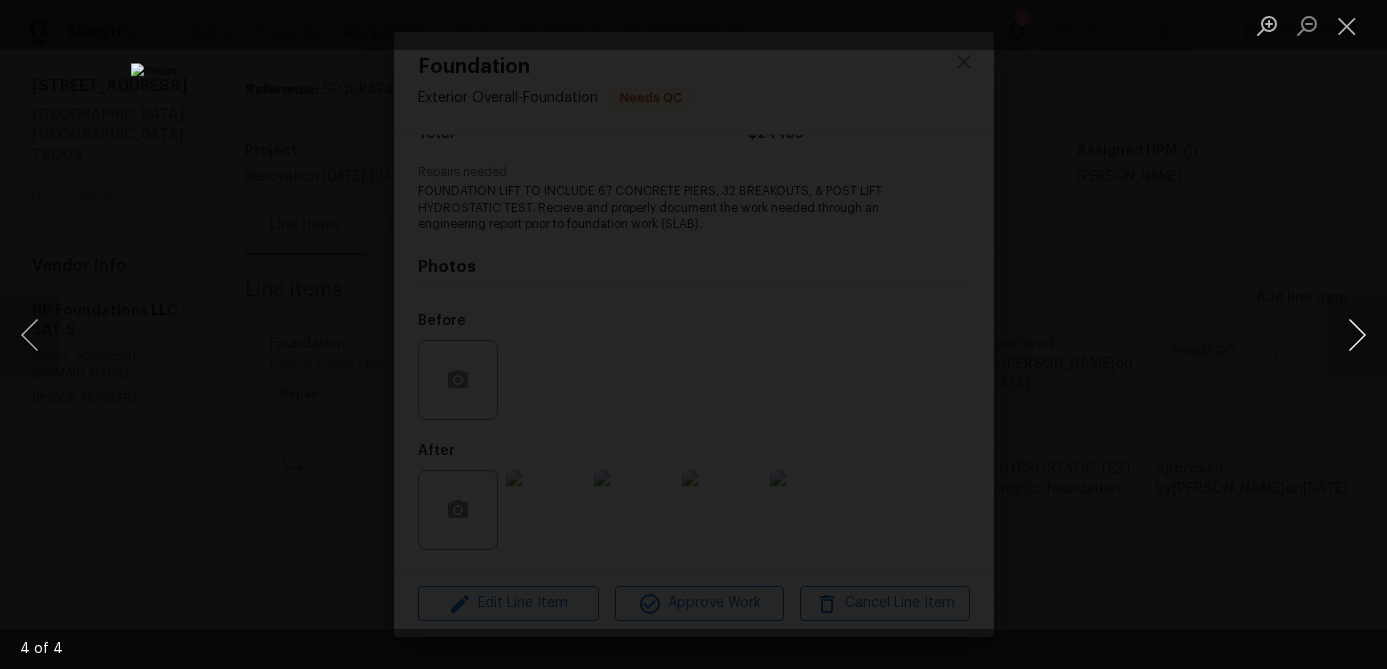 click at bounding box center [1357, 335] 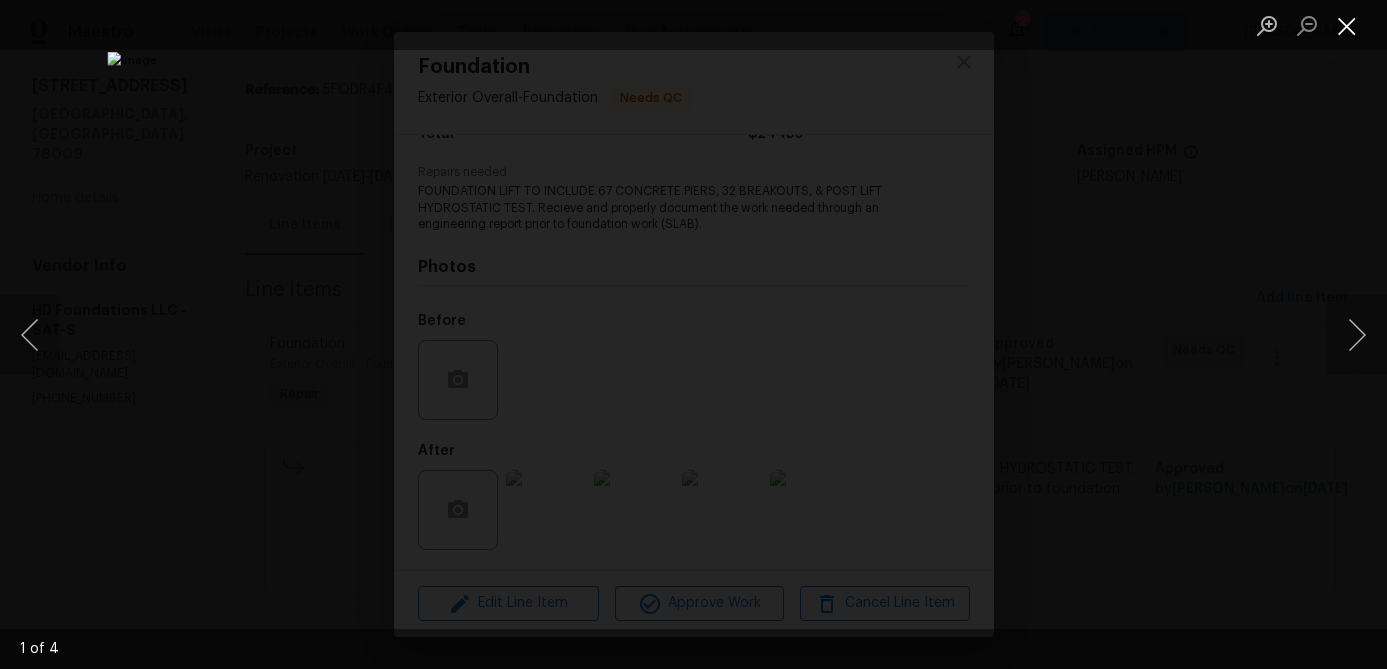 click at bounding box center [1347, 25] 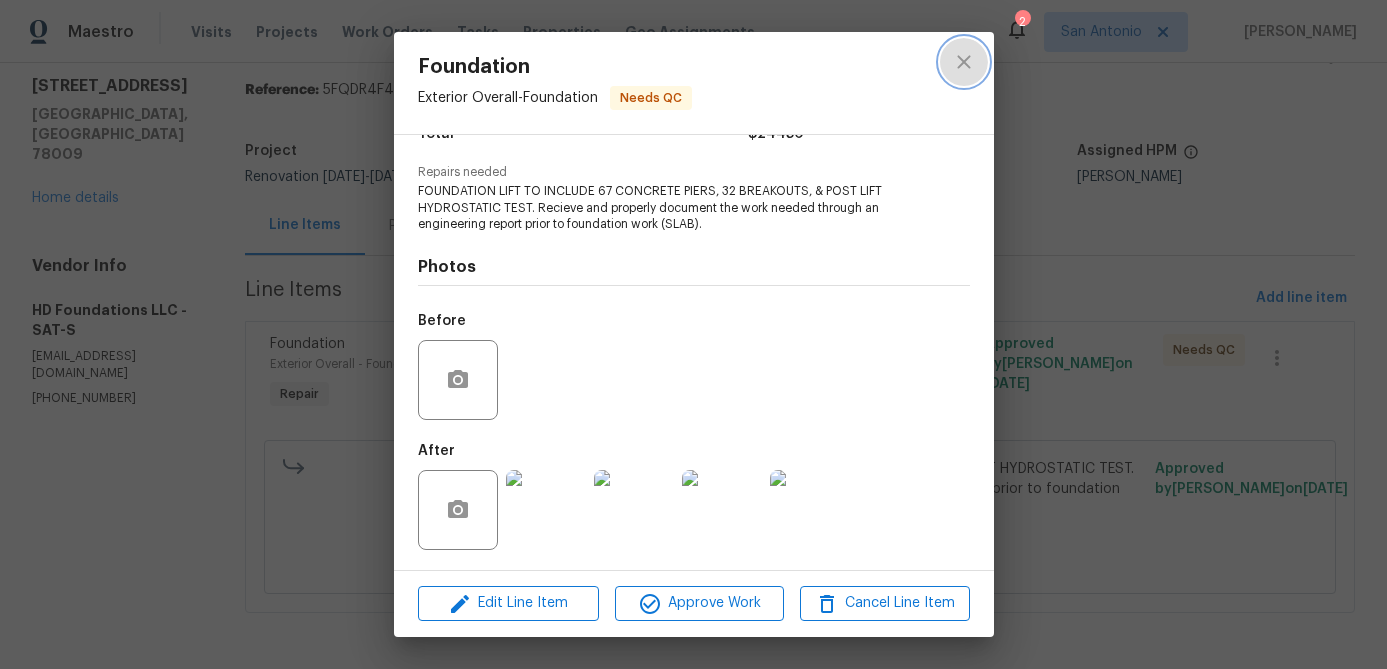 click at bounding box center (964, 62) 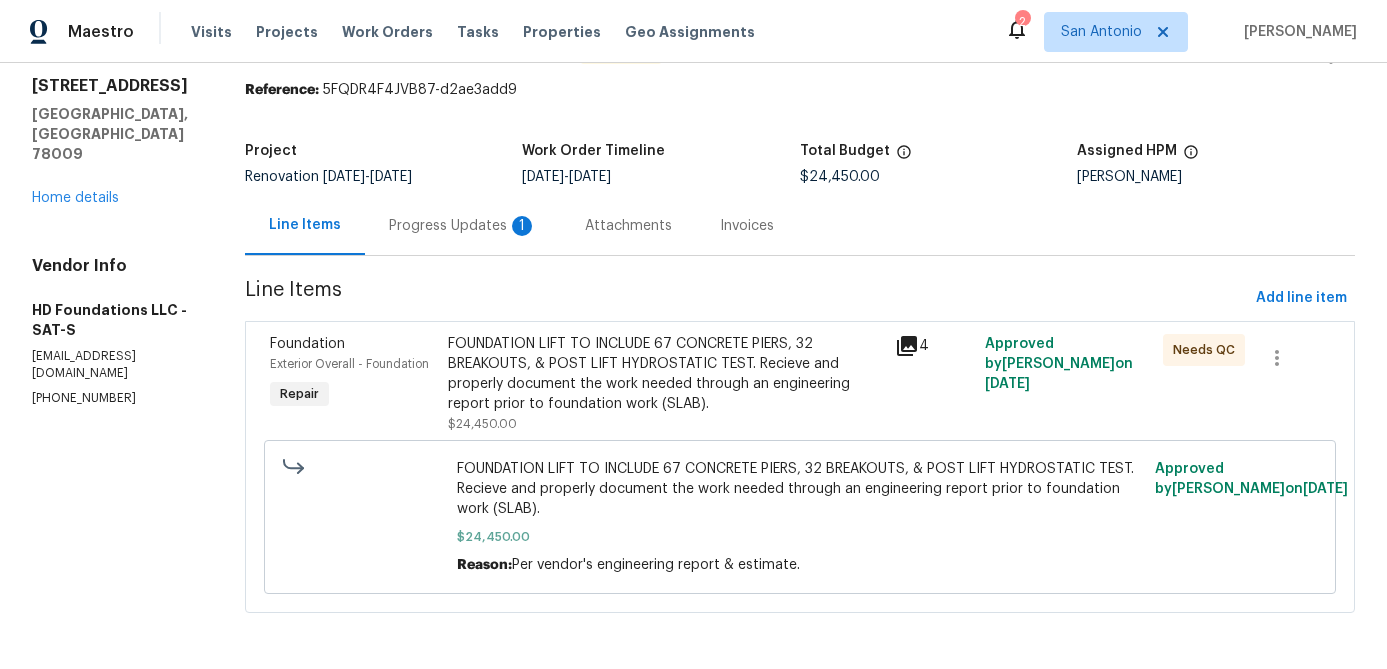 click on "FOUNDATION LIFT TO INCLUDE 67 CONCRETE PIERS, 32 BREAKOUTS, & POST LIFT HYDROSTATIC TEST.
Recieve and properly document the work needed through an engineering report prior to foundation work (SLAB)." at bounding box center (665, 374) 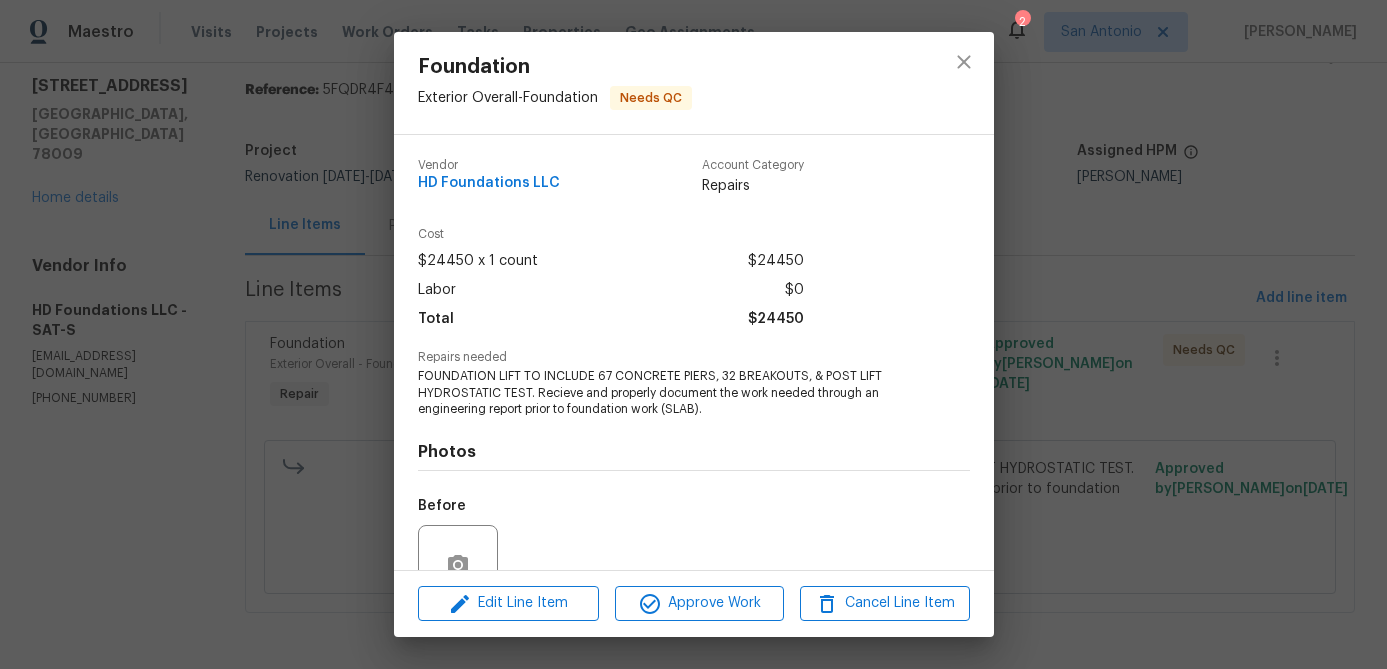 scroll, scrollTop: 185, scrollLeft: 0, axis: vertical 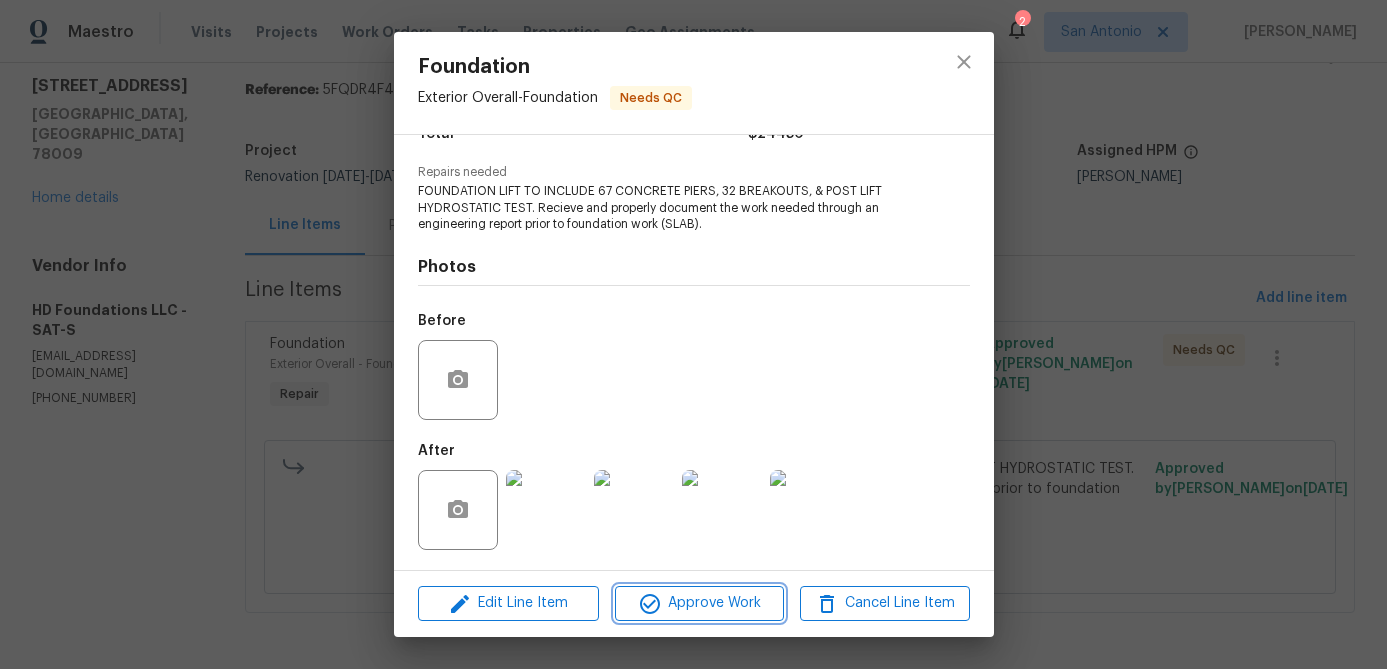 click on "Approve Work" at bounding box center [699, 603] 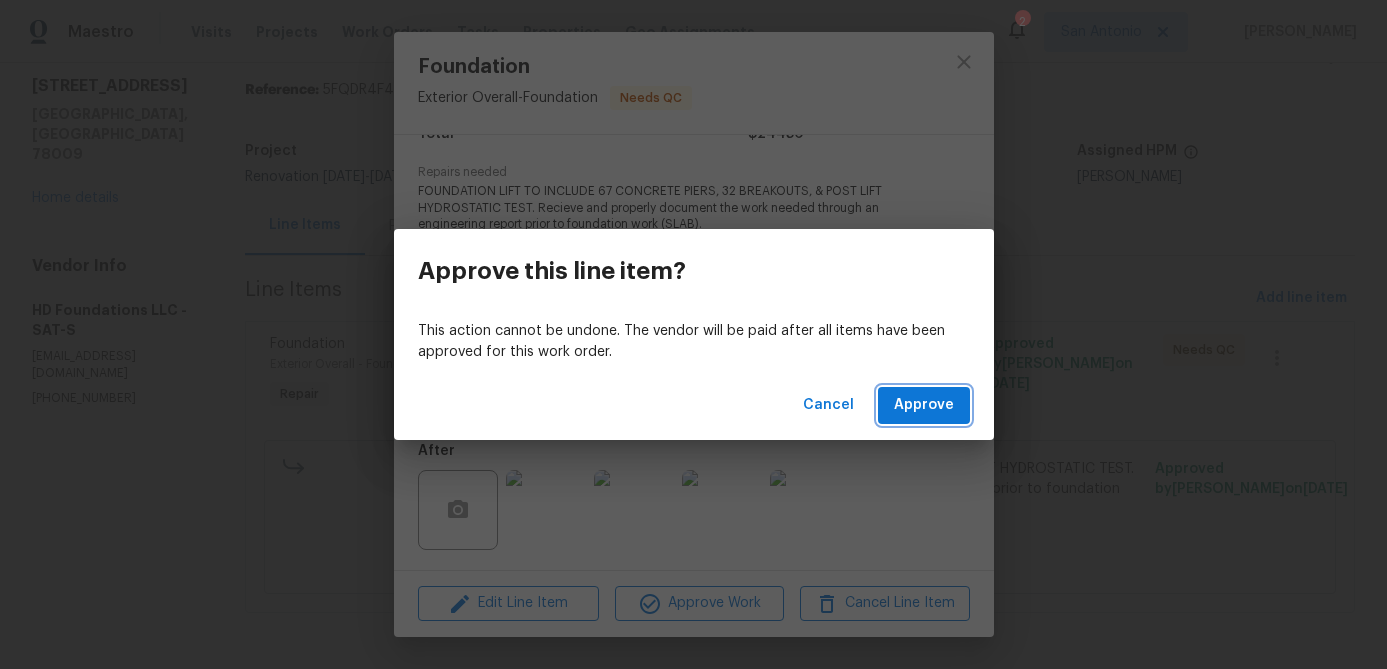 click on "Approve" at bounding box center (924, 405) 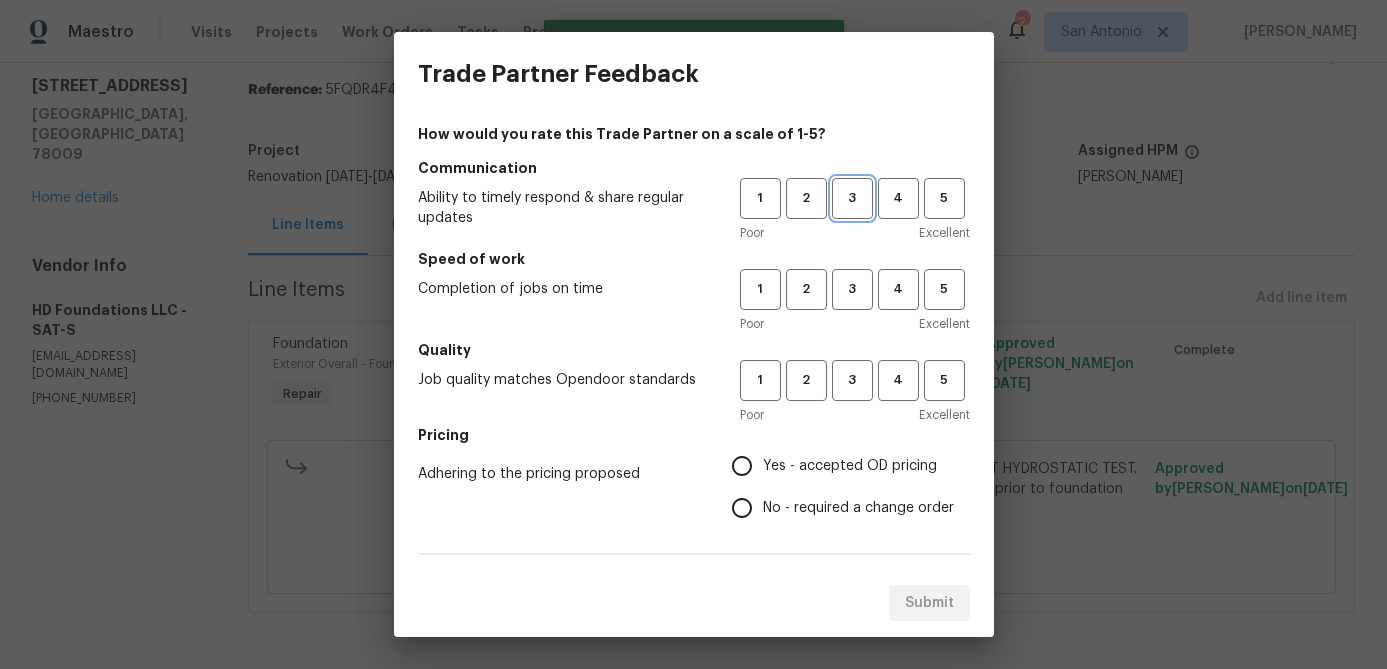 click on "3" at bounding box center [852, 198] 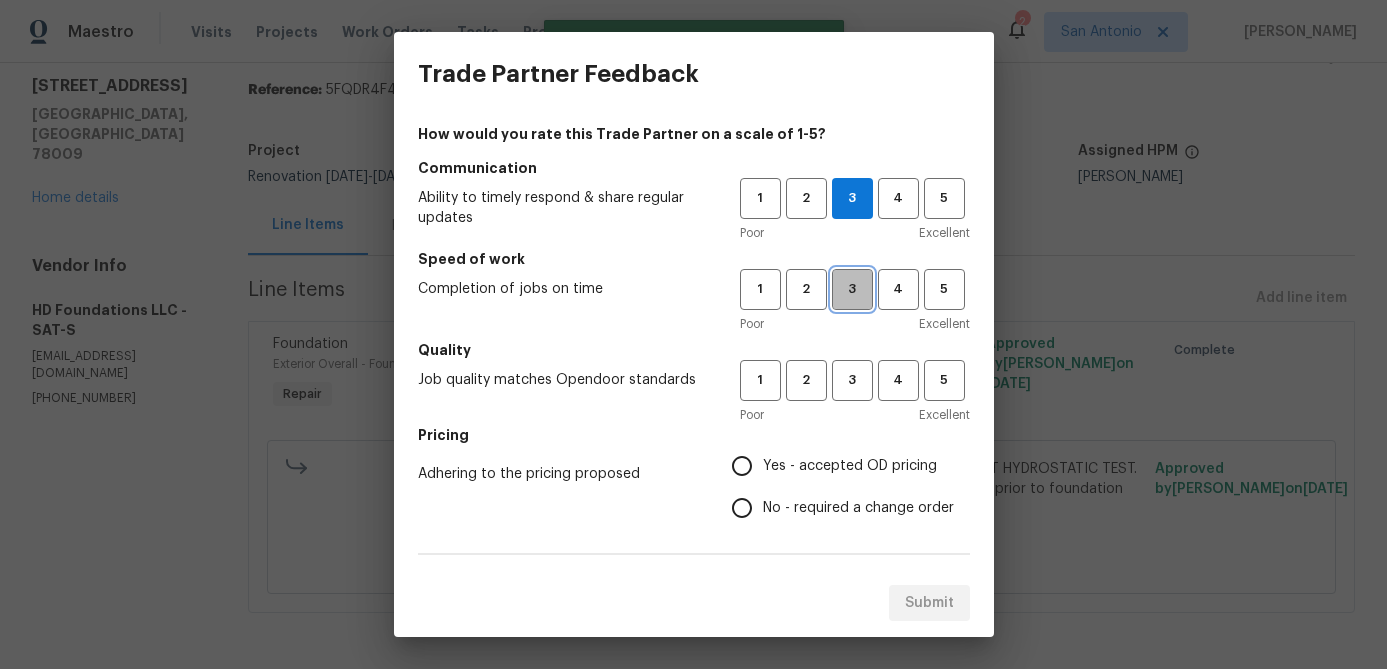 click on "3" at bounding box center (852, 289) 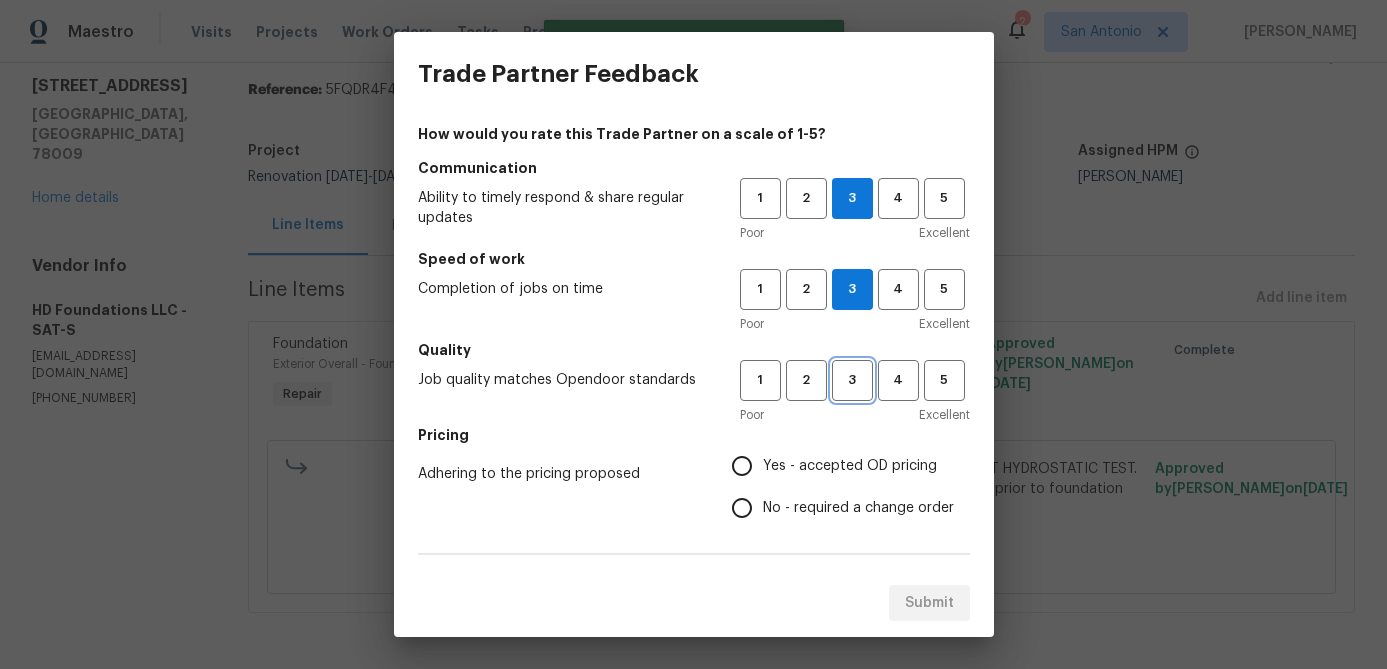 click on "3" at bounding box center (852, 380) 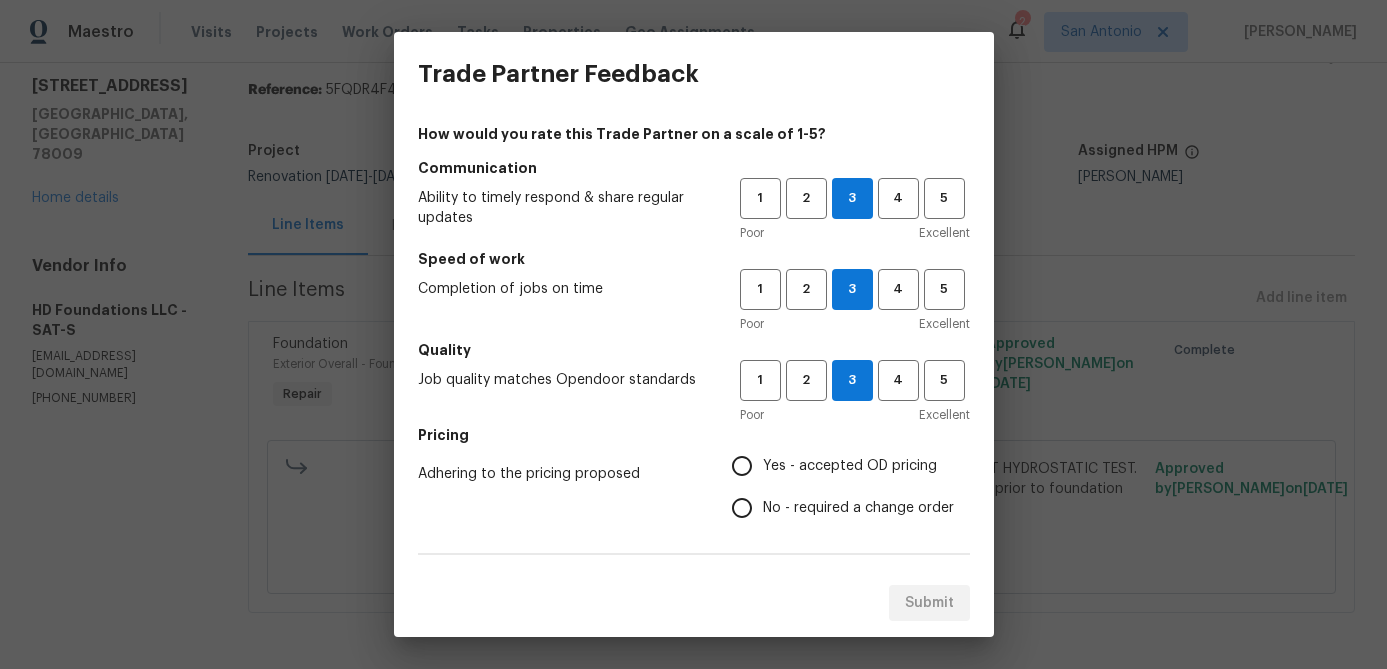 click on "Yes - accepted OD pricing" at bounding box center [742, 466] 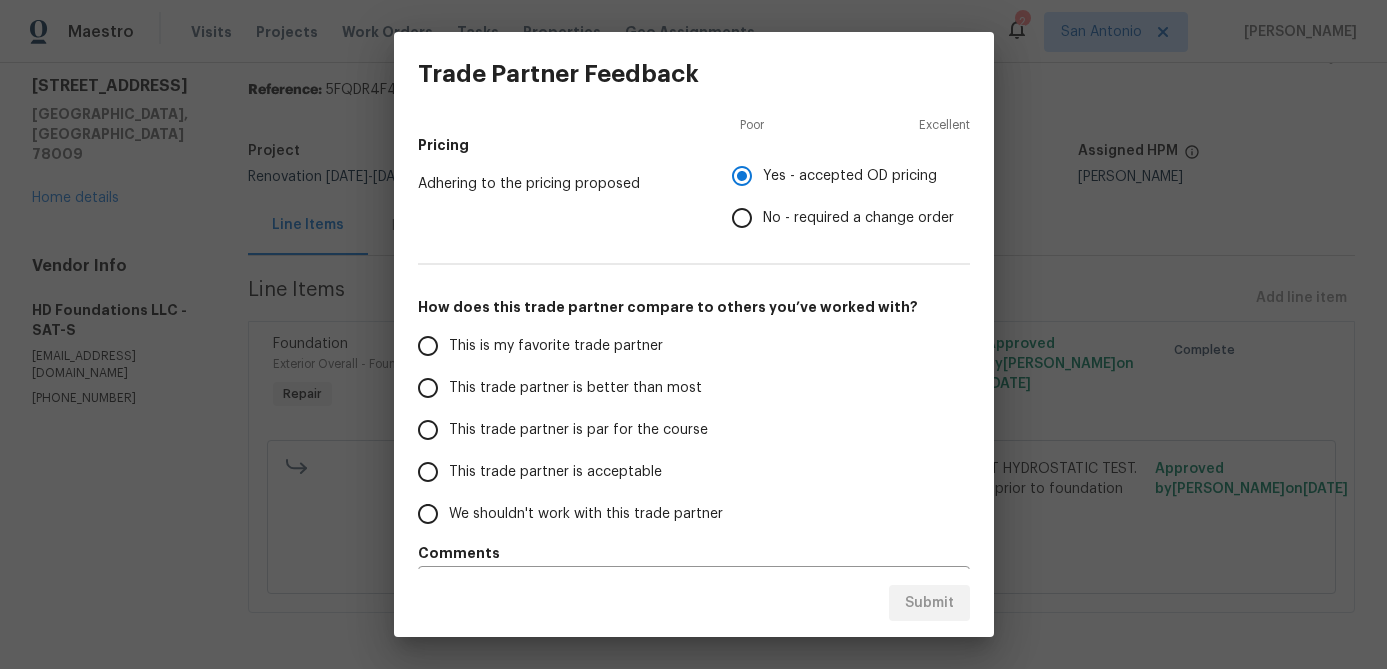 scroll, scrollTop: 346, scrollLeft: 0, axis: vertical 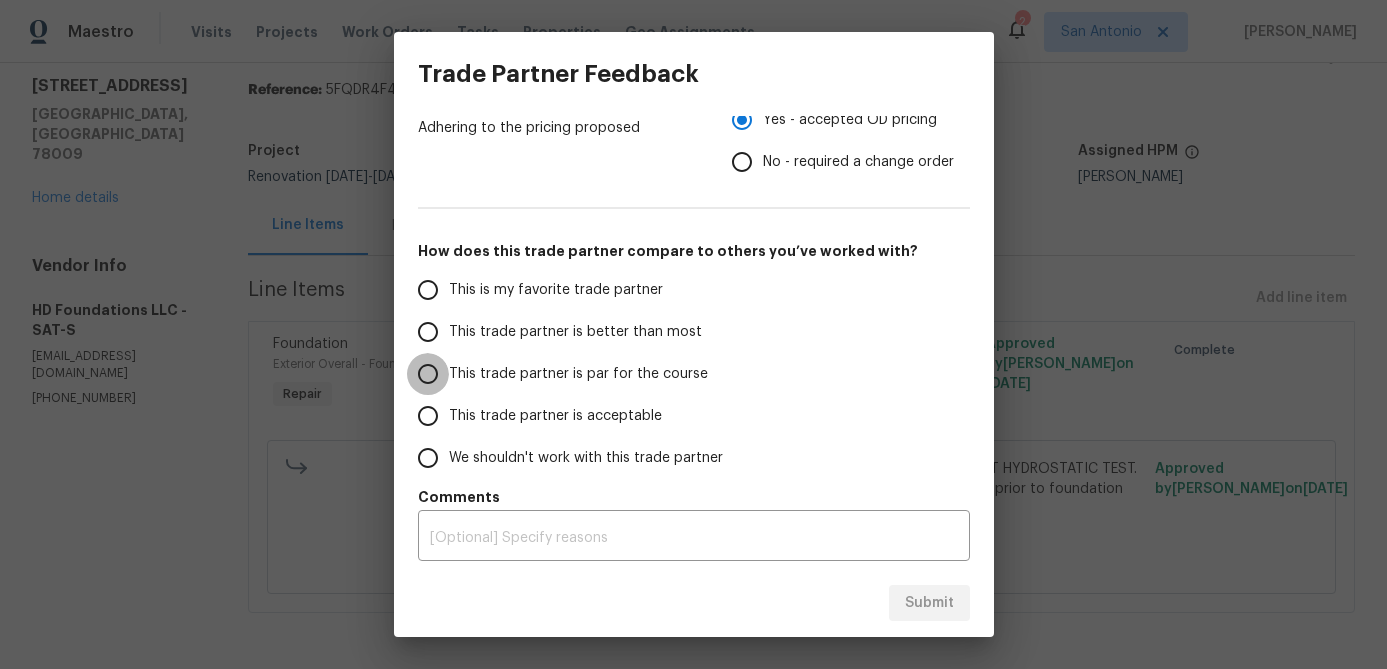 click on "This trade partner is par for the course" at bounding box center [428, 374] 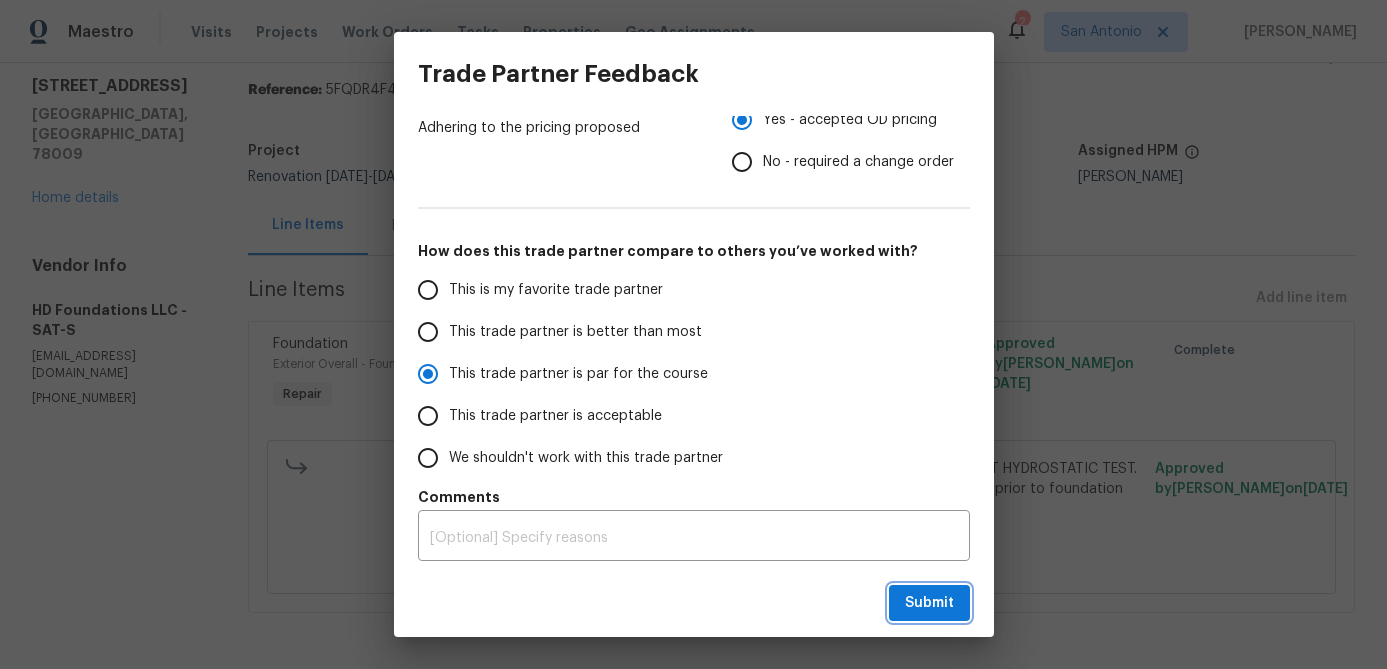 click on "Submit" at bounding box center (929, 603) 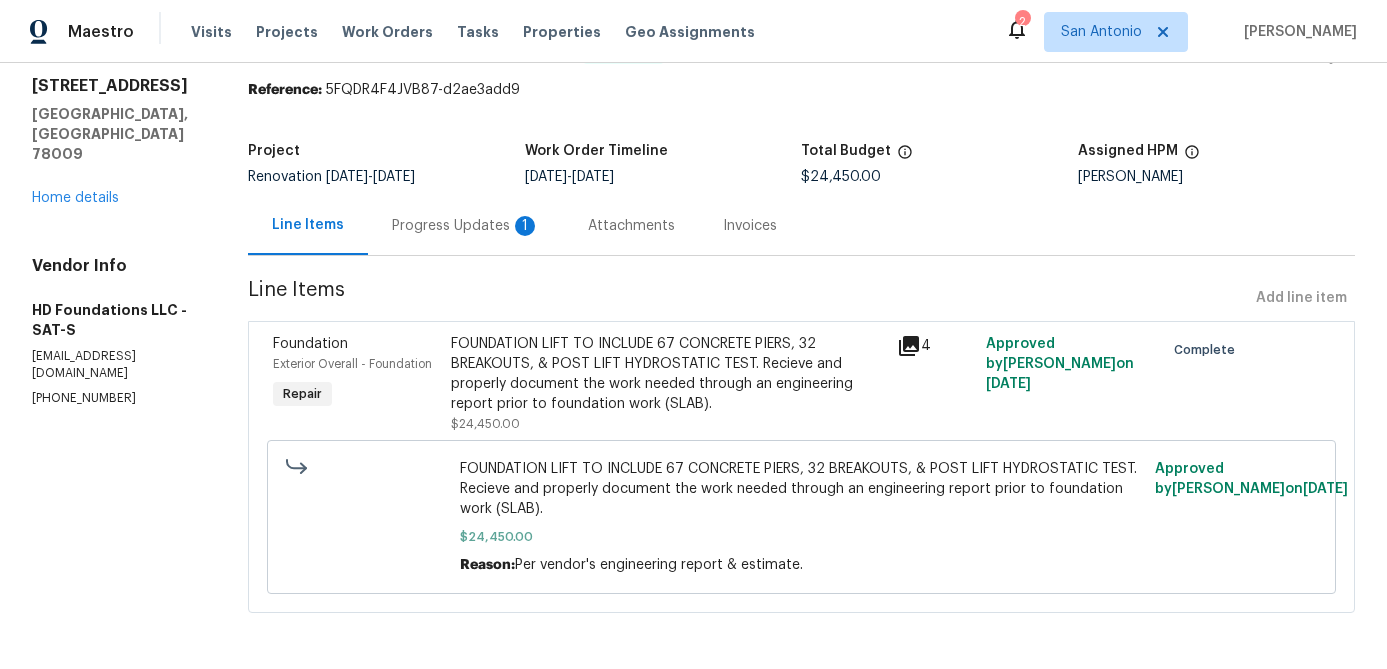 radio on "false" 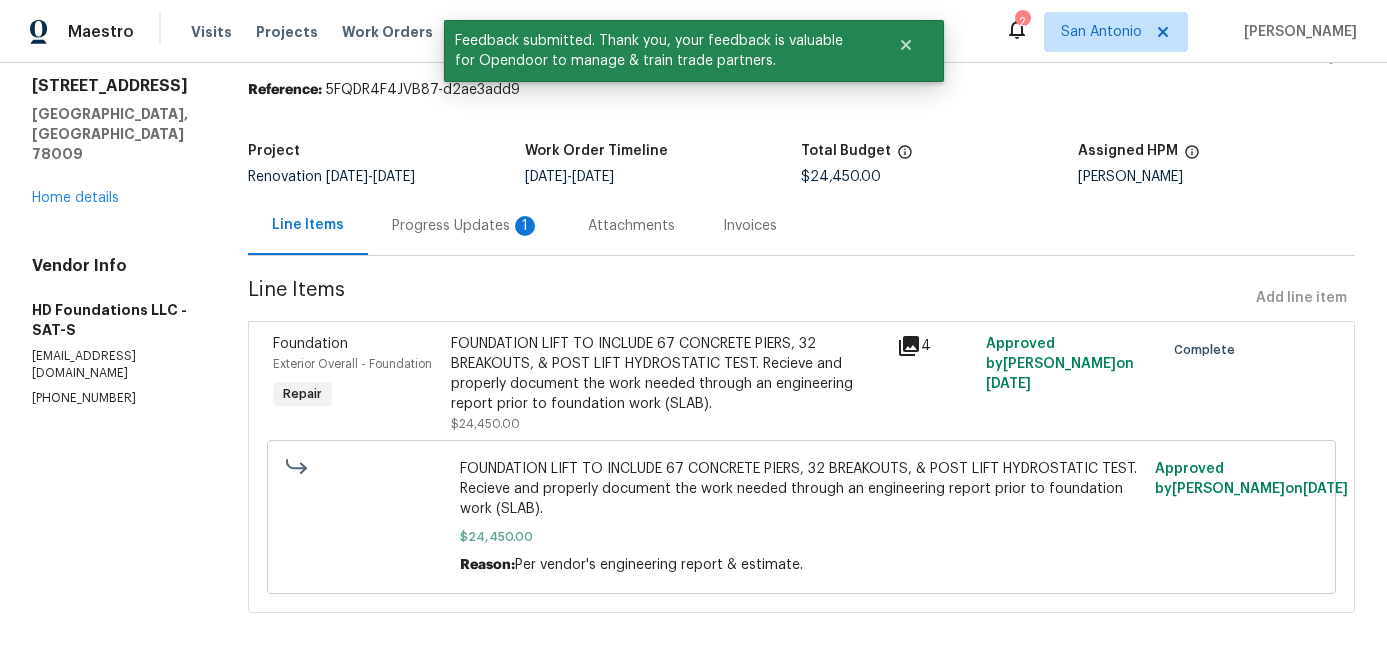 click on "Progress Updates 1" at bounding box center (466, 226) 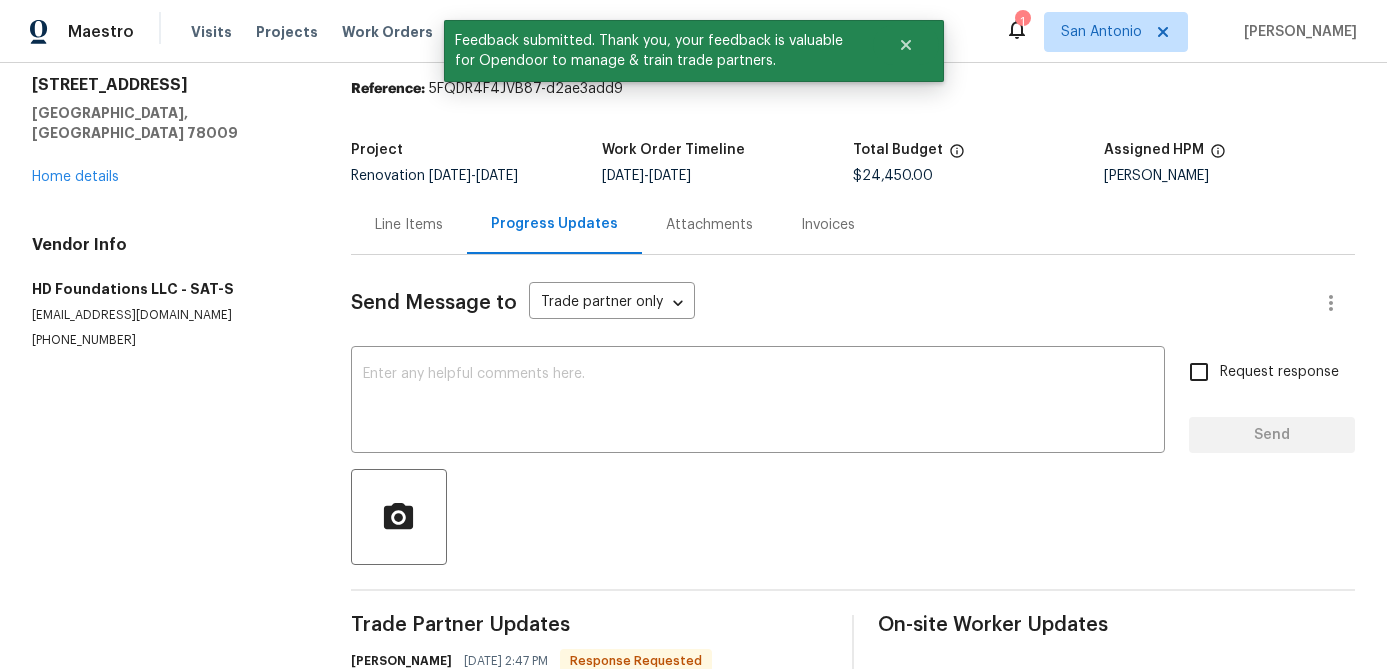 scroll, scrollTop: 163, scrollLeft: 0, axis: vertical 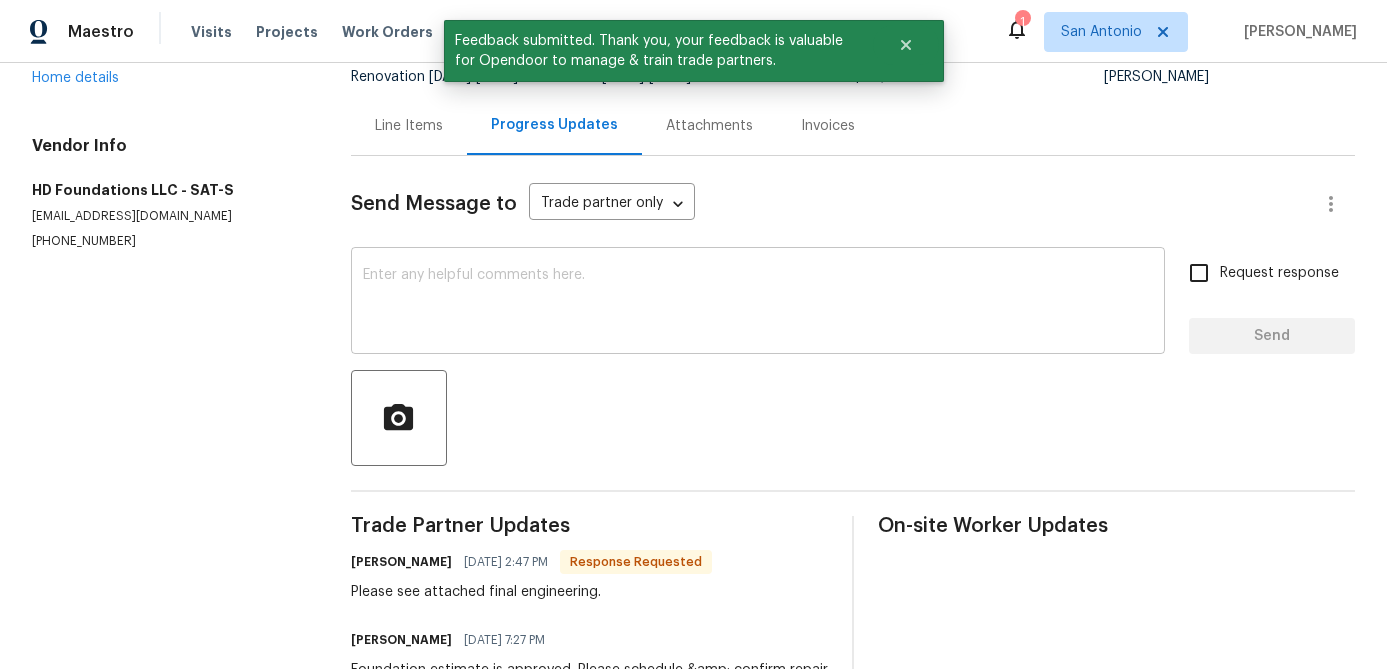 click at bounding box center (758, 303) 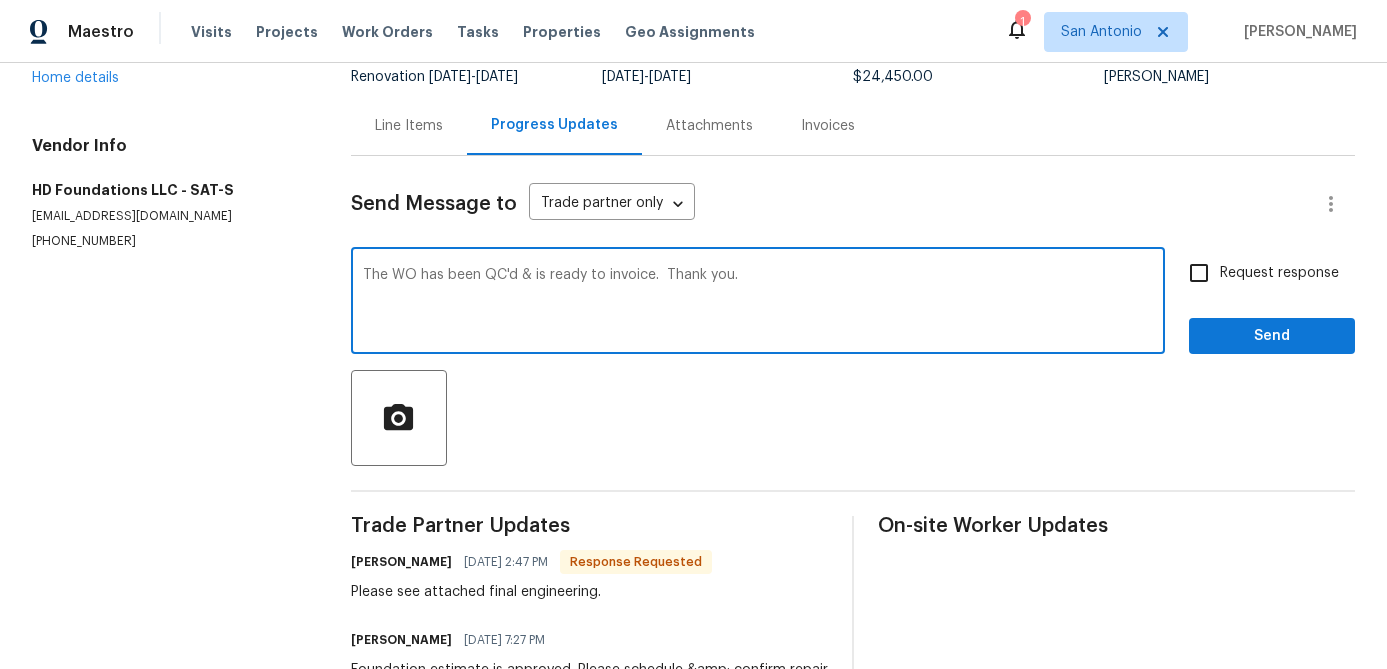 type on "The WO has been QC'd & is ready to invoice.  Thank you." 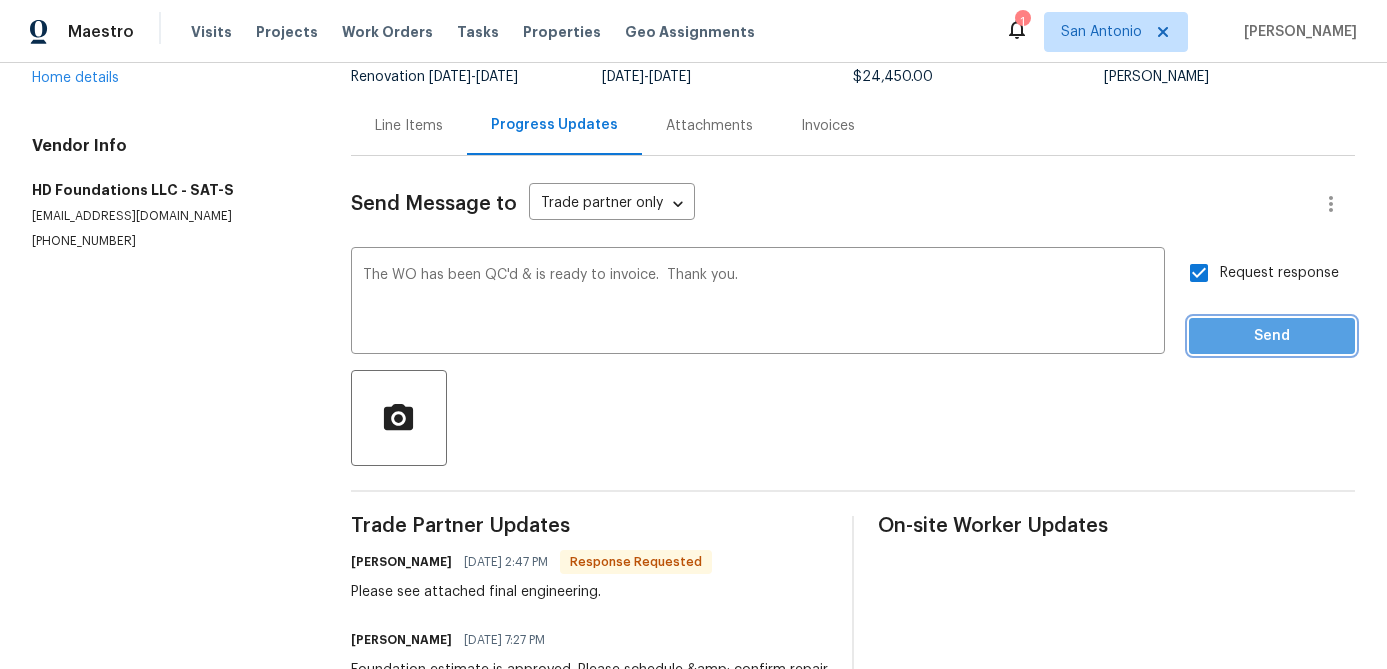 click on "Send" at bounding box center [1272, 336] 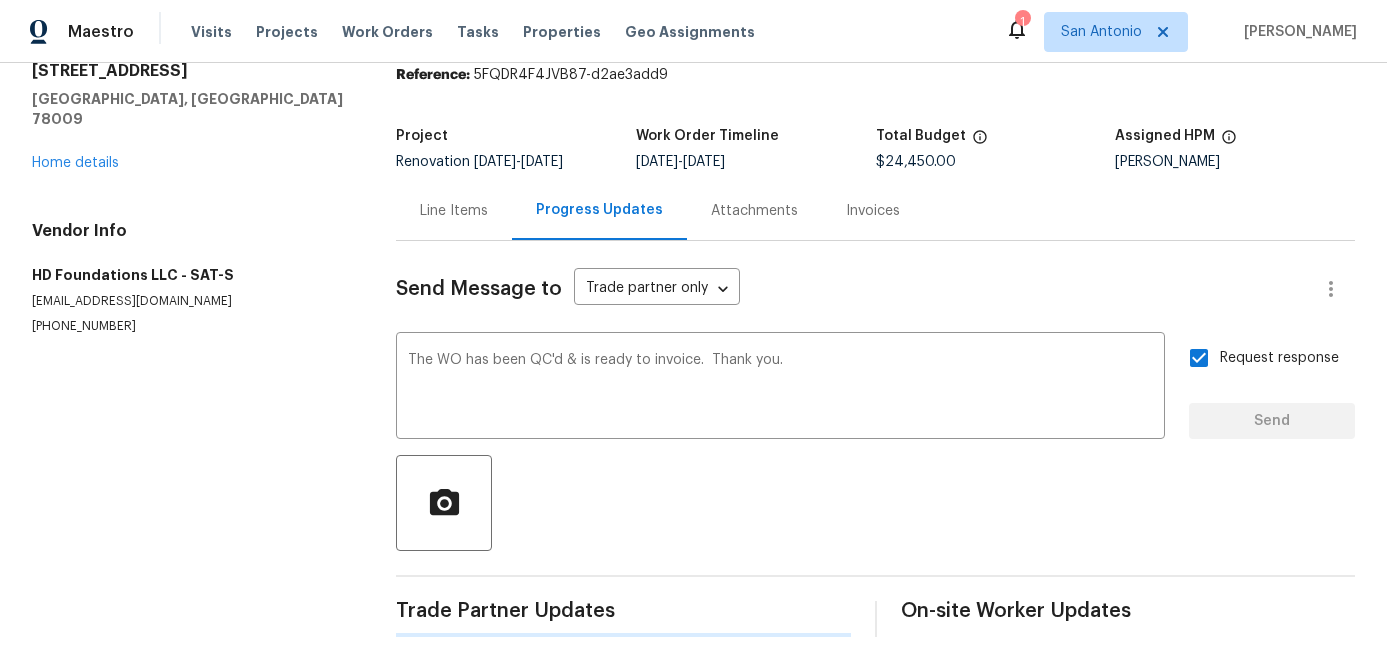 type 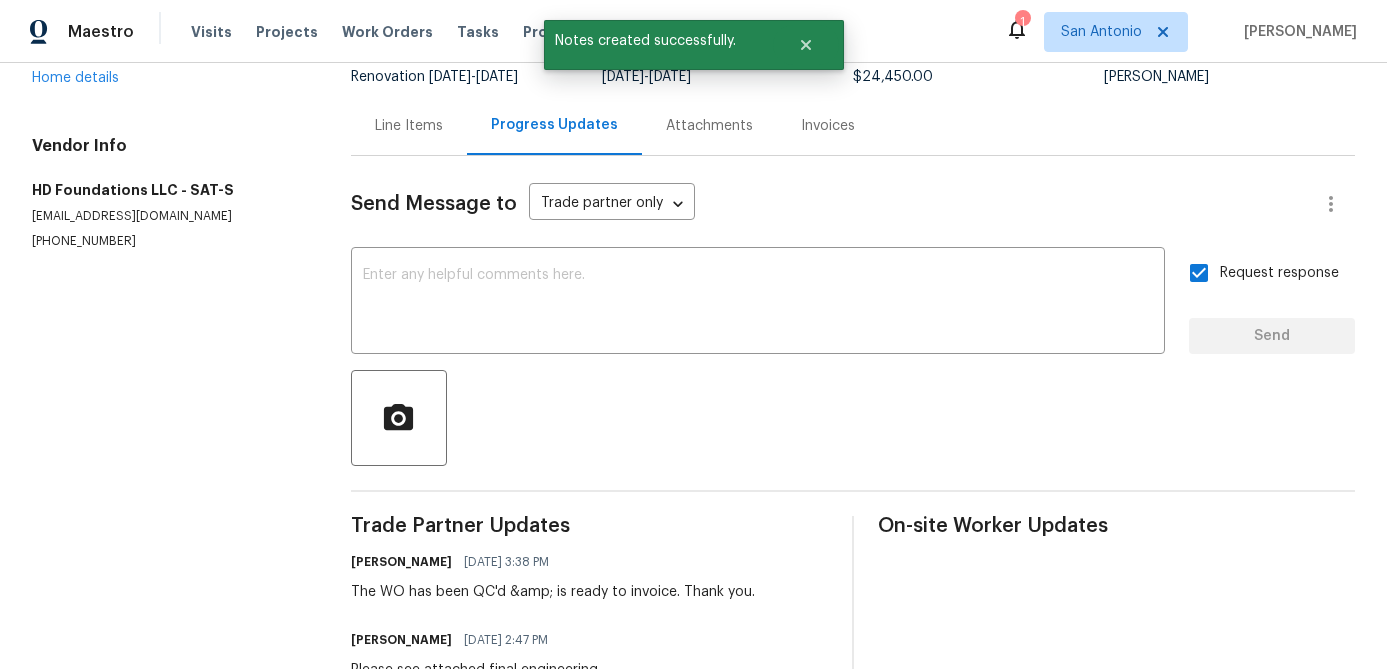 scroll, scrollTop: 0, scrollLeft: 0, axis: both 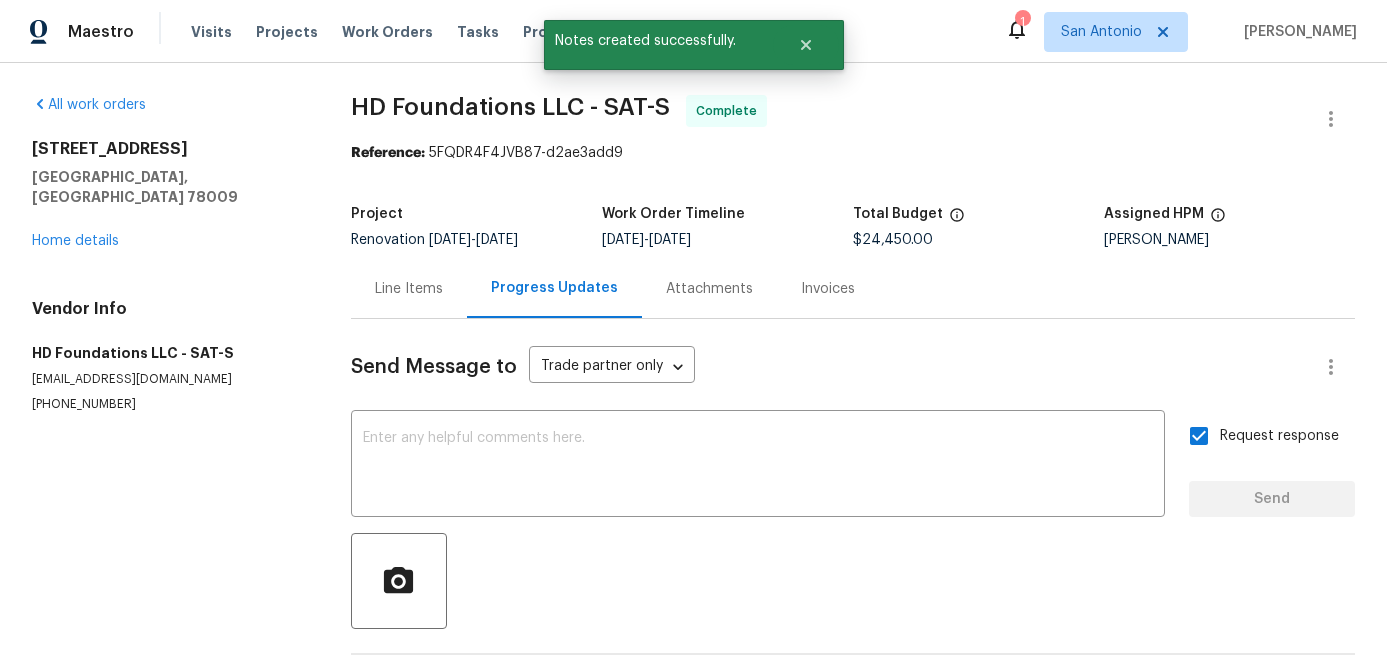 click on "2203 Geneva St Castroville, TX 78009 Home details" at bounding box center (167, 195) 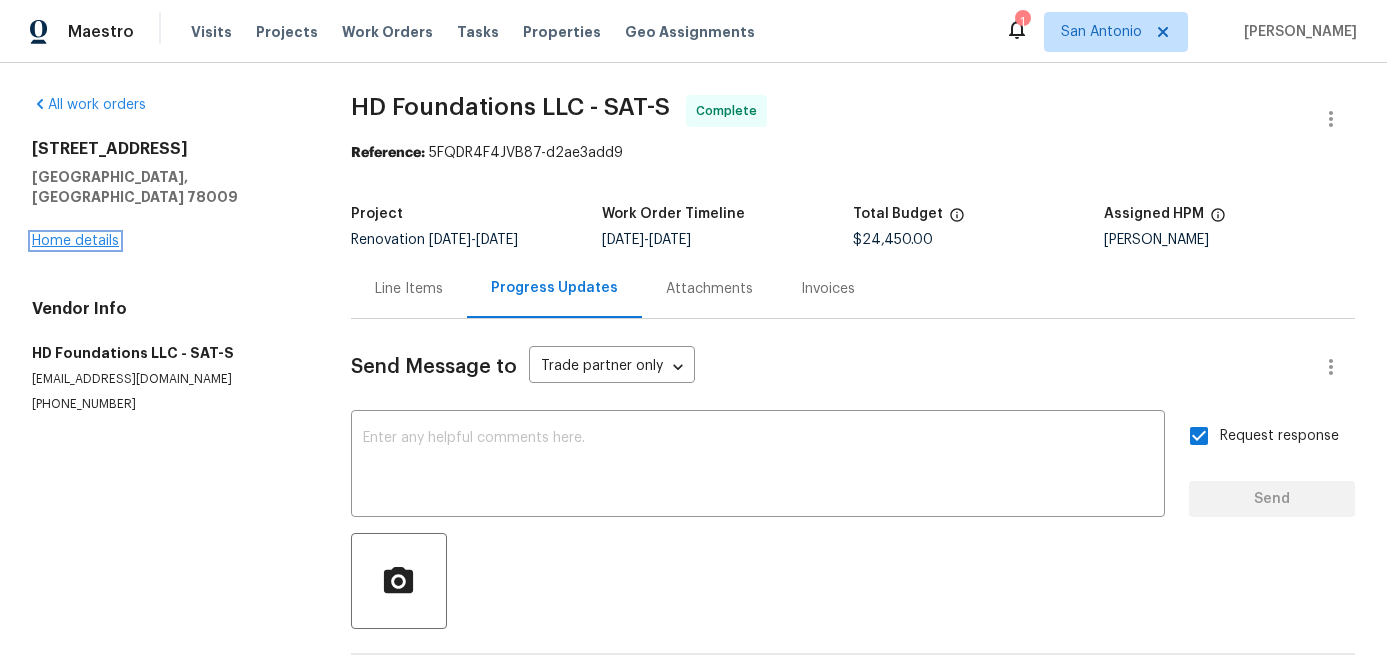 click on "Home details" at bounding box center (75, 241) 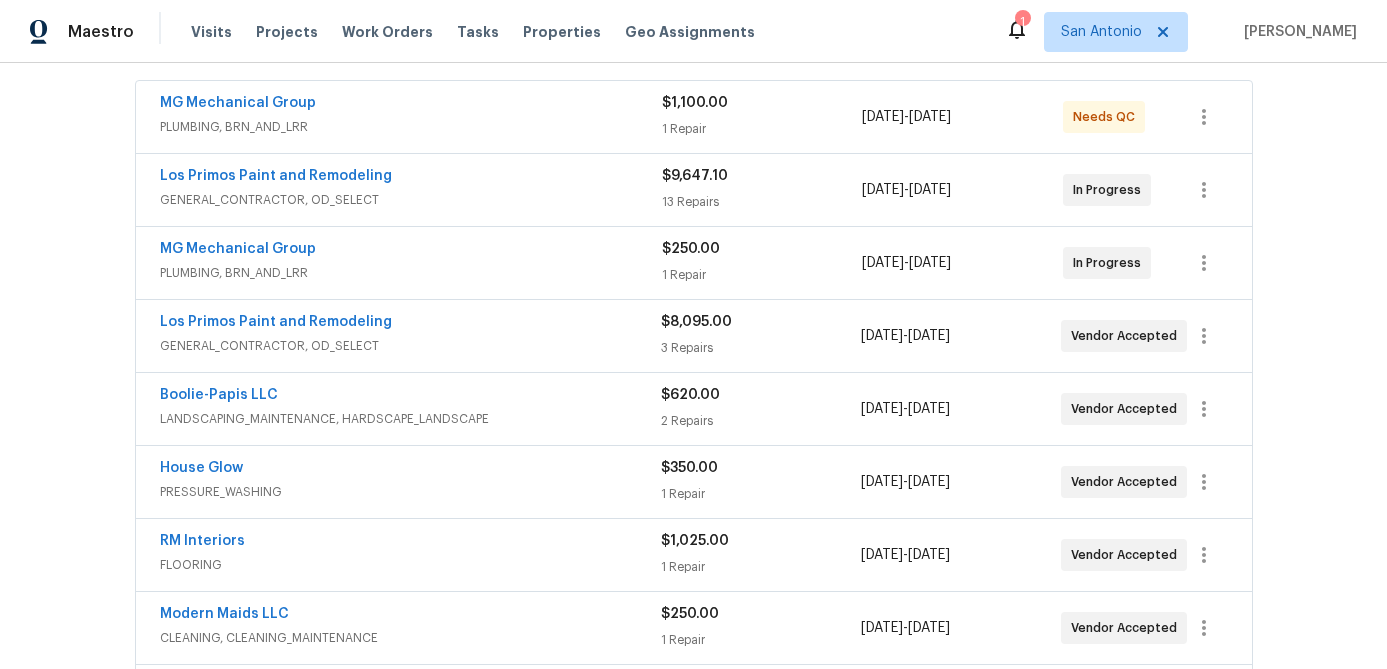 scroll, scrollTop: 193, scrollLeft: 0, axis: vertical 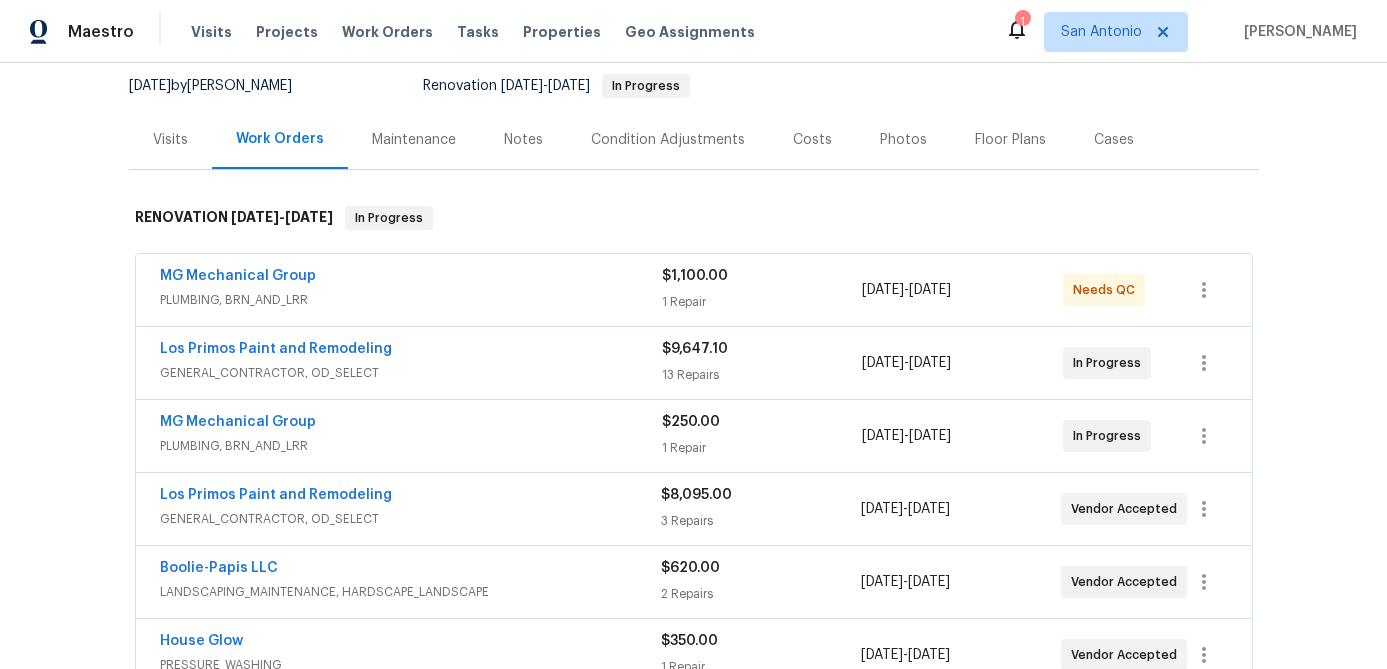 click on "MG Mechanical Group" at bounding box center (411, 278) 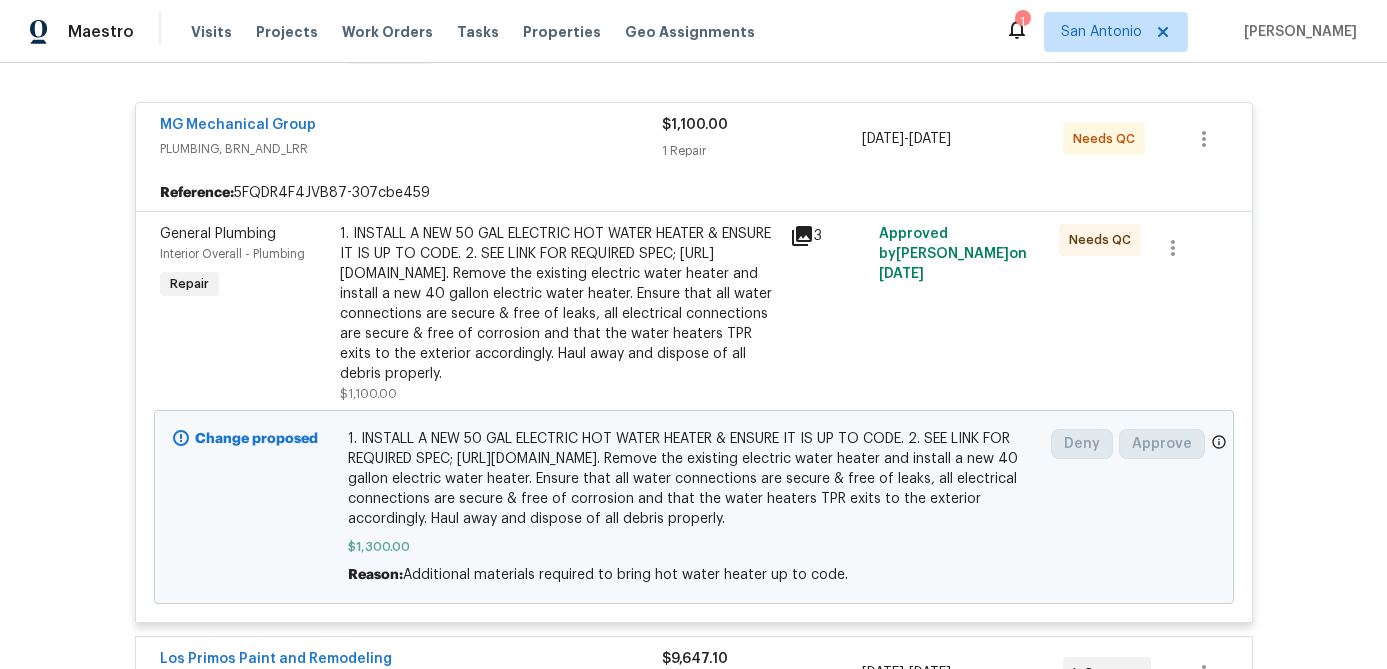 scroll, scrollTop: 358, scrollLeft: 0, axis: vertical 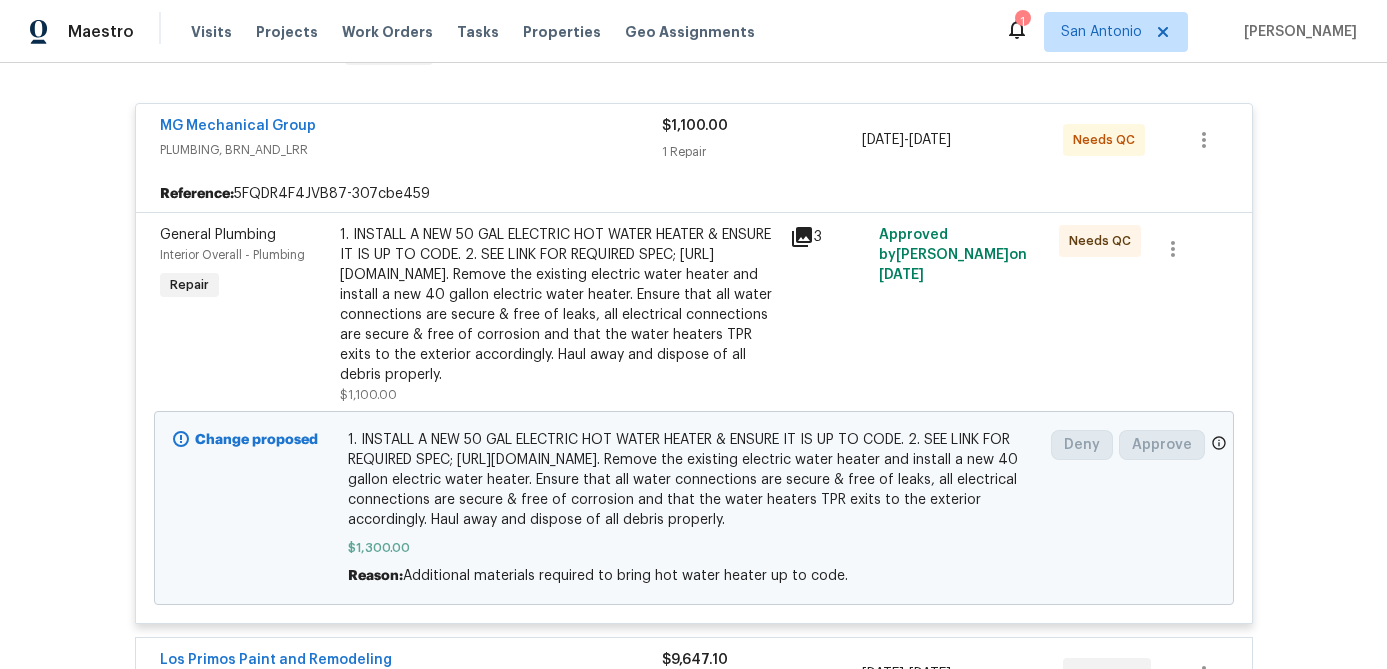 click on "PLUMBING, BRN_AND_LRR" at bounding box center (411, 150) 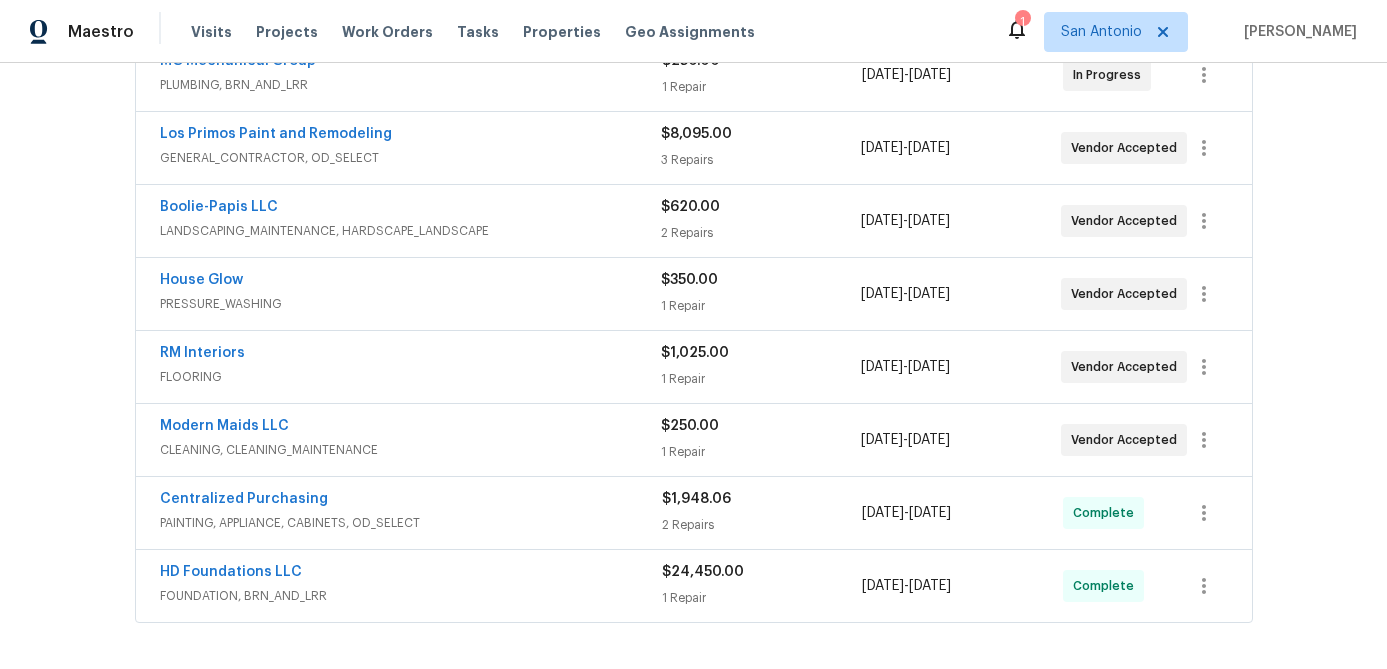 scroll, scrollTop: 0, scrollLeft: 0, axis: both 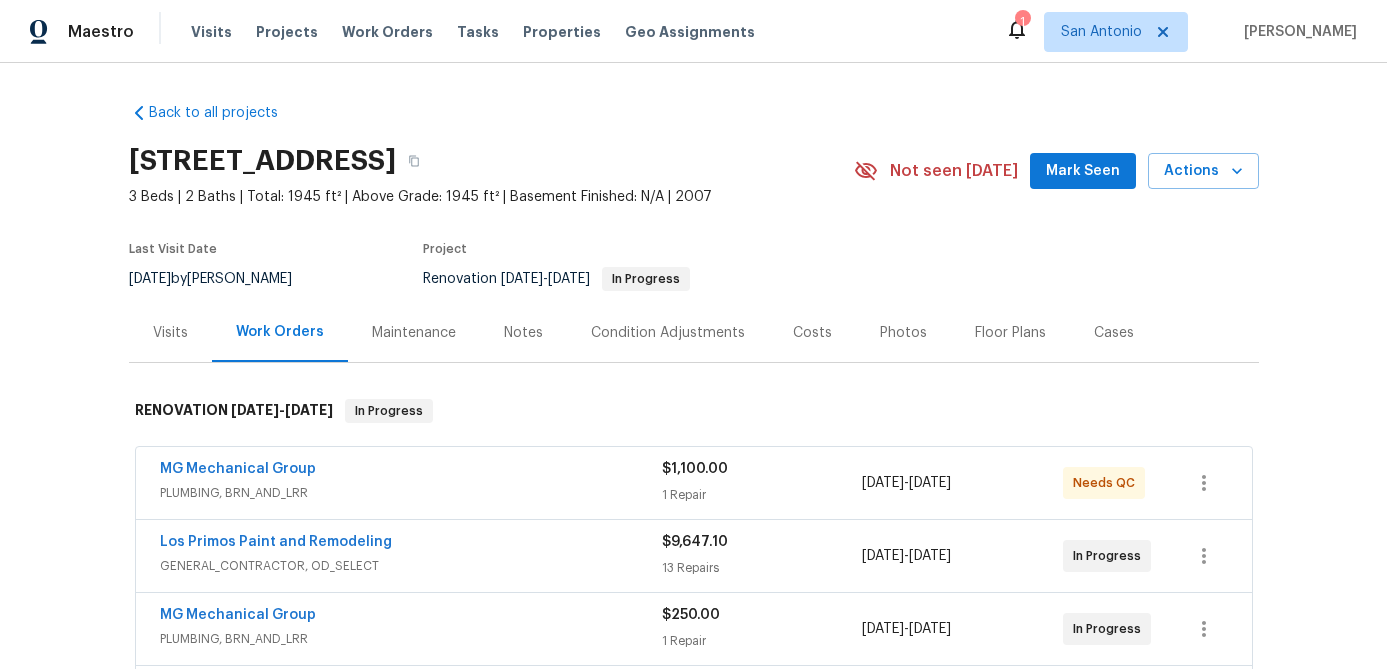click on "Floor Plans" at bounding box center [1010, 333] 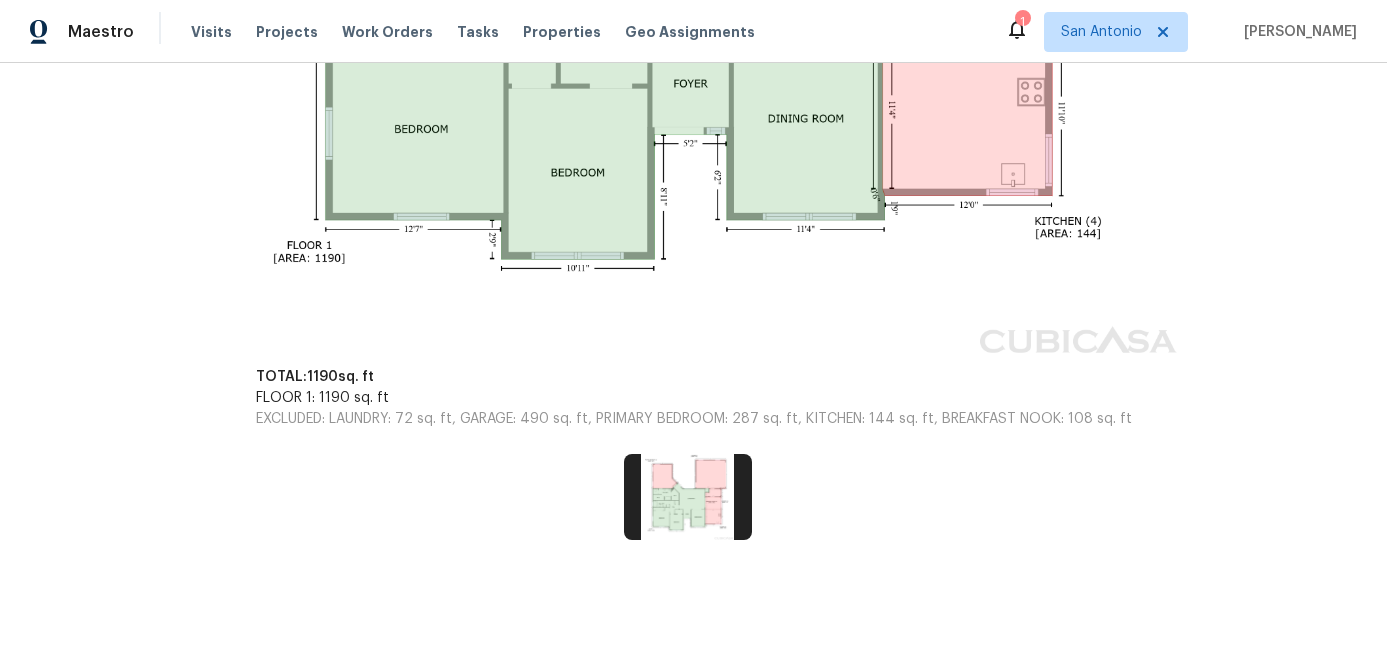 scroll, scrollTop: 0, scrollLeft: 0, axis: both 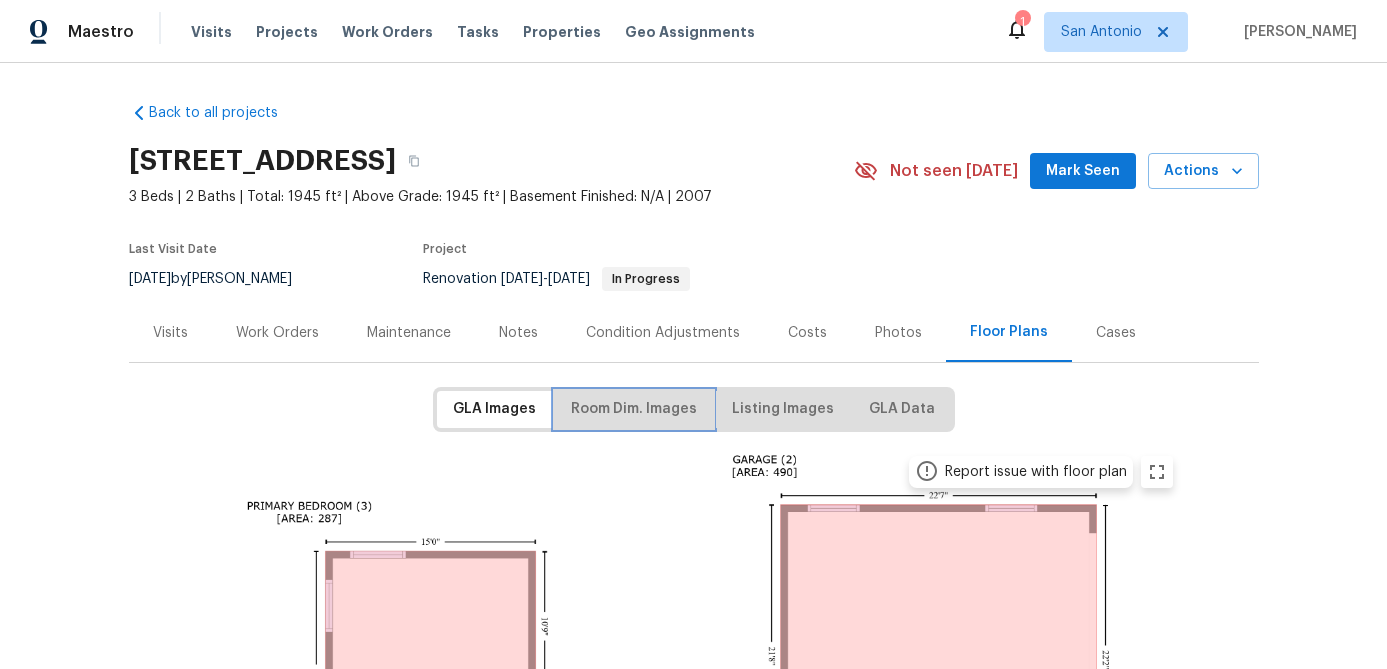 click on "Room Dim. Images" at bounding box center [634, 409] 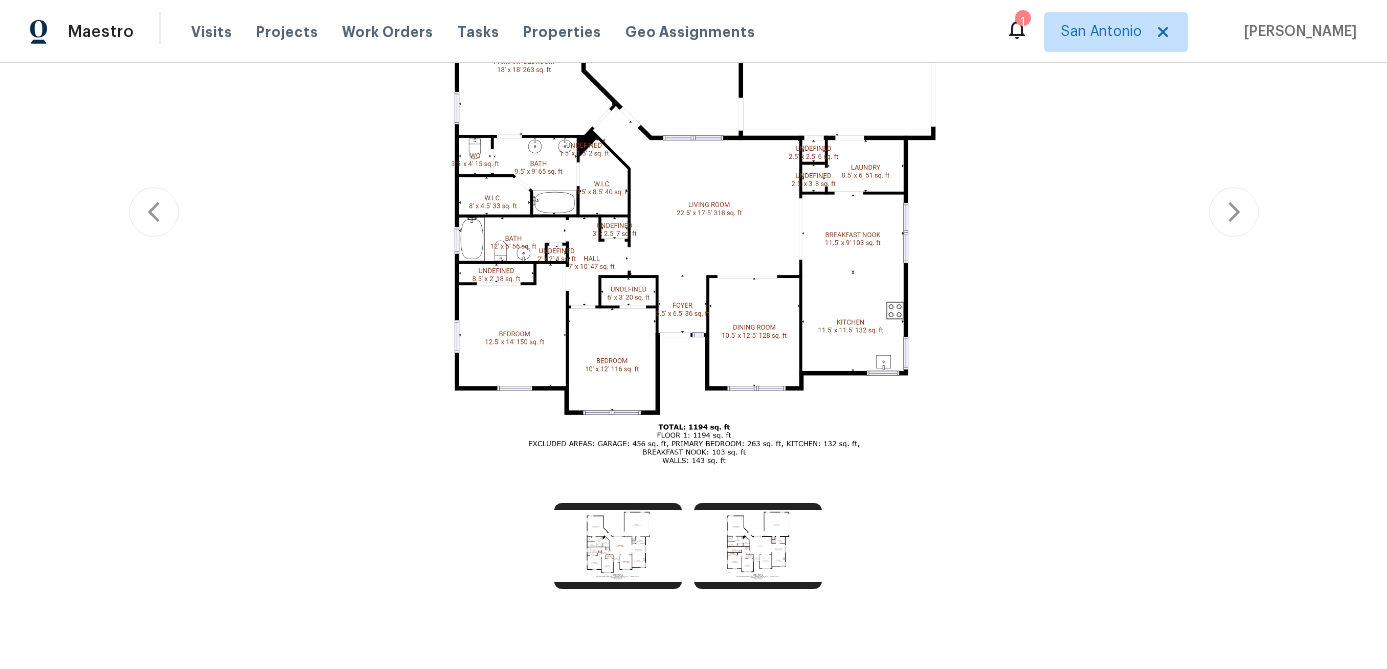 scroll, scrollTop: 560, scrollLeft: 0, axis: vertical 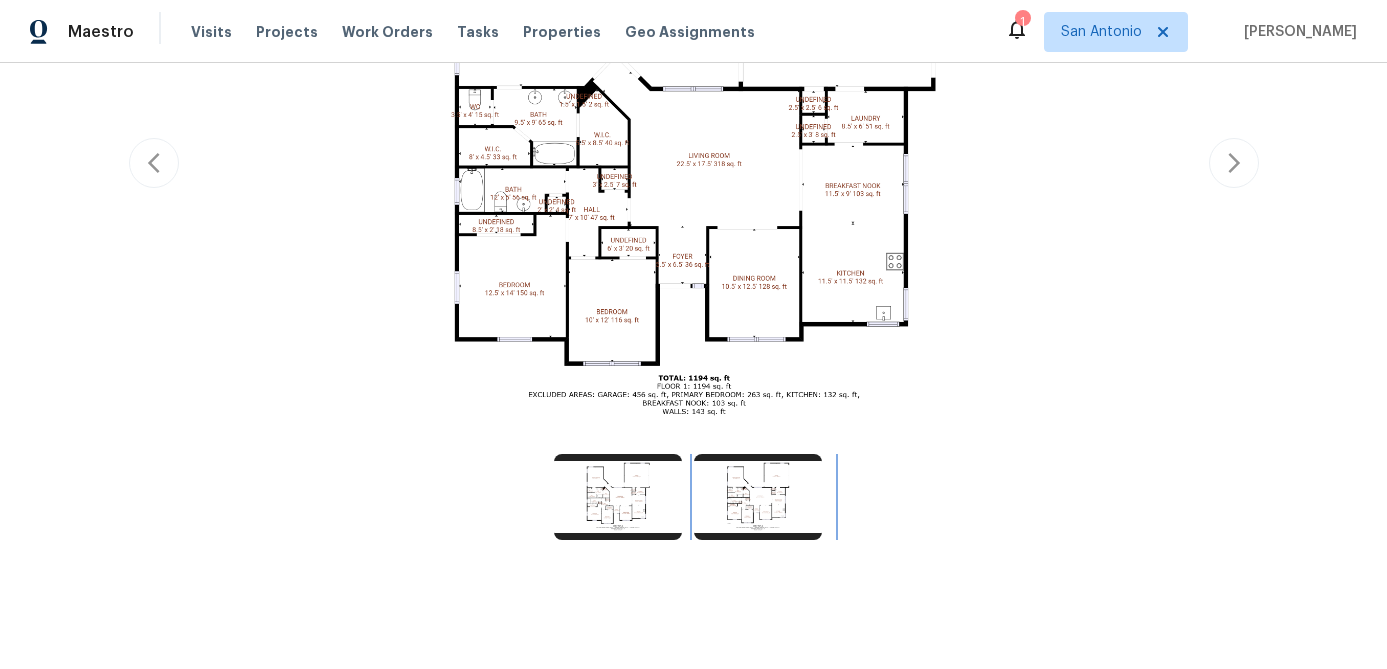 click at bounding box center (758, 497) 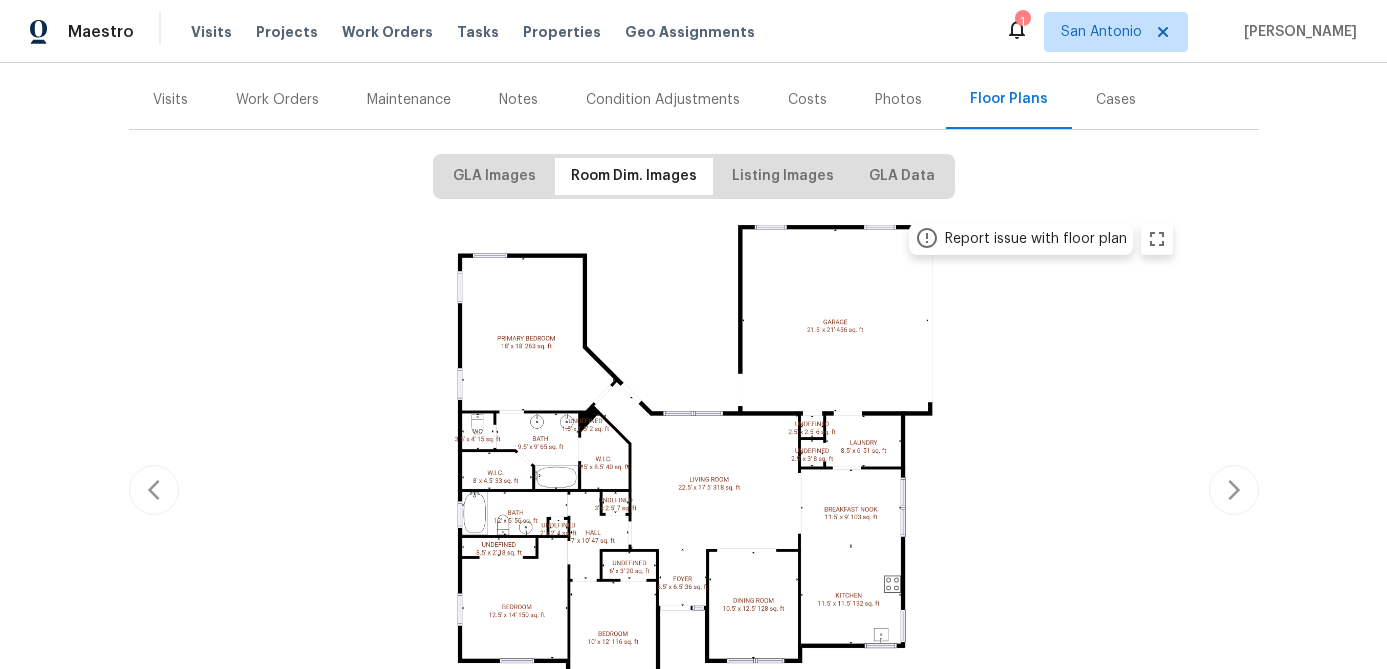 scroll, scrollTop: 219, scrollLeft: 0, axis: vertical 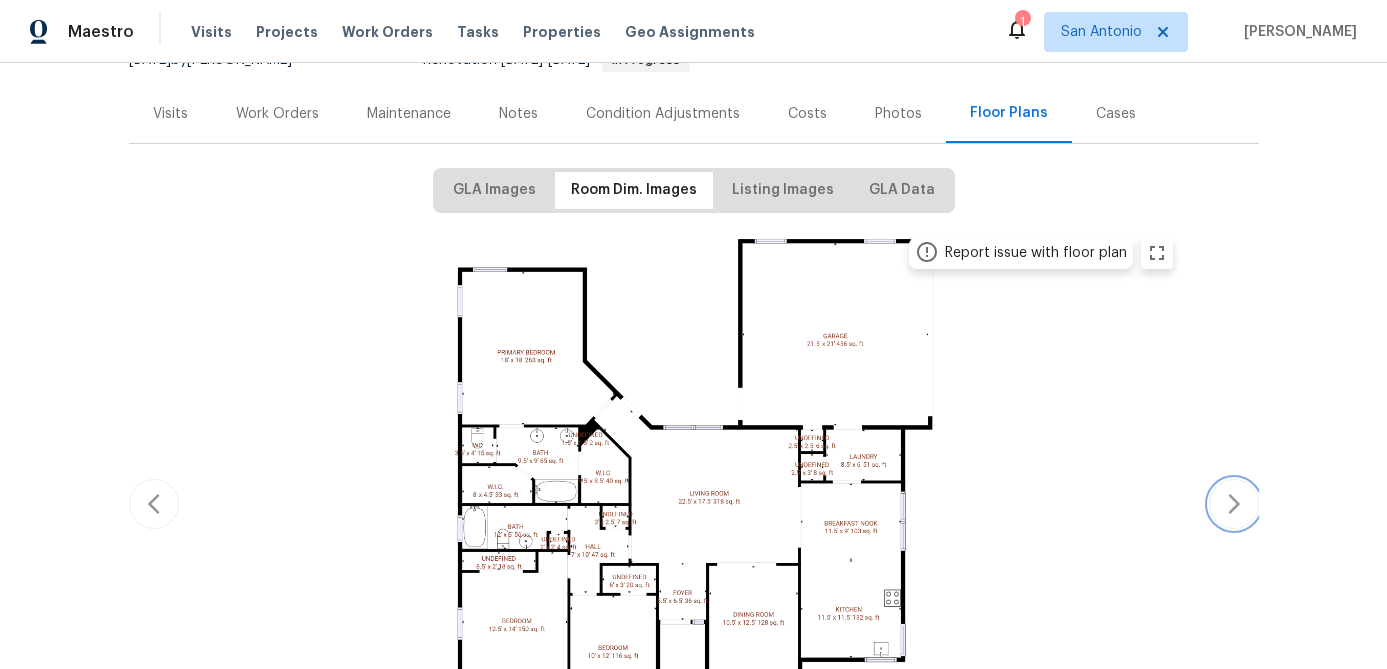 click 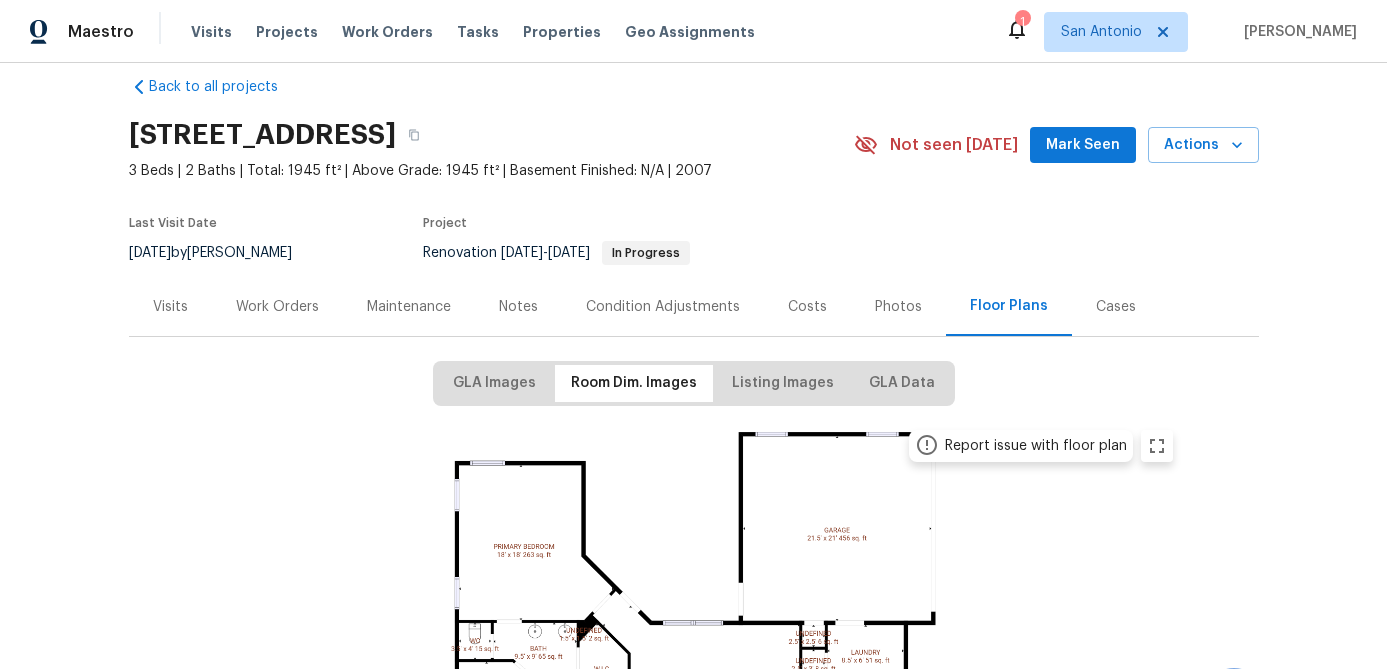scroll, scrollTop: 0, scrollLeft: 0, axis: both 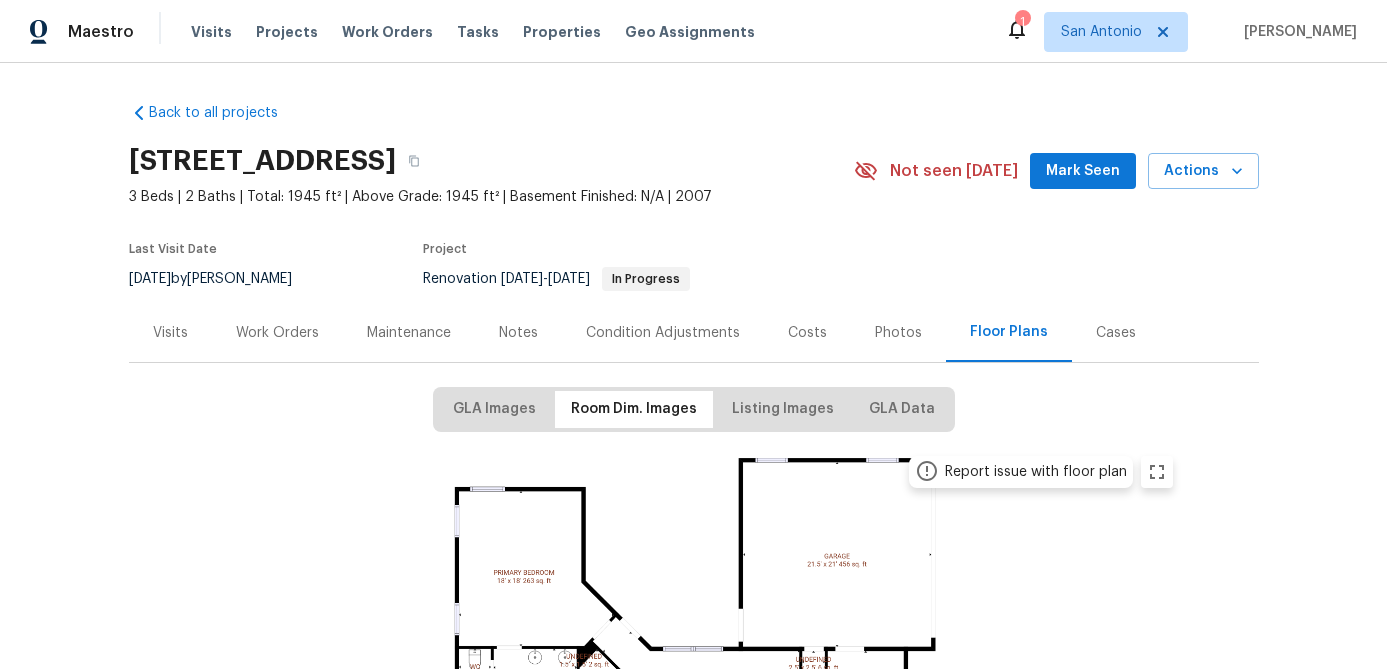 click on "Work Orders" at bounding box center [277, 333] 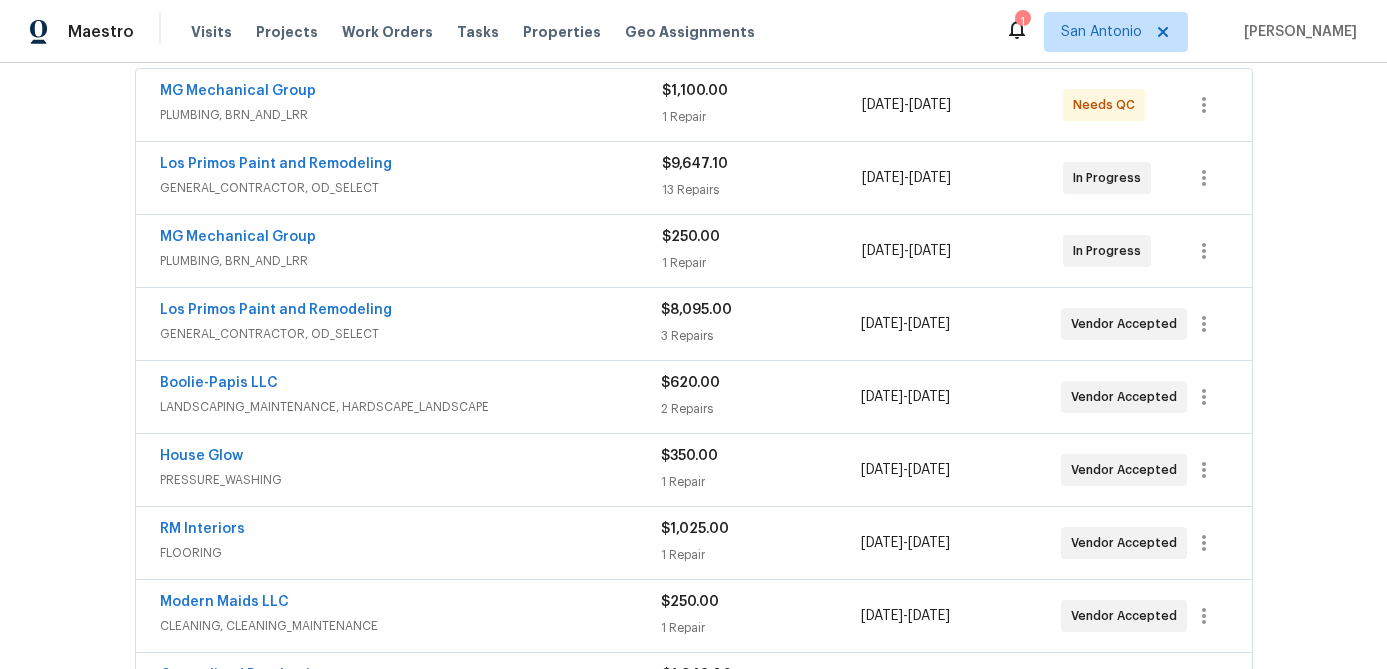 scroll, scrollTop: 375, scrollLeft: 0, axis: vertical 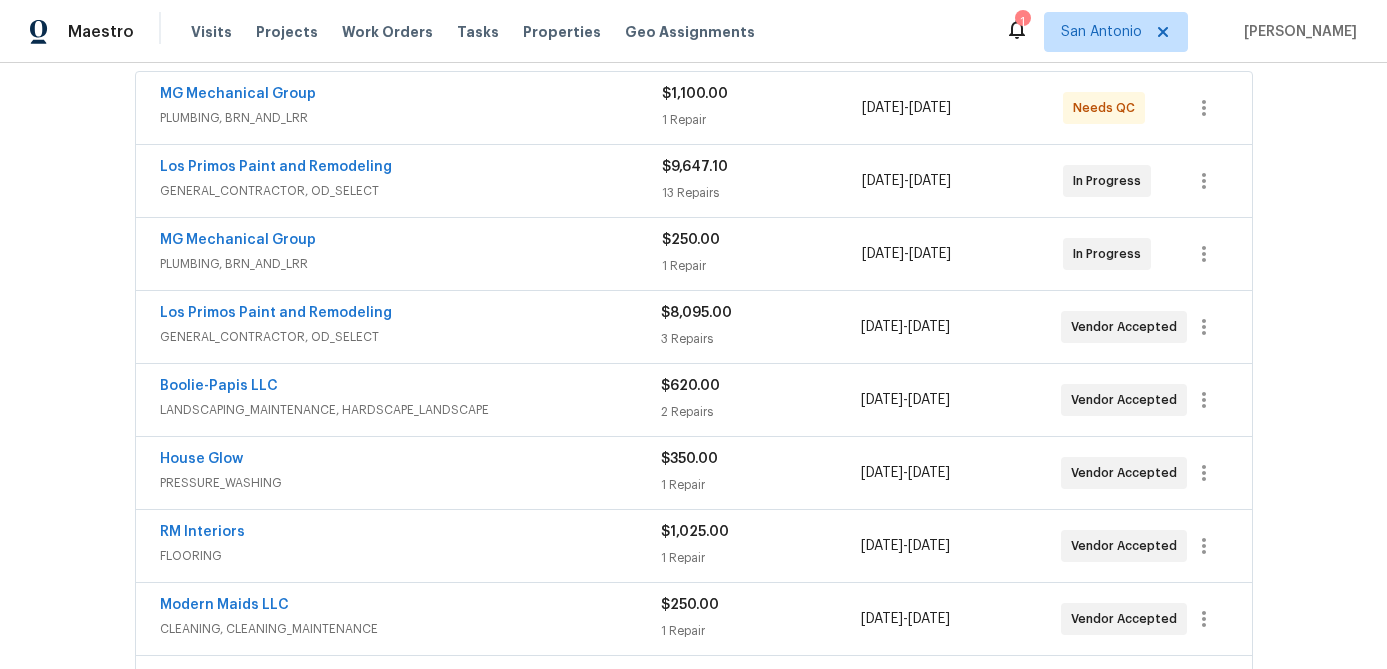 click on "GENERAL_CONTRACTOR, OD_SELECT" at bounding box center [410, 337] 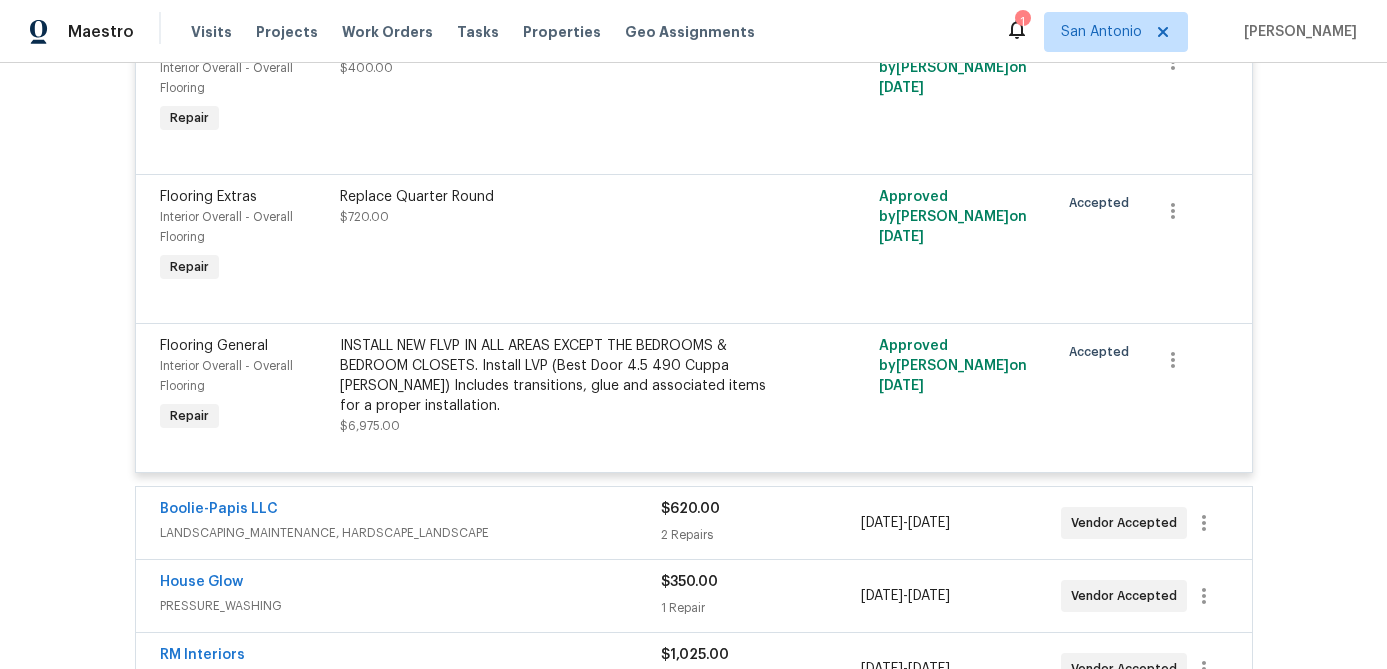 scroll, scrollTop: 904, scrollLeft: 0, axis: vertical 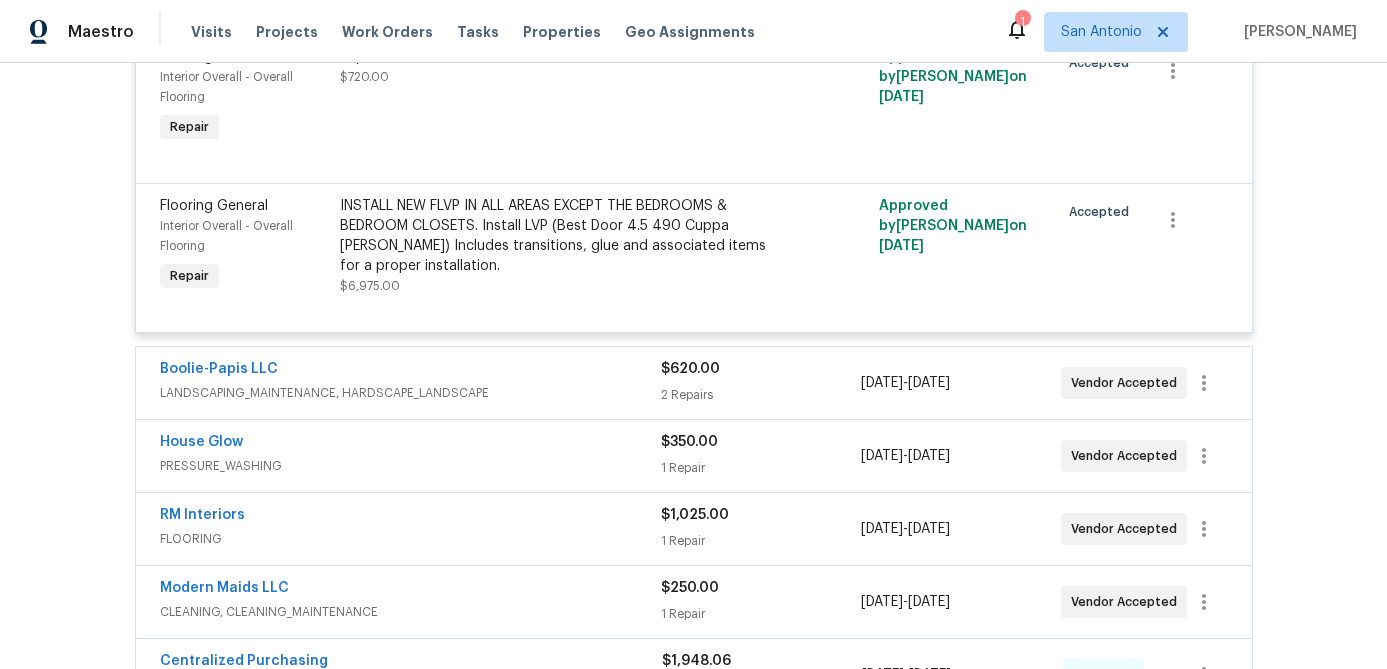 click at bounding box center (694, 159) 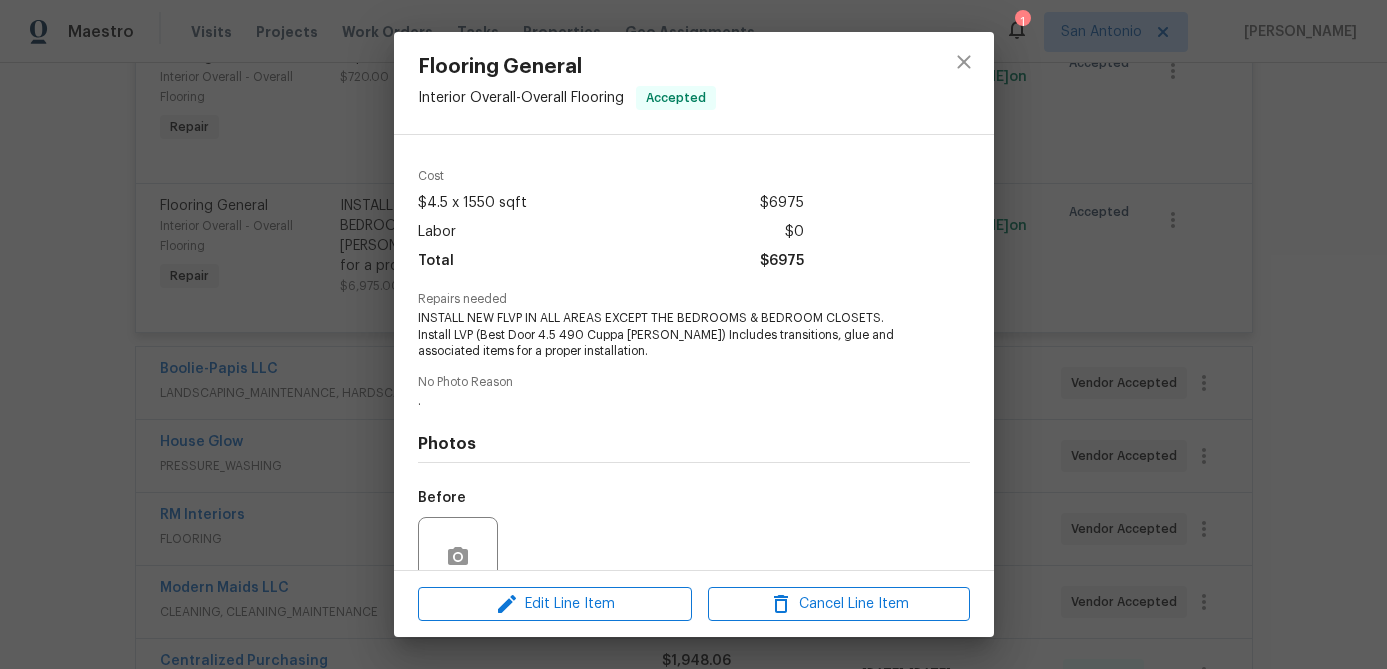 scroll, scrollTop: 0, scrollLeft: 0, axis: both 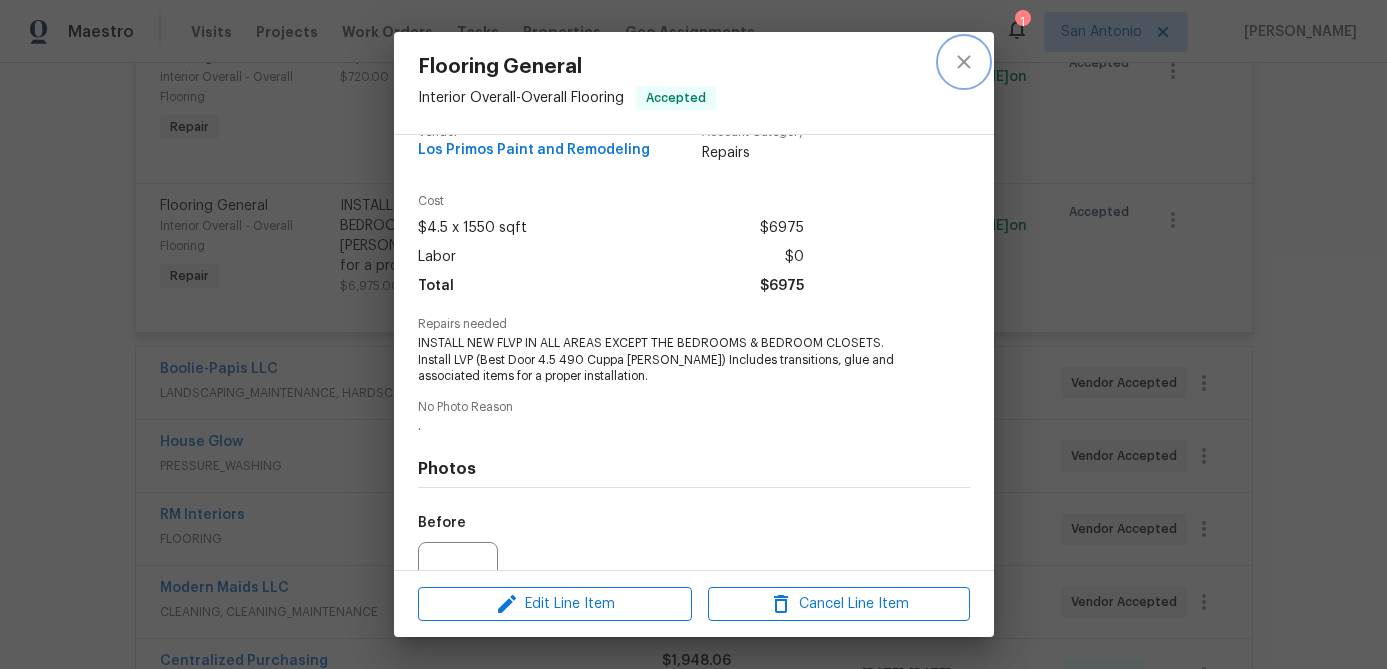 click 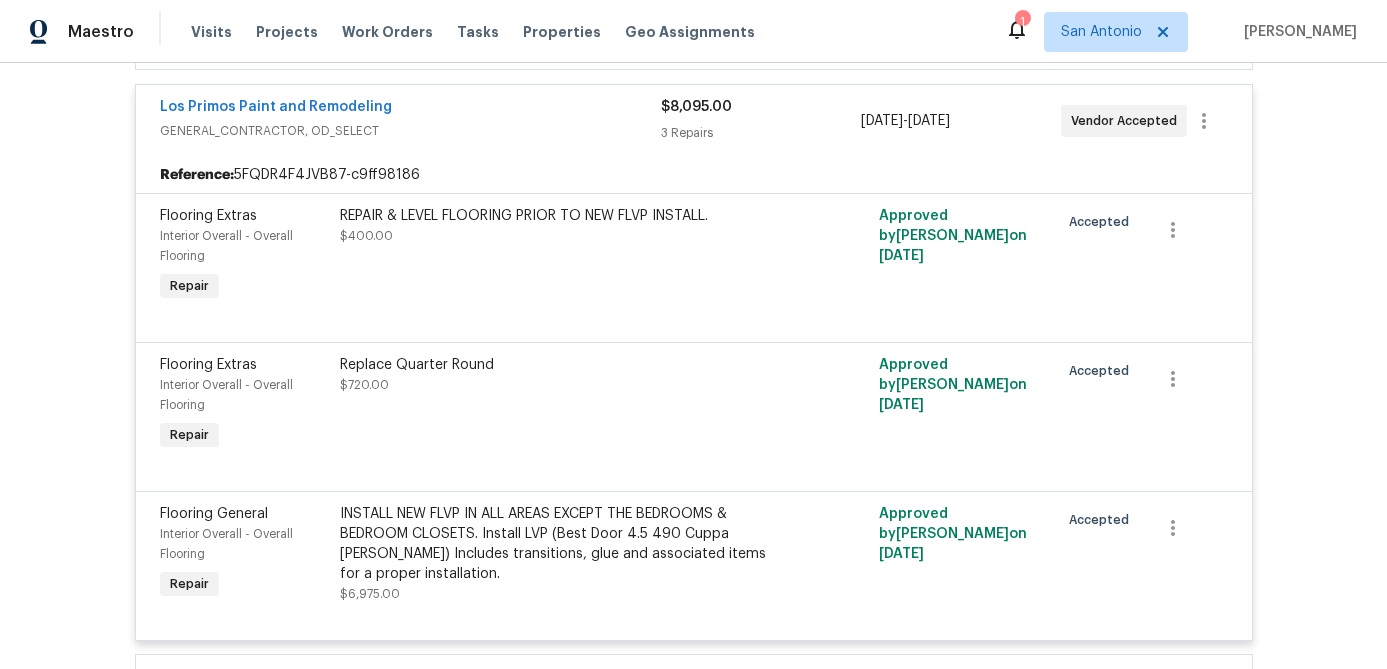 scroll, scrollTop: 597, scrollLeft: 0, axis: vertical 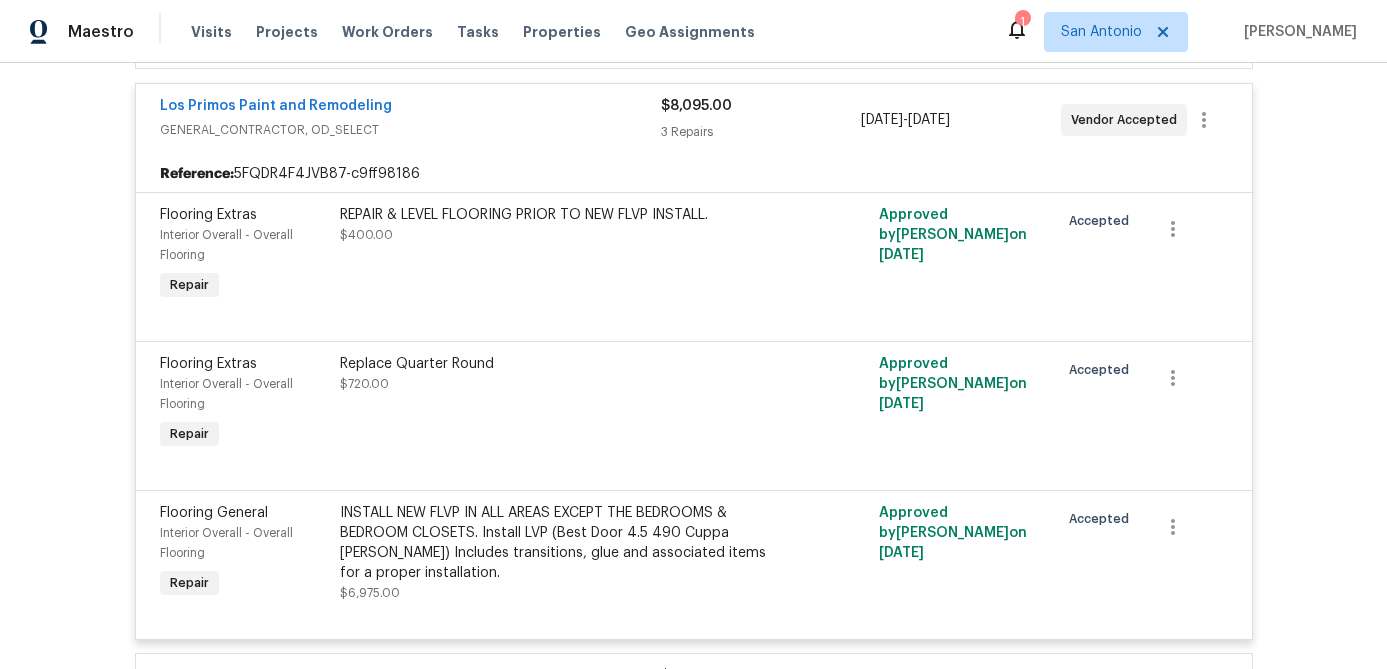 click on "Replace Quarter Round $720.00" at bounding box center [559, 404] 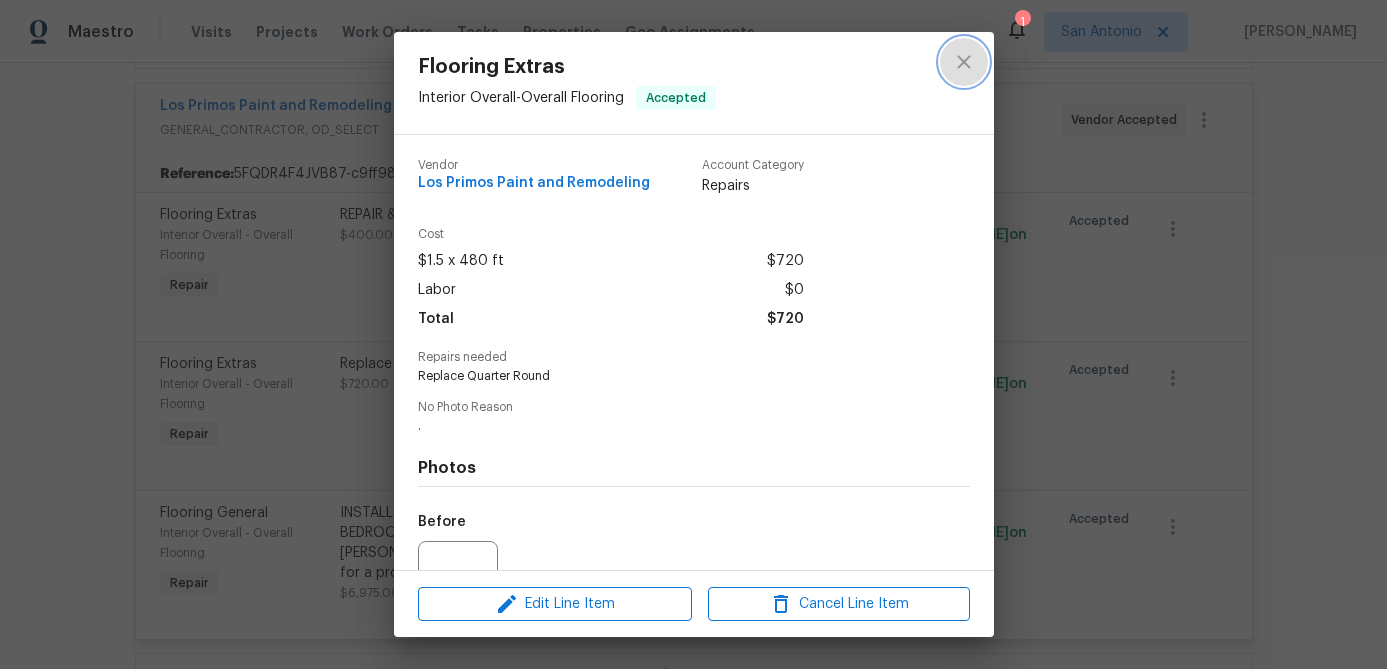 click at bounding box center (964, 62) 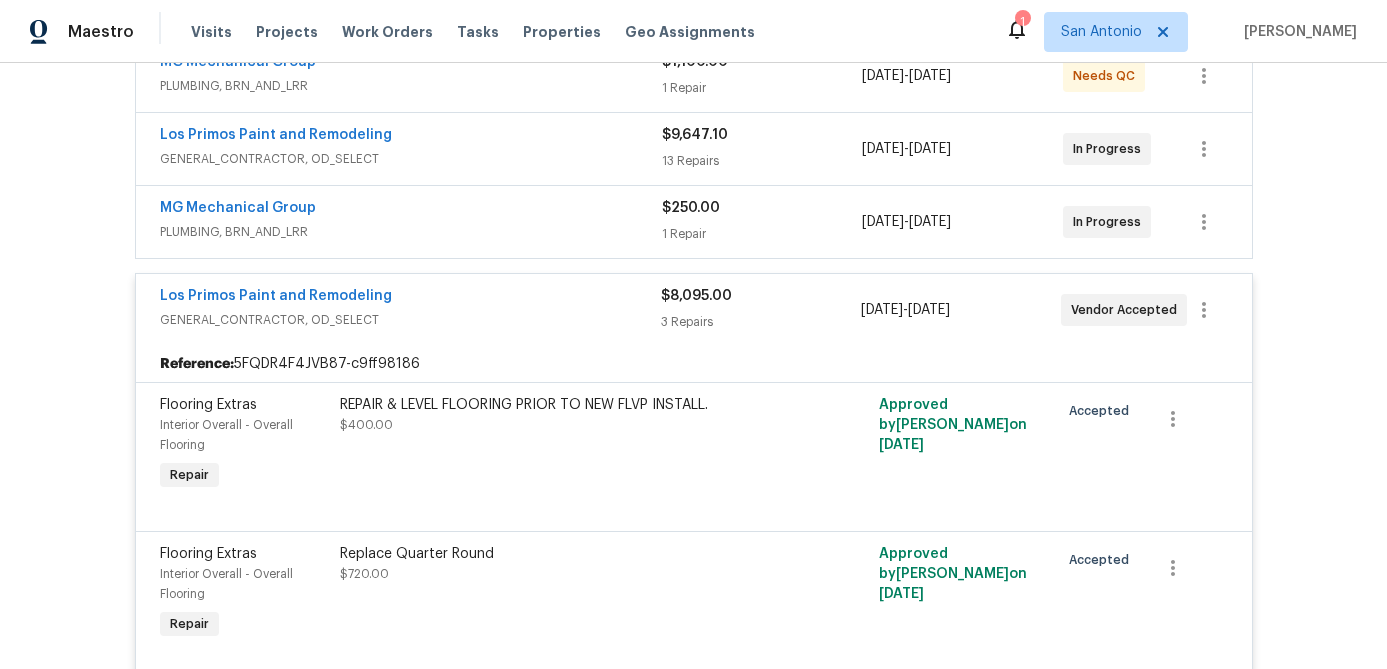 scroll, scrollTop: 426, scrollLeft: 0, axis: vertical 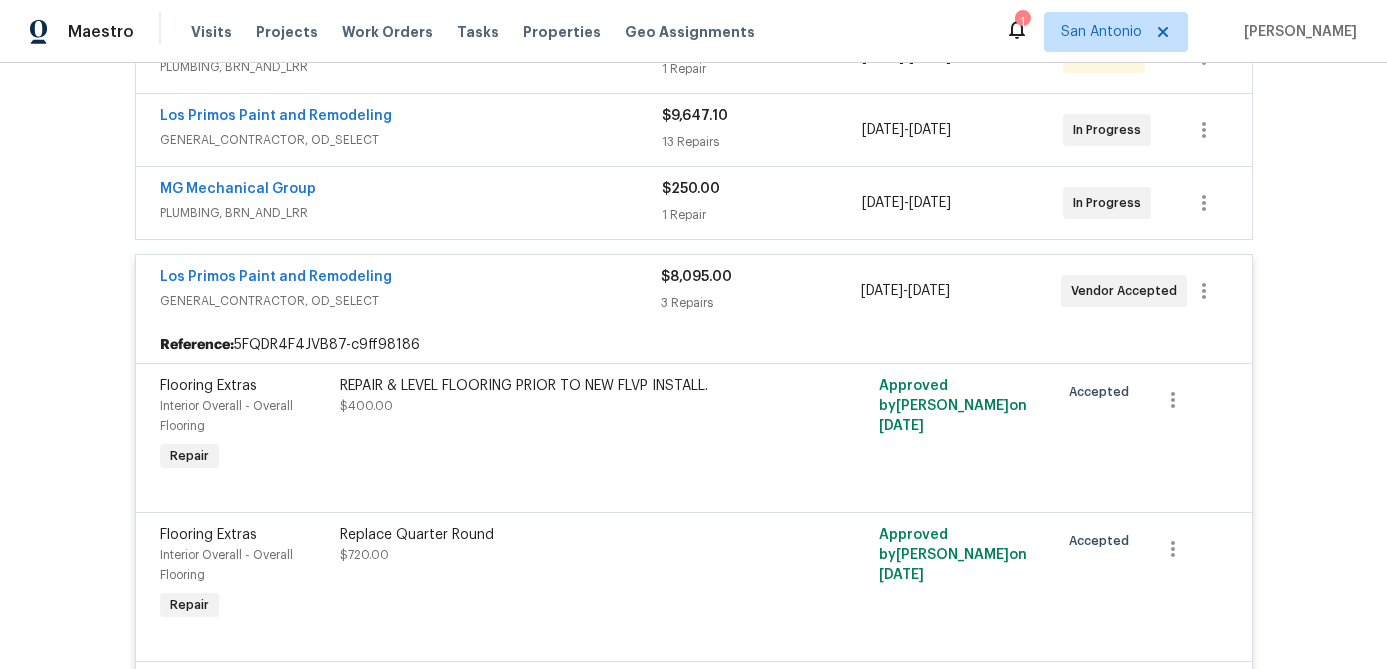 click on "GENERAL_CONTRACTOR, OD_SELECT" at bounding box center (410, 301) 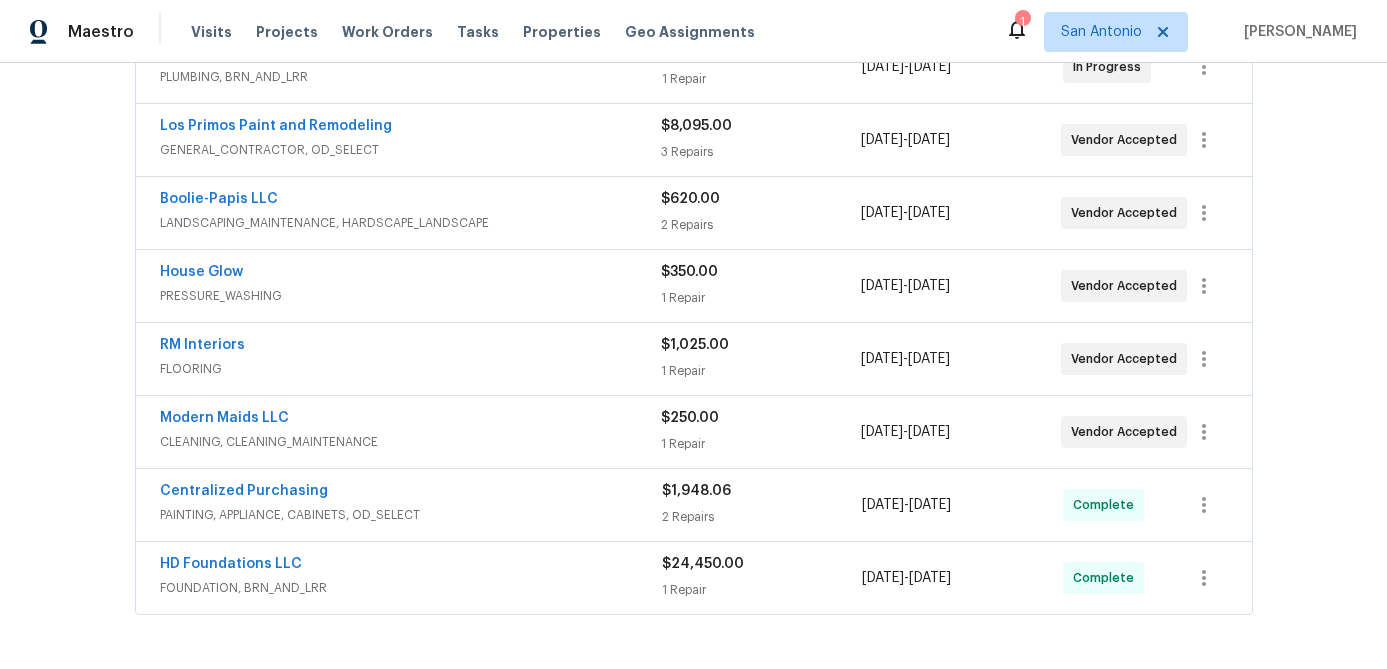 scroll, scrollTop: 0, scrollLeft: 0, axis: both 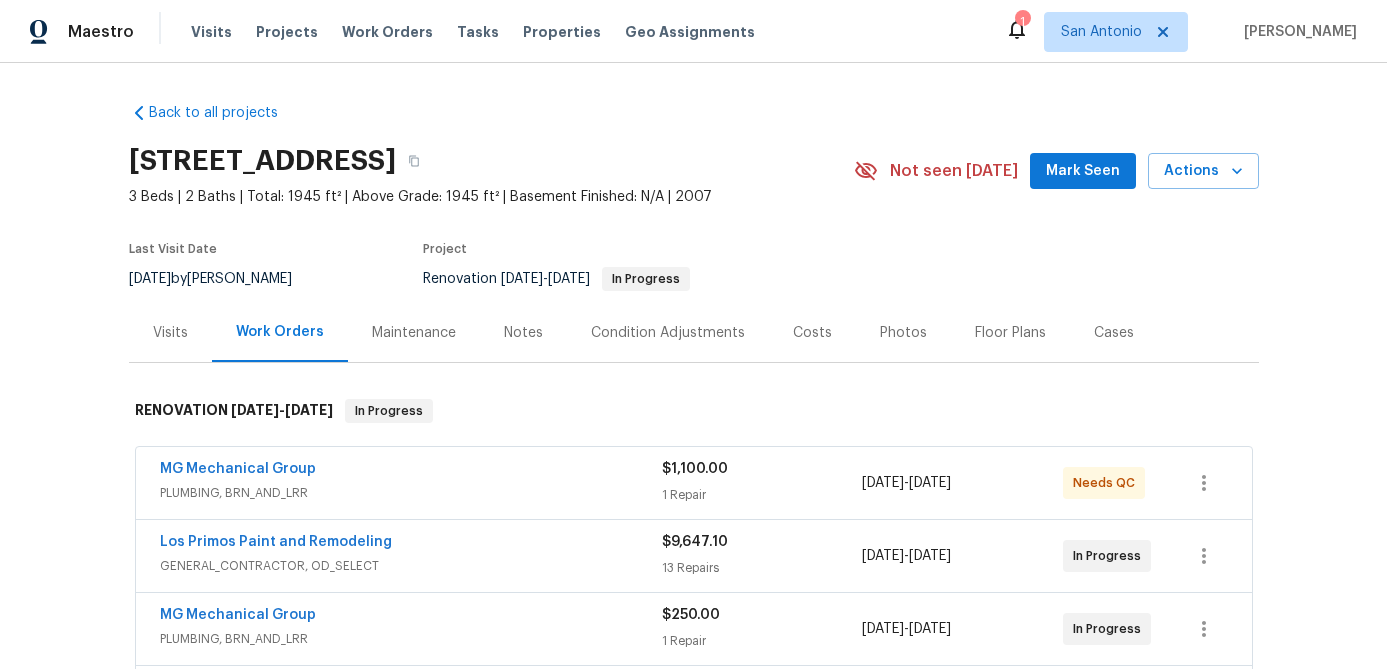 click on "Floor Plans" at bounding box center [1010, 333] 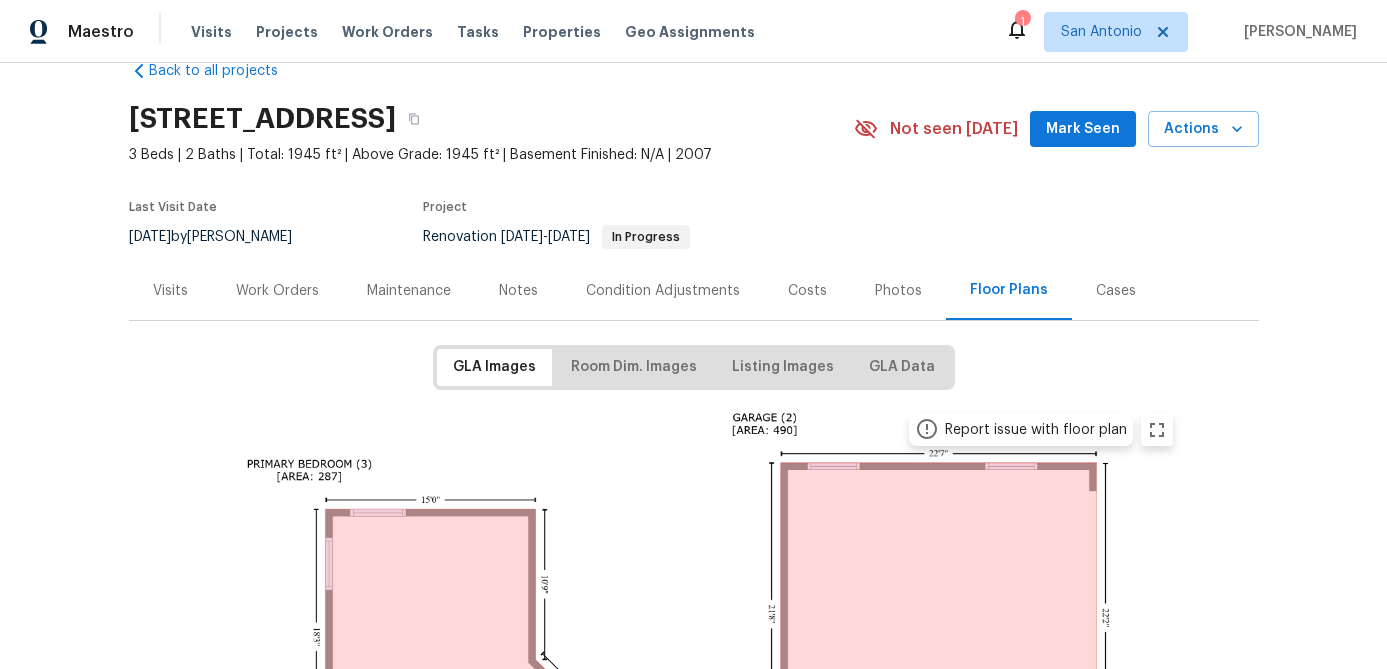 scroll, scrollTop: 0, scrollLeft: 0, axis: both 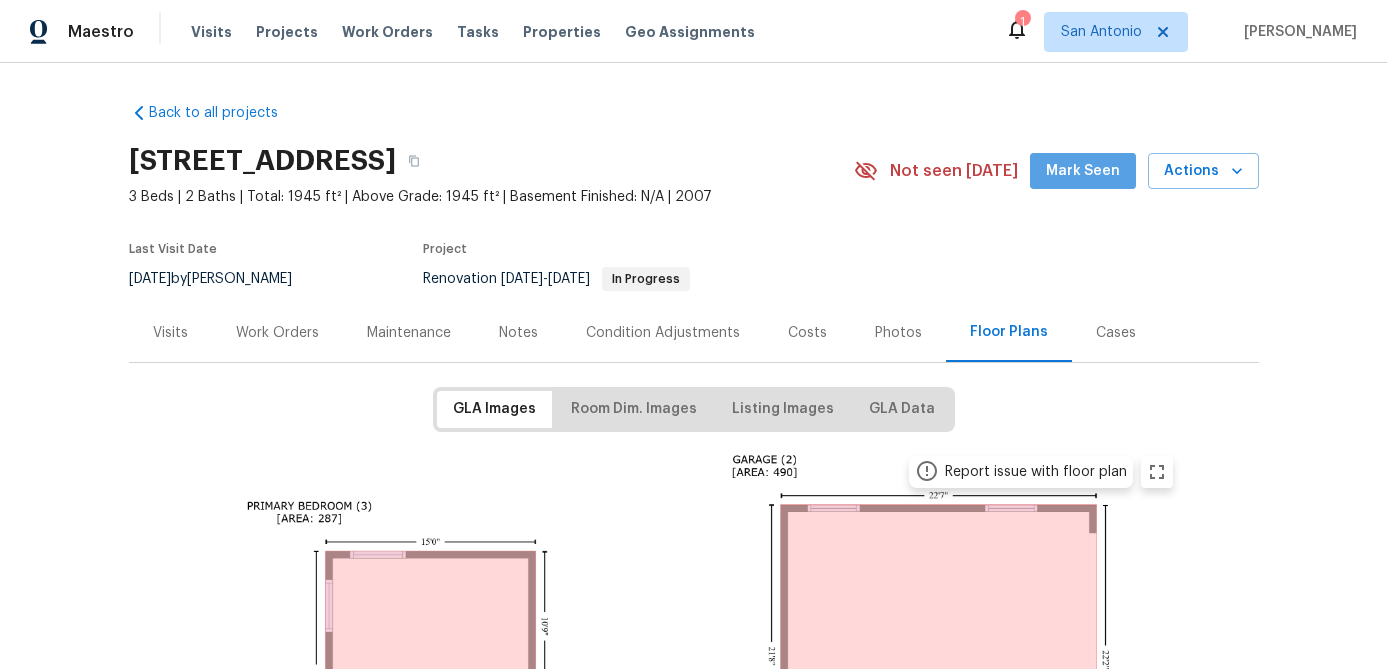 click on "Mark Seen" at bounding box center [1083, 171] 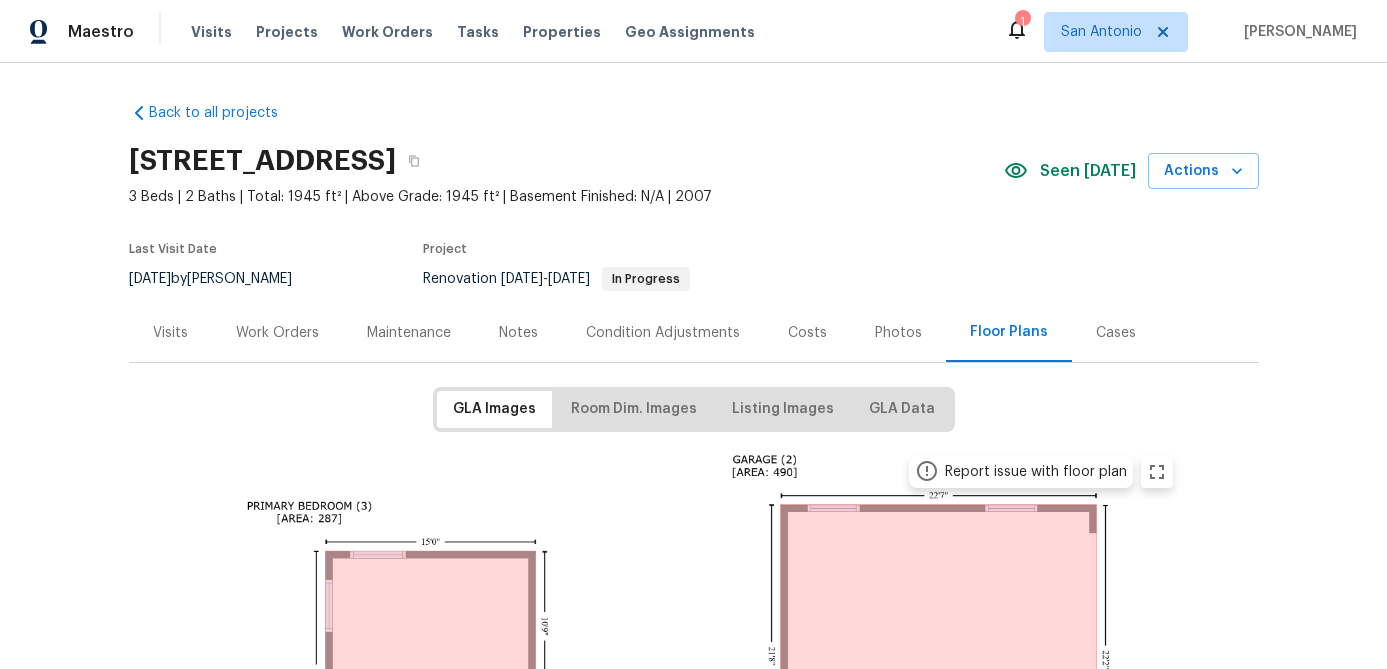 click on "Work Orders" at bounding box center (277, 333) 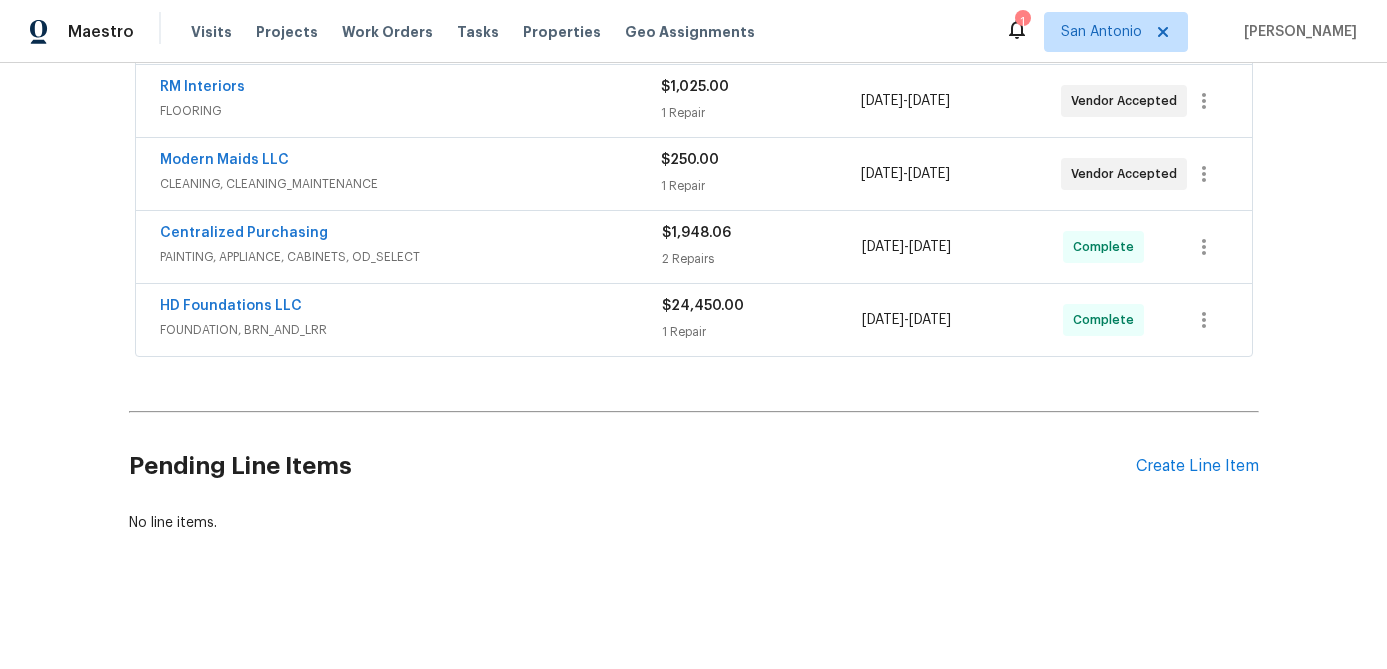 scroll, scrollTop: 0, scrollLeft: 0, axis: both 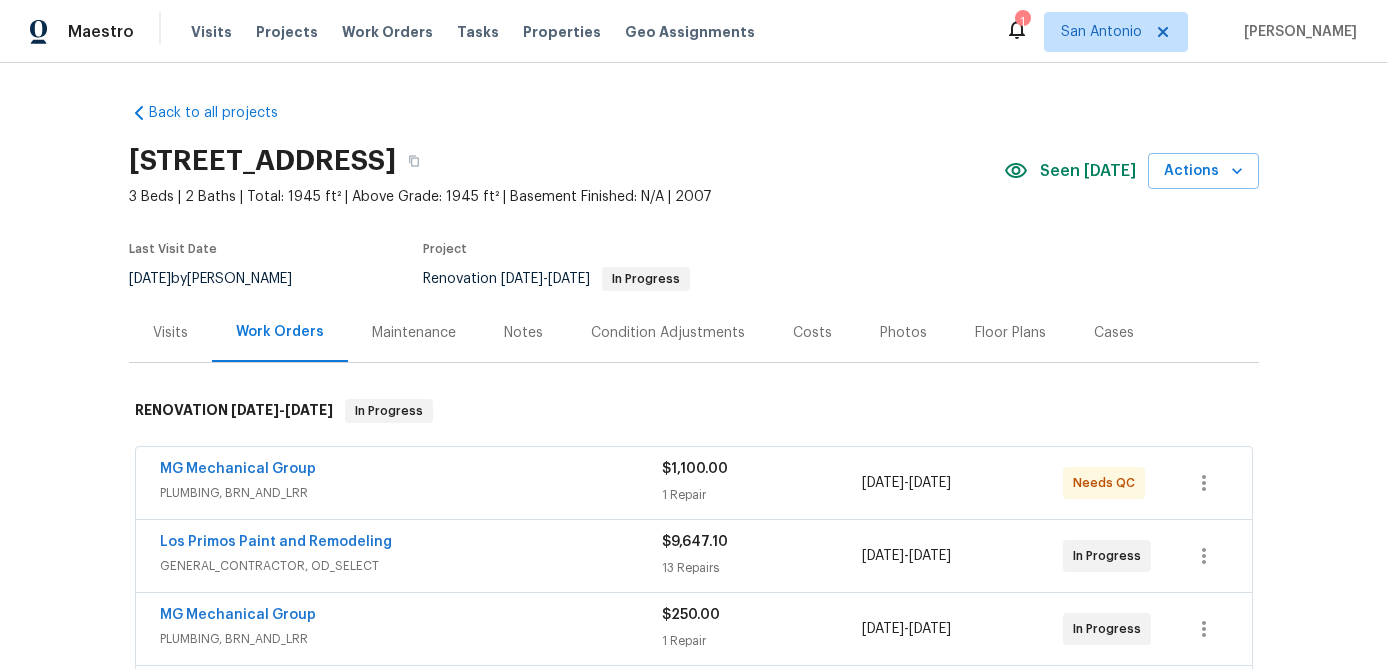 click on "Notes" at bounding box center [523, 333] 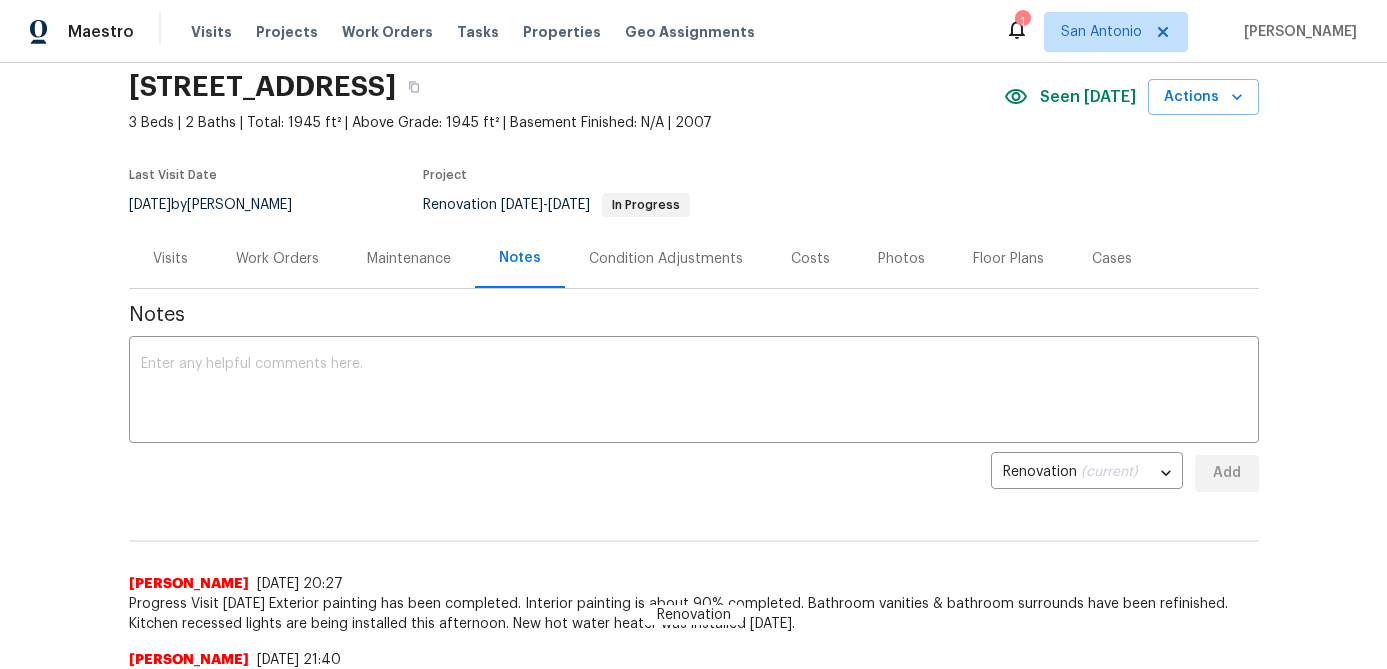 scroll, scrollTop: 0, scrollLeft: 0, axis: both 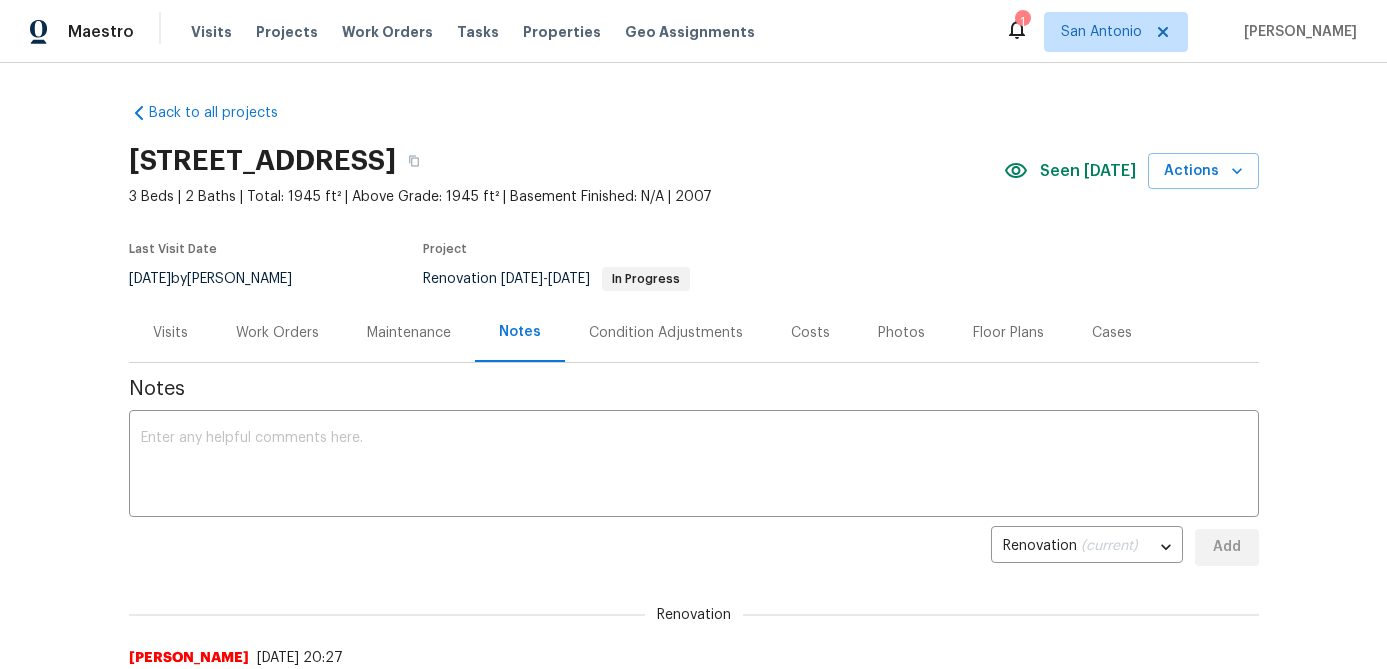 click on "Work Orders" at bounding box center [277, 333] 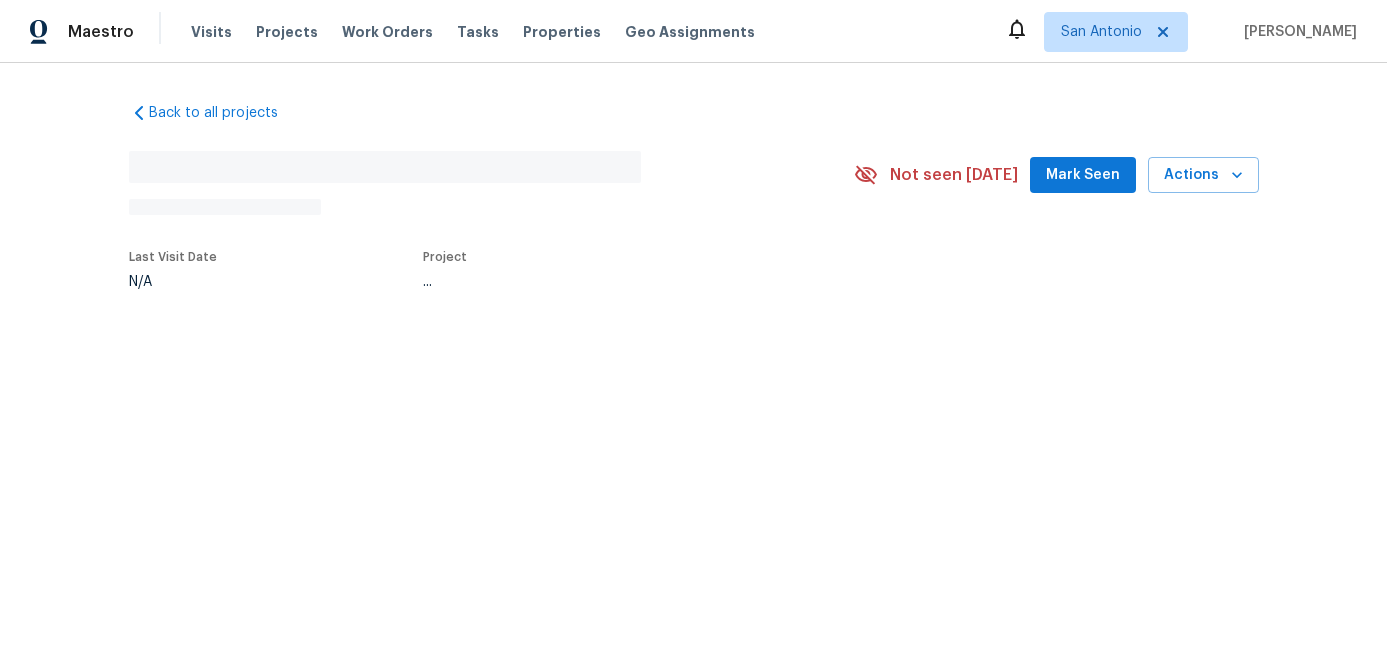 scroll, scrollTop: 0, scrollLeft: 0, axis: both 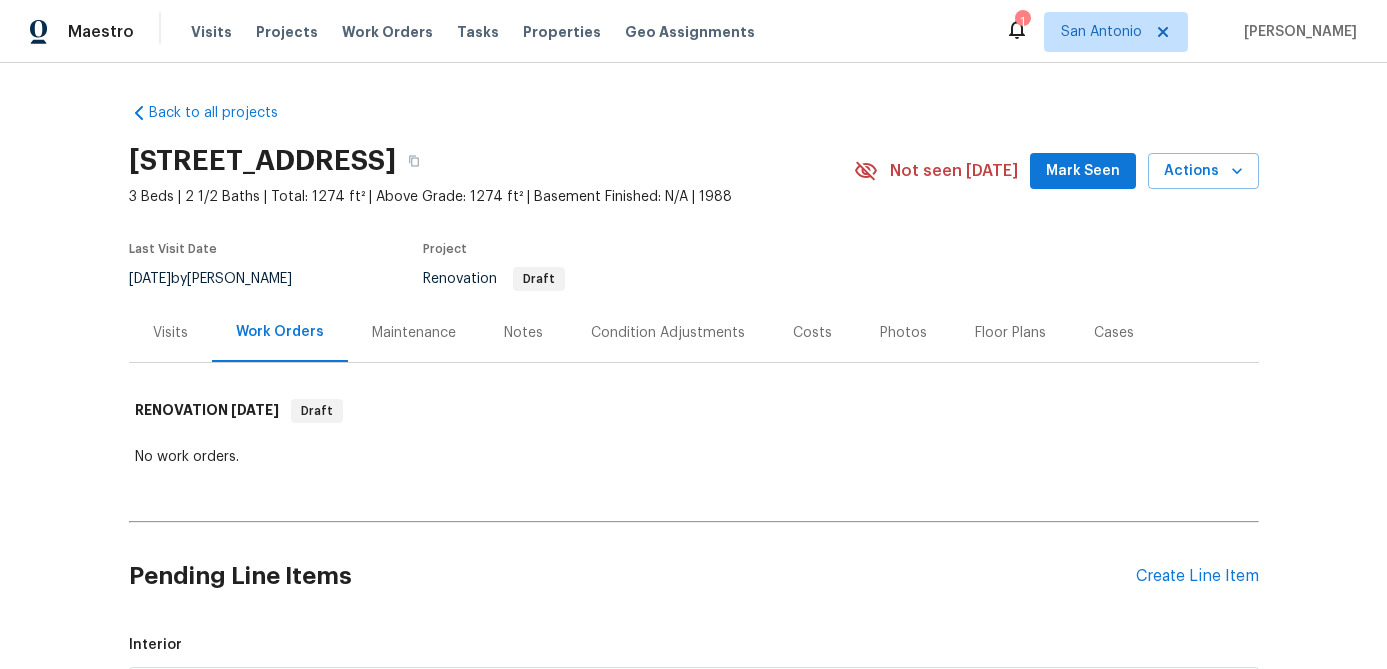 click on "Notes" at bounding box center [523, 333] 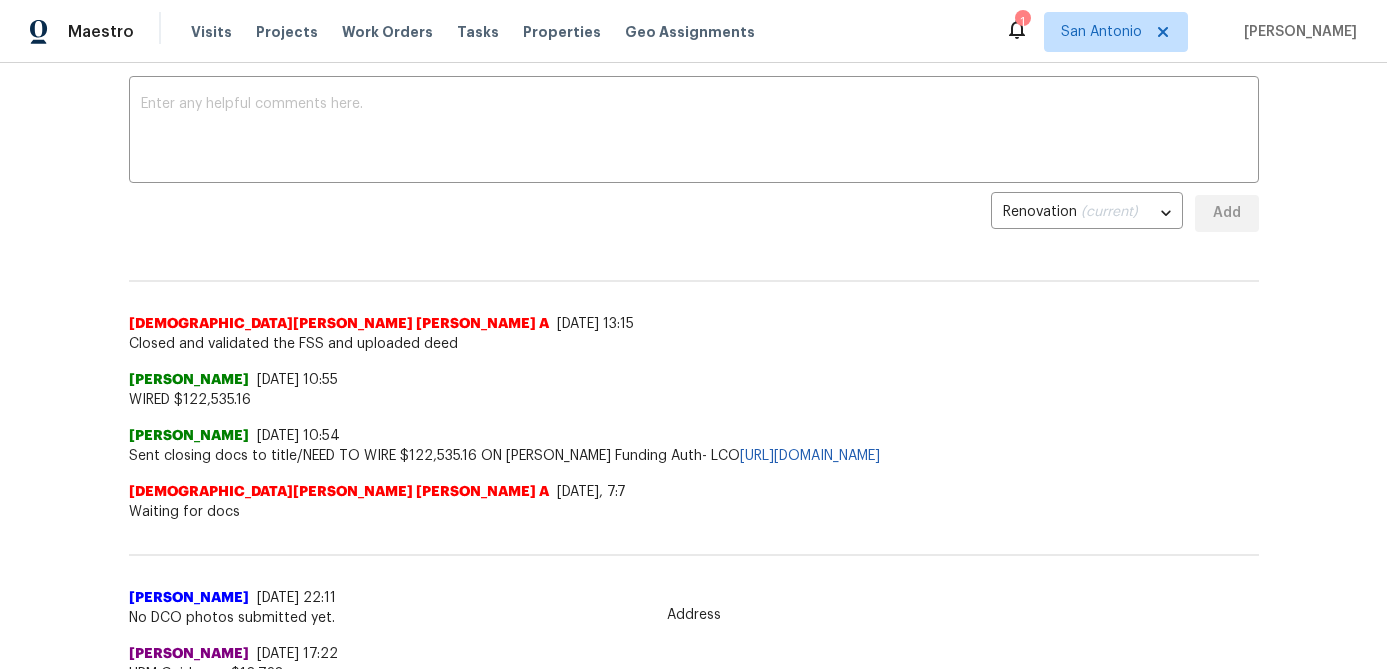 scroll, scrollTop: 0, scrollLeft: 0, axis: both 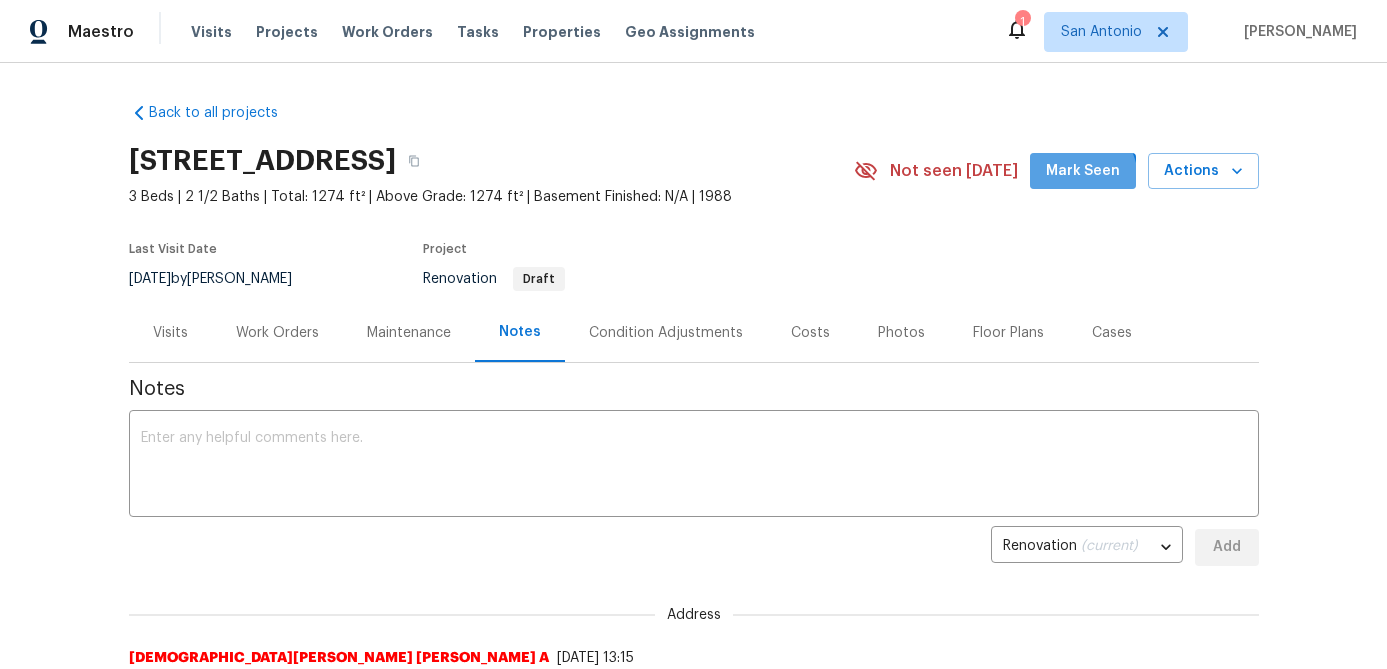 click on "Mark Seen" at bounding box center [1083, 171] 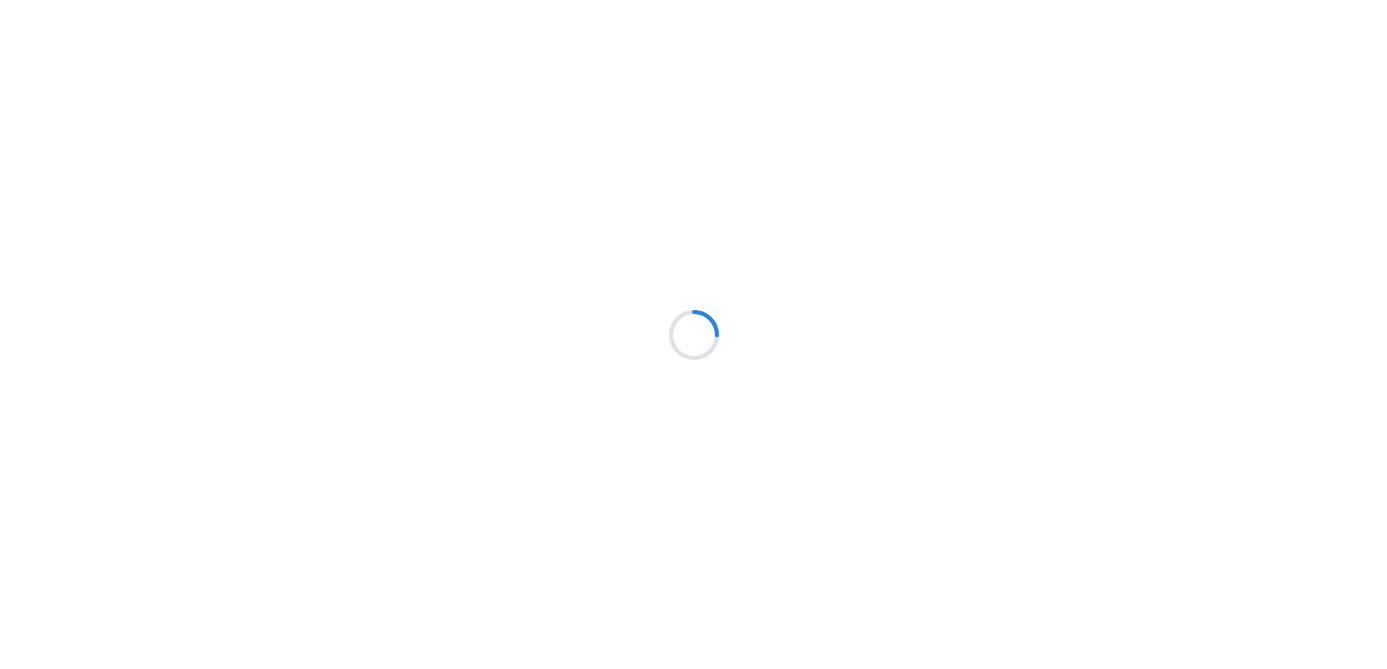 scroll, scrollTop: 0, scrollLeft: 0, axis: both 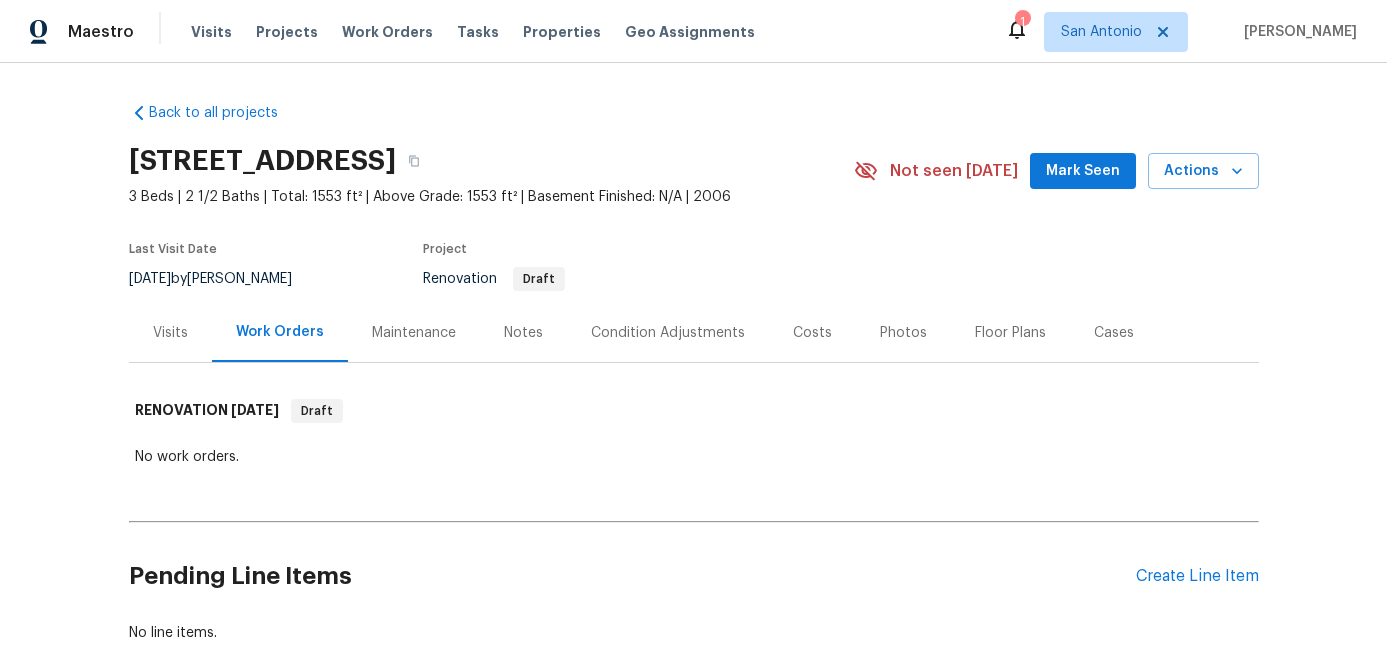 click on "Mark Seen" at bounding box center [1083, 171] 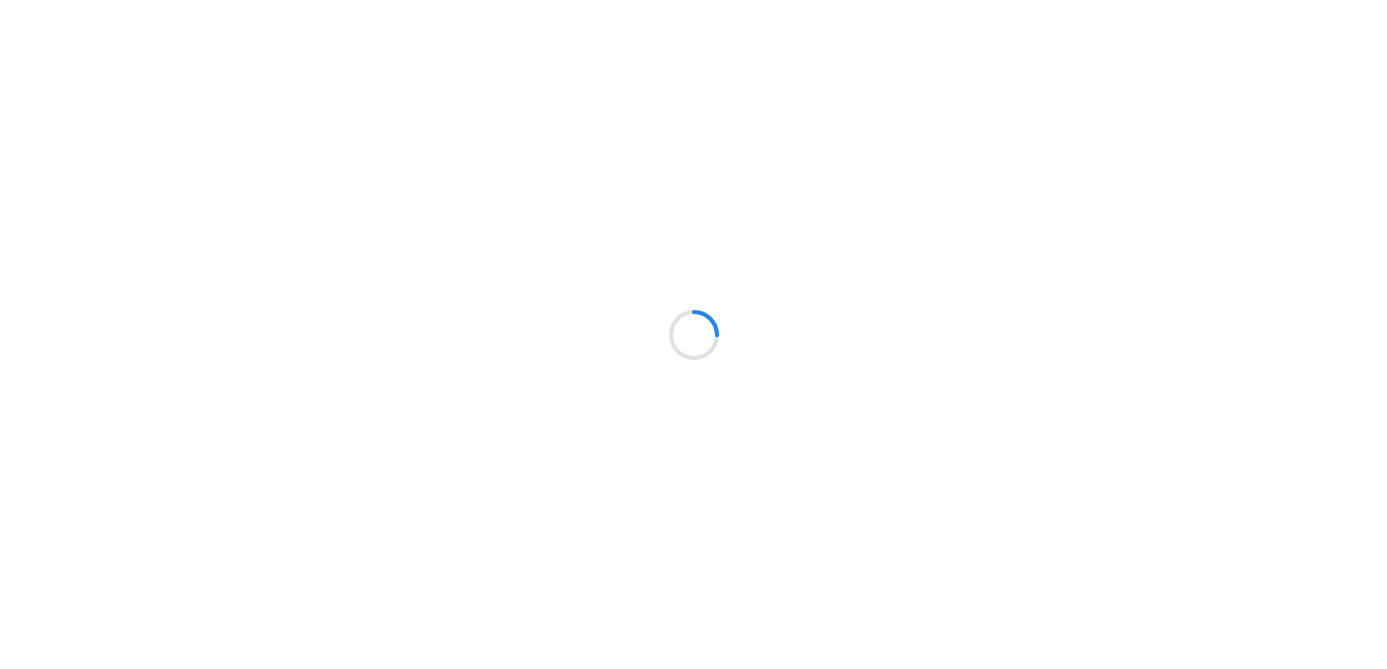 scroll, scrollTop: 0, scrollLeft: 0, axis: both 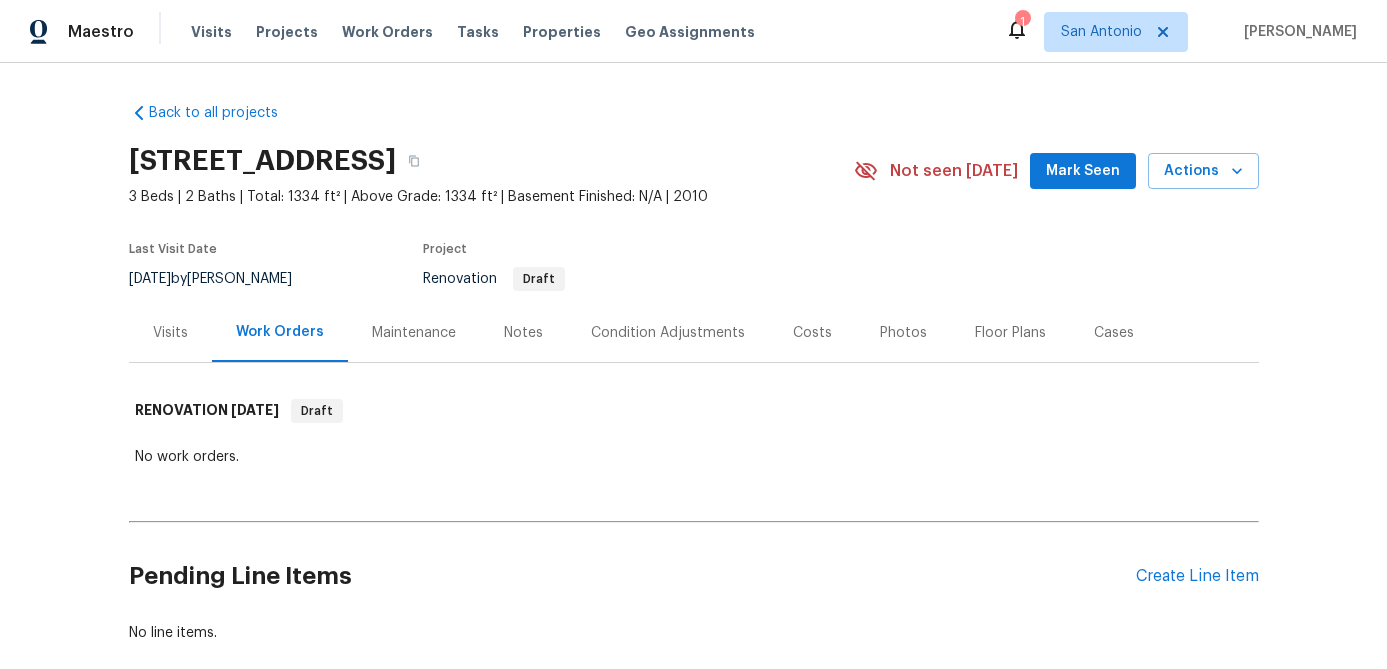 click on "Mark Seen" at bounding box center [1083, 171] 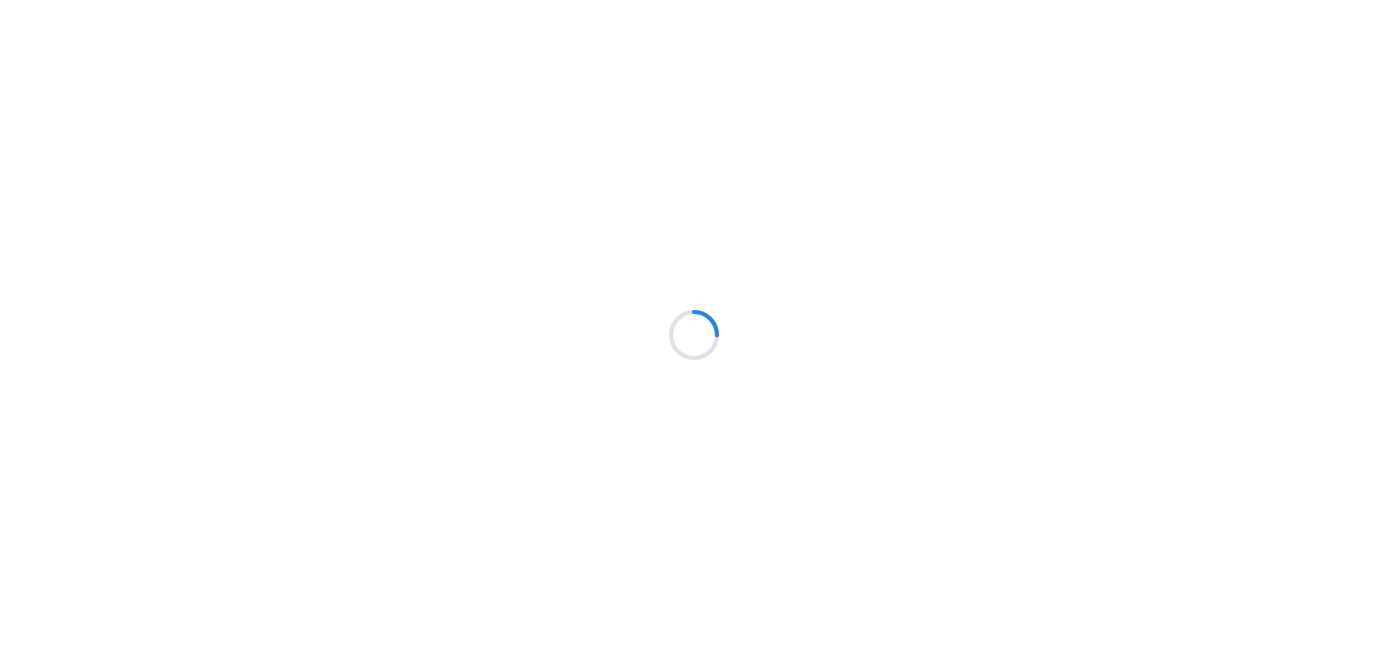 scroll, scrollTop: 0, scrollLeft: 0, axis: both 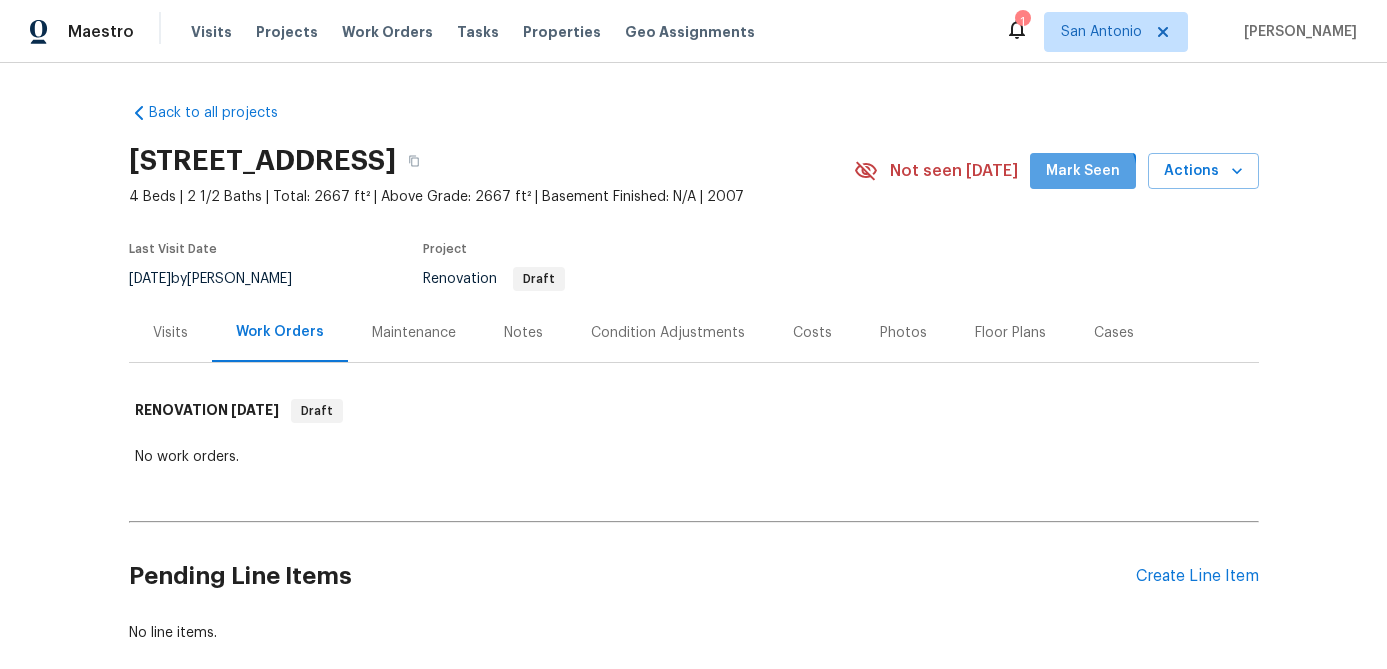 click on "Mark Seen" at bounding box center [1083, 171] 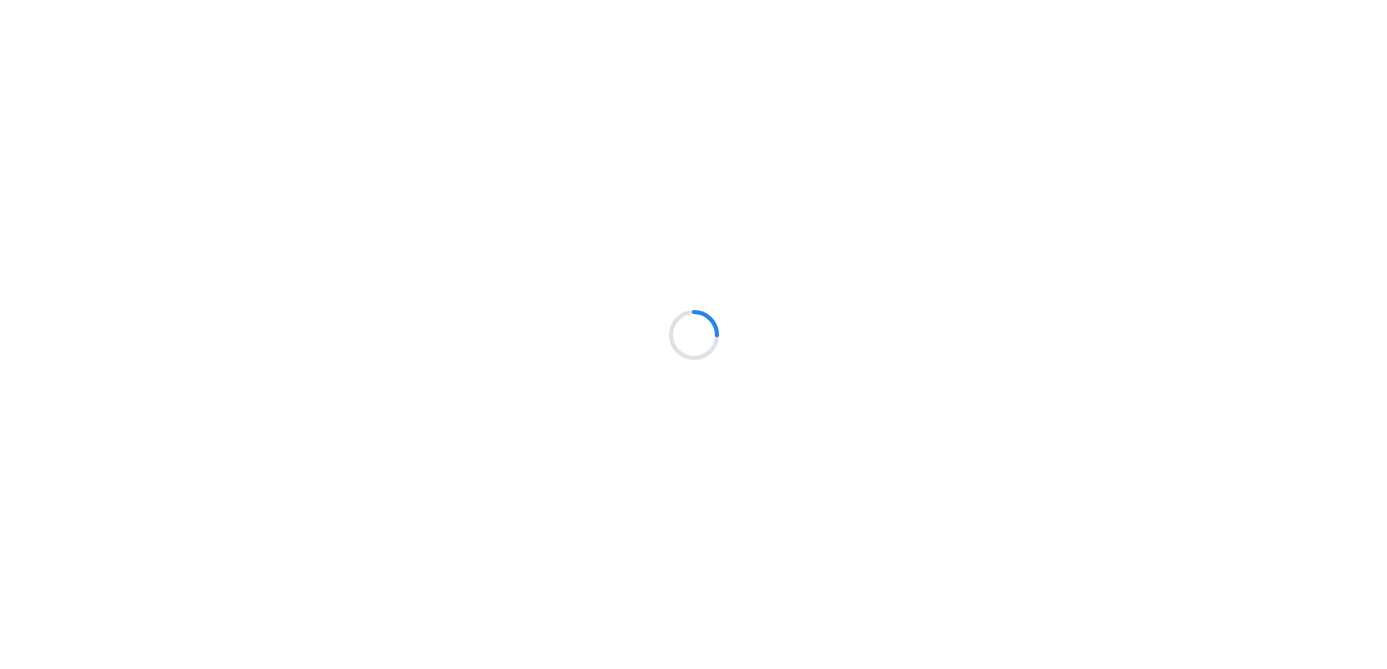 scroll, scrollTop: 0, scrollLeft: 0, axis: both 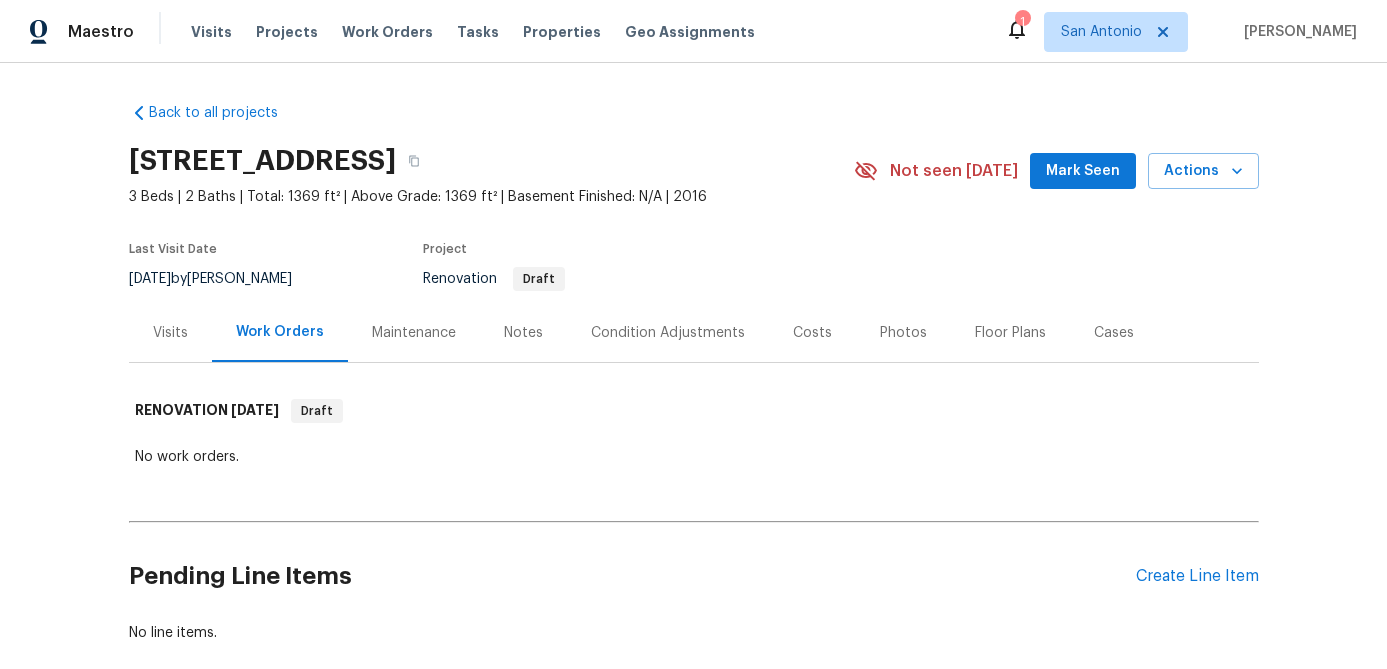 click on "Mark Seen" at bounding box center (1083, 171) 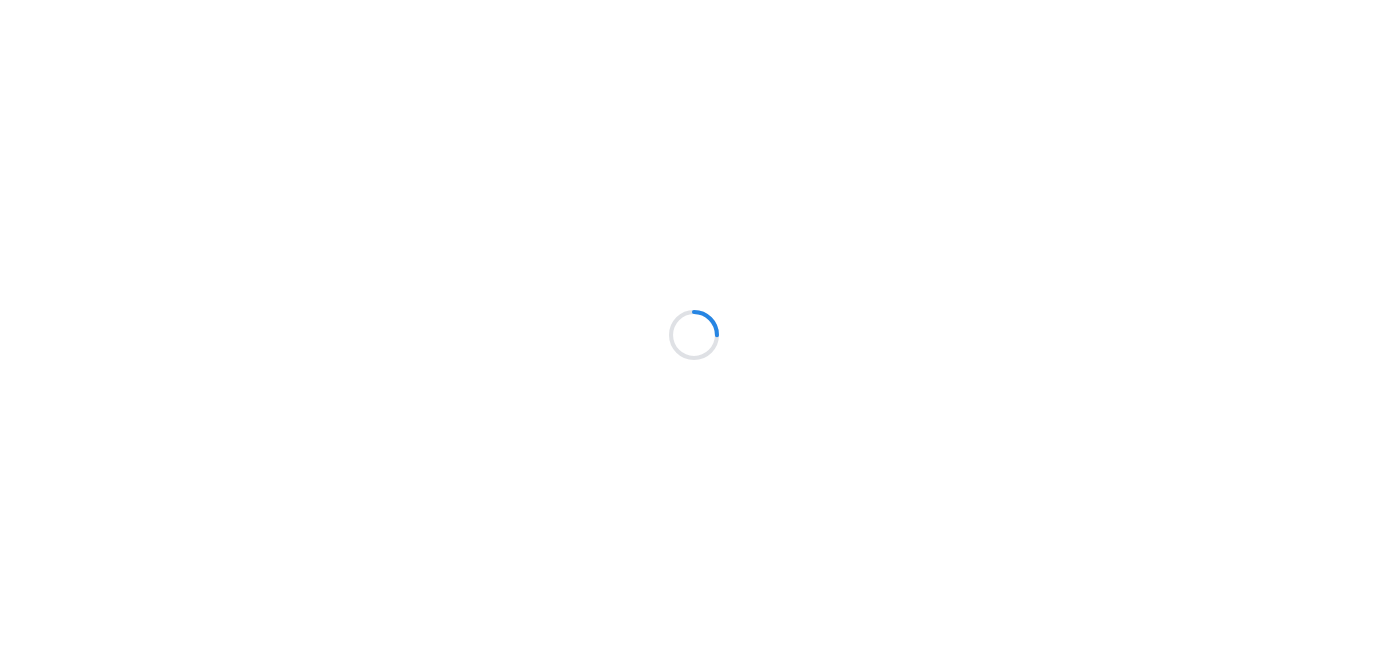 scroll, scrollTop: 0, scrollLeft: 0, axis: both 